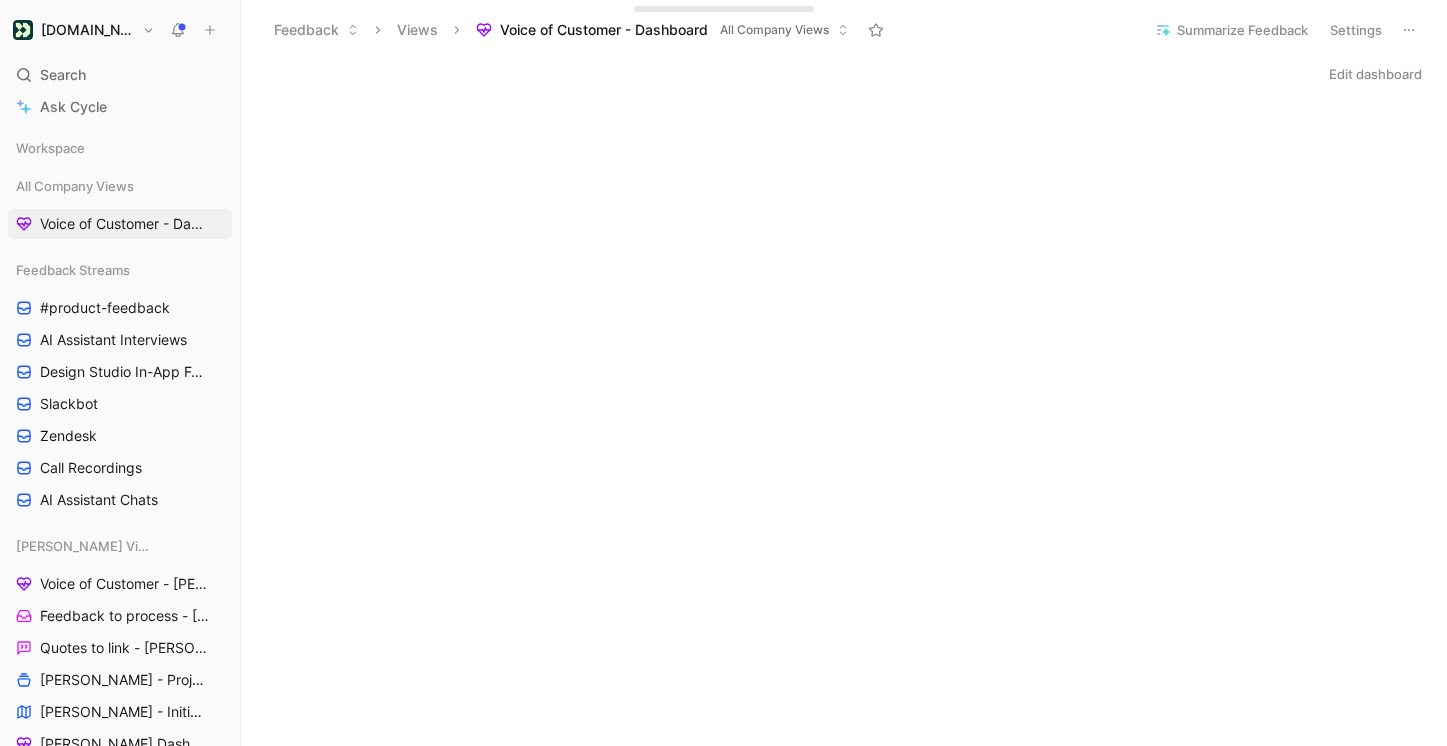 scroll, scrollTop: 0, scrollLeft: 0, axis: both 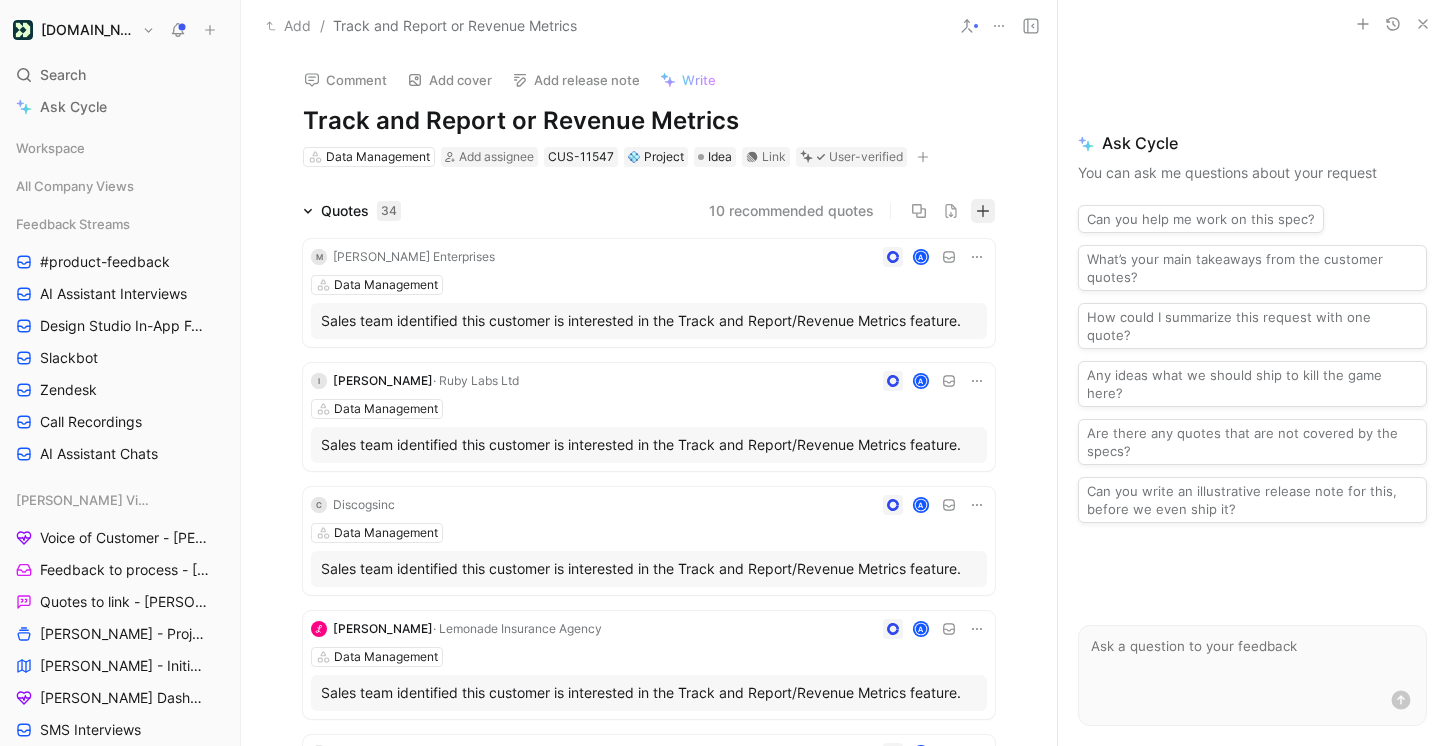 click 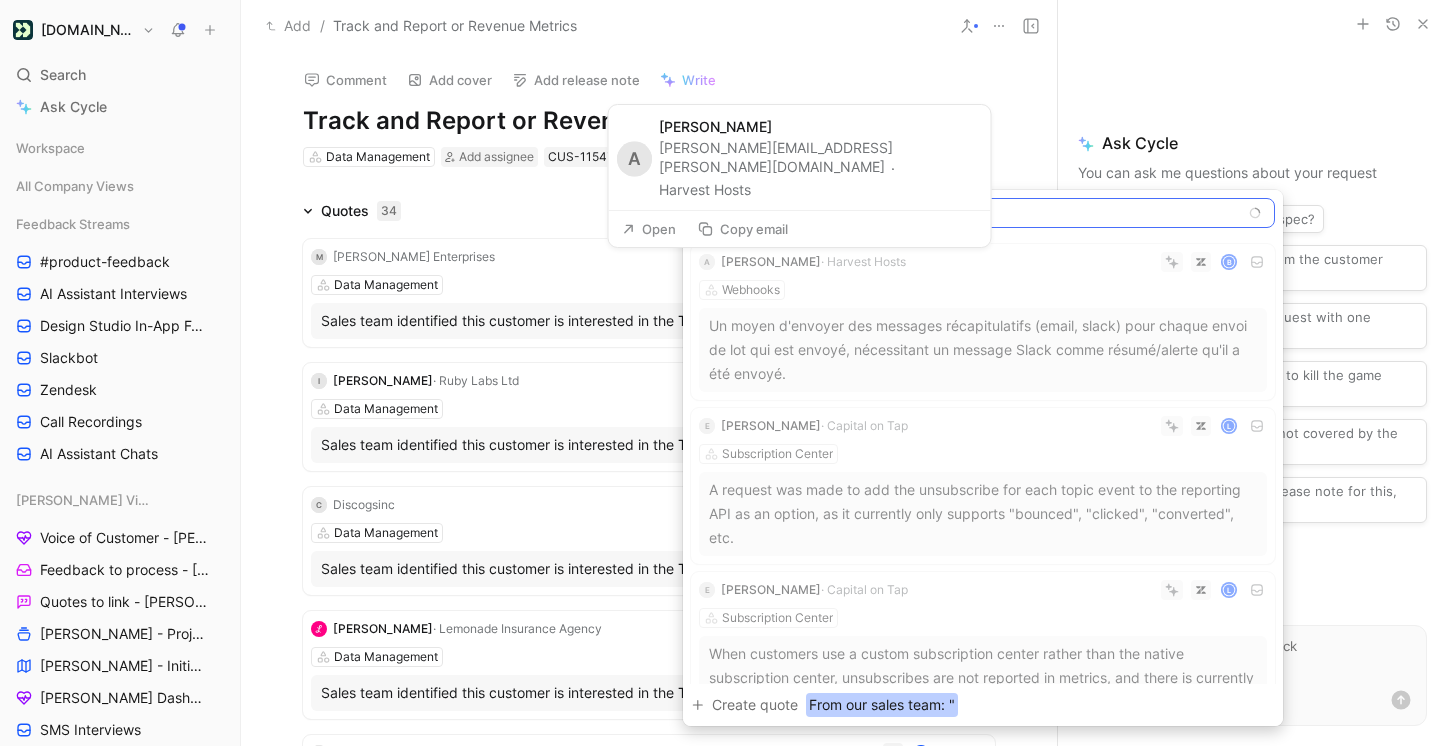 paste on "Customers have requested the ability to assign monetary values to conversions within campaigns to measure total and average revenue directly in the platform. This feature would enhance their ability to assess the effectiveness of their marketing efforts. The issue has garnered significant interest over several years, with some customers considering alternative platforms due to its absence." 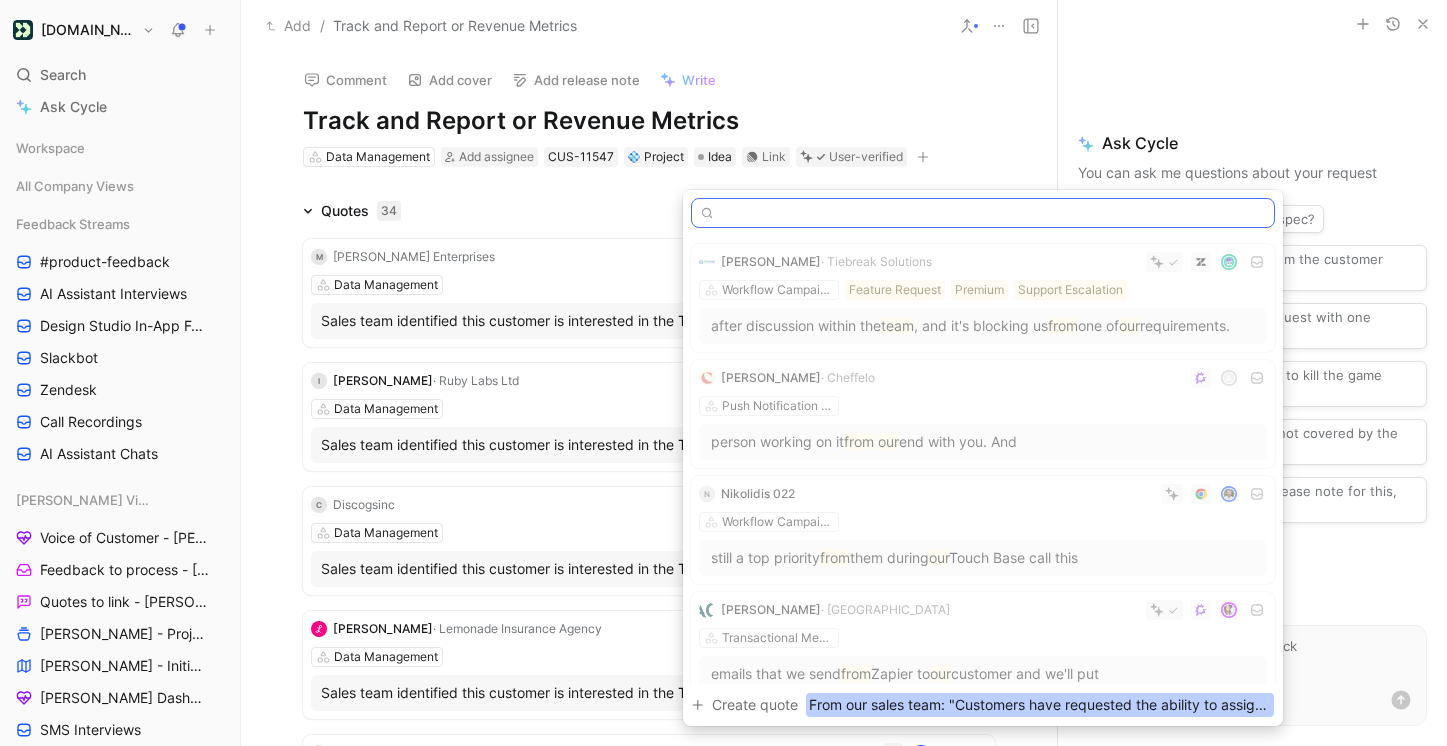 scroll, scrollTop: 0, scrollLeft: 2194, axis: horizontal 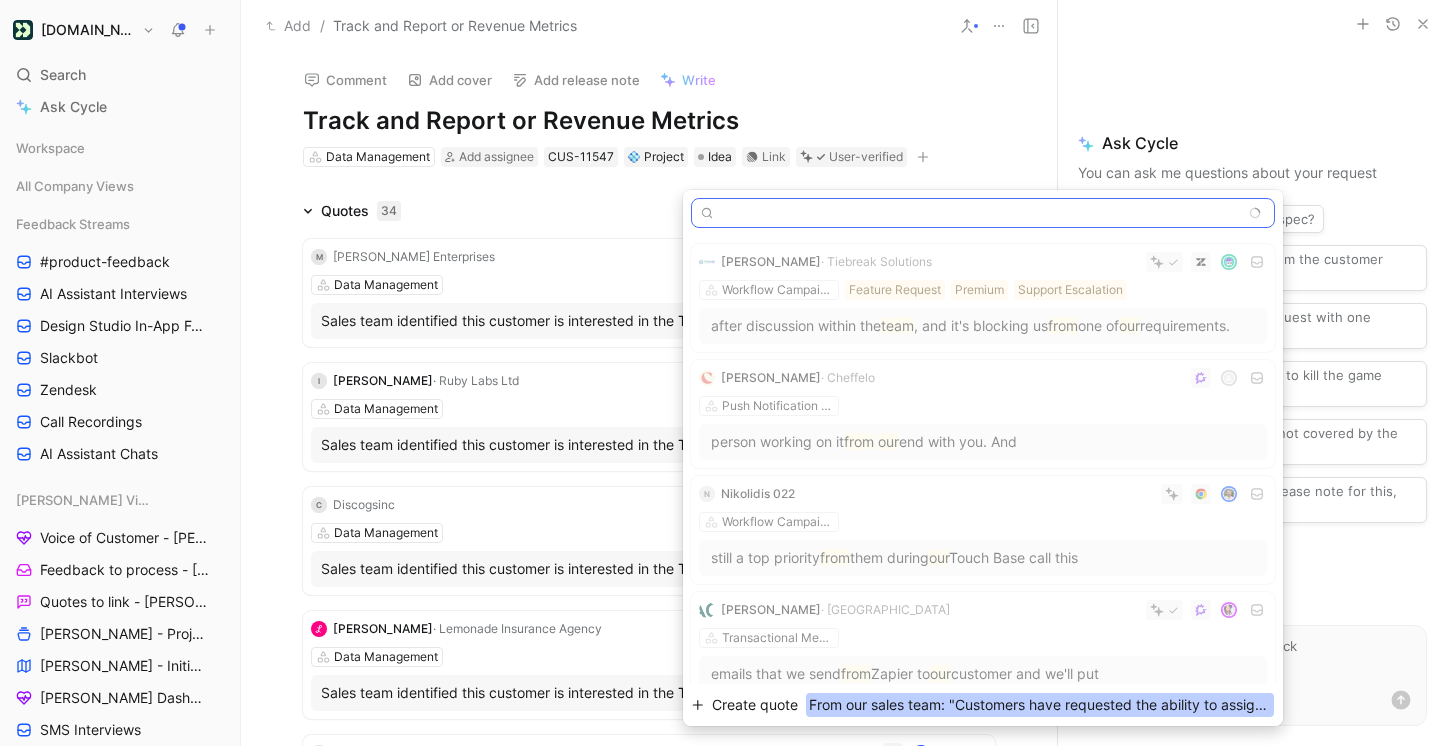 type on "From our sales team: "Customers have requested the ability to assign monetary values to conversions within campaigns to measure total and average revenue directly in the platform. This feature would enhance their ability to assess the effectiveness of their marketing efforts. The issue has garnered significant interest over several years, with some customers considering alternative platforms due to its absence." 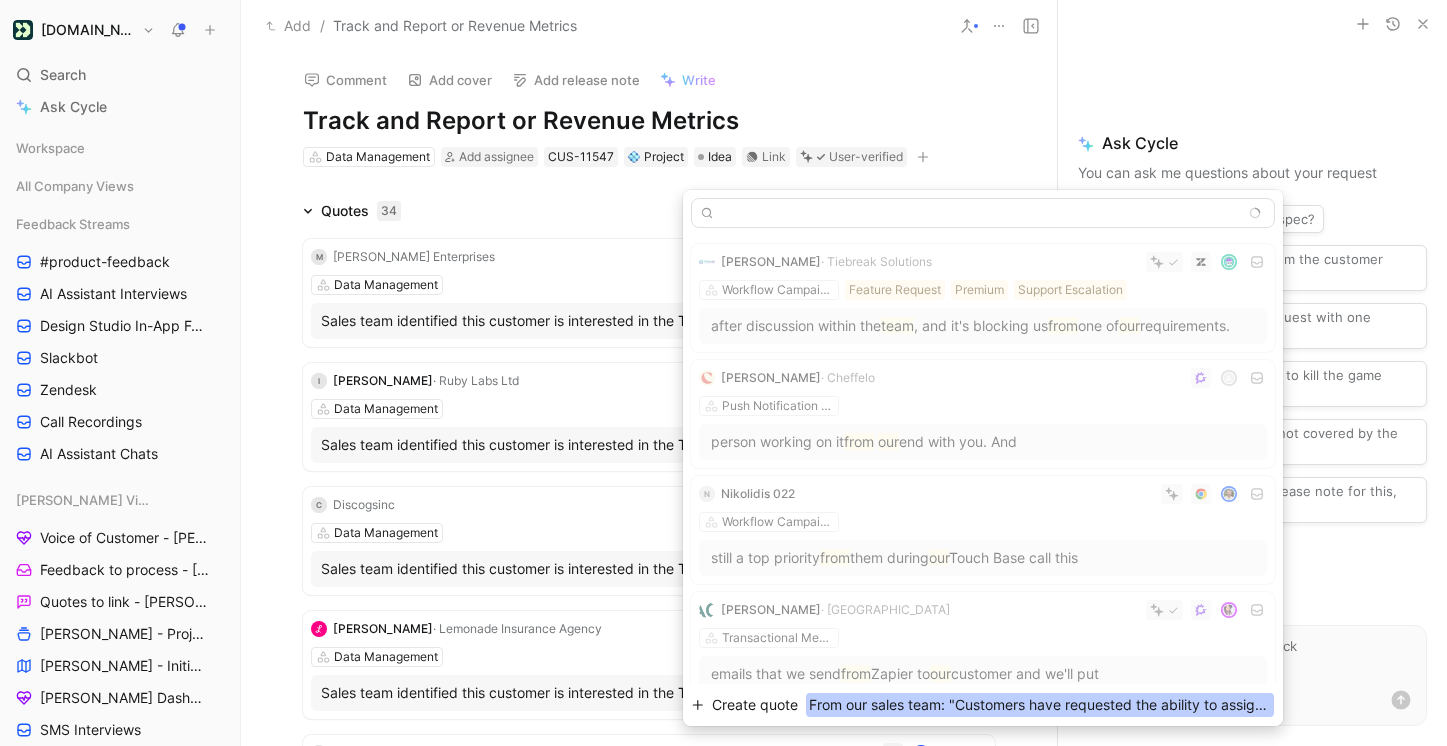 scroll, scrollTop: 0, scrollLeft: 0, axis: both 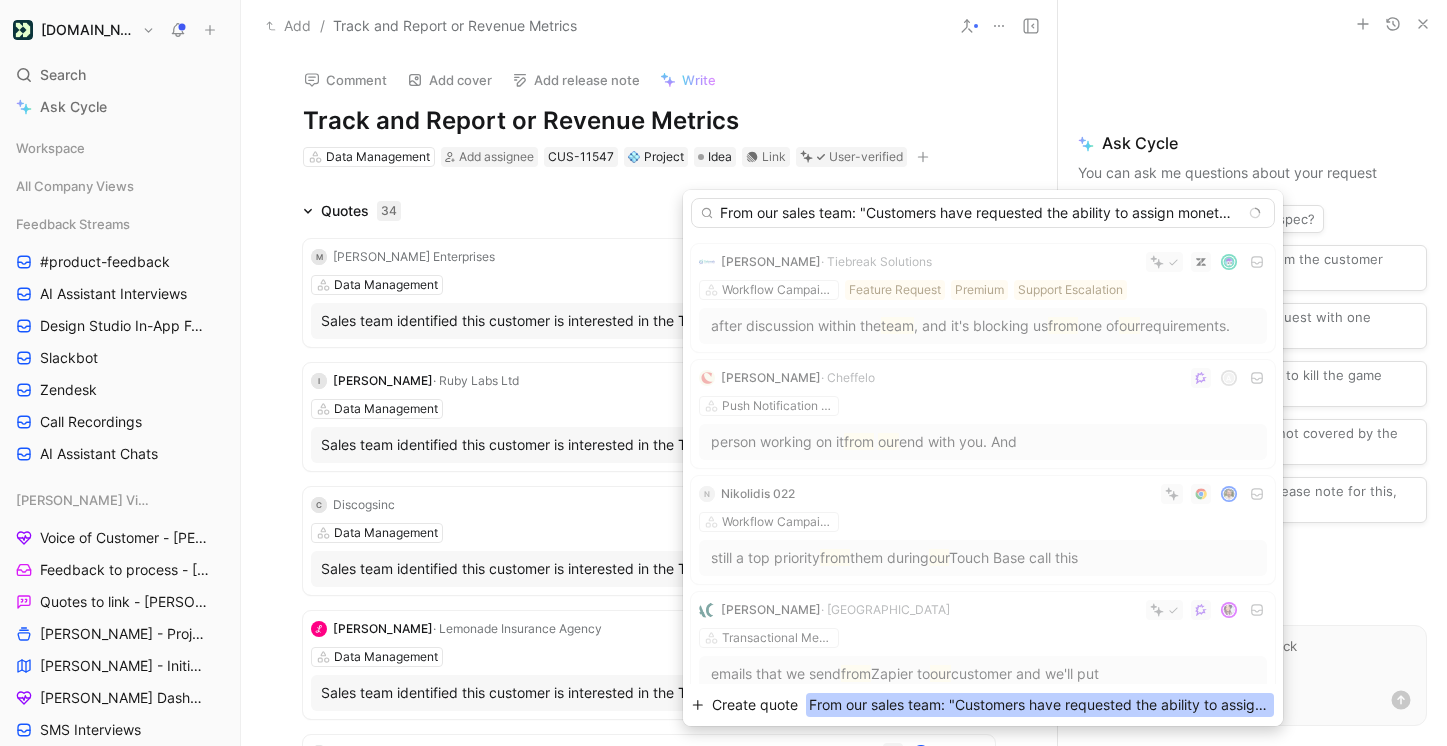 click on "Create quote" at bounding box center (755, 705) 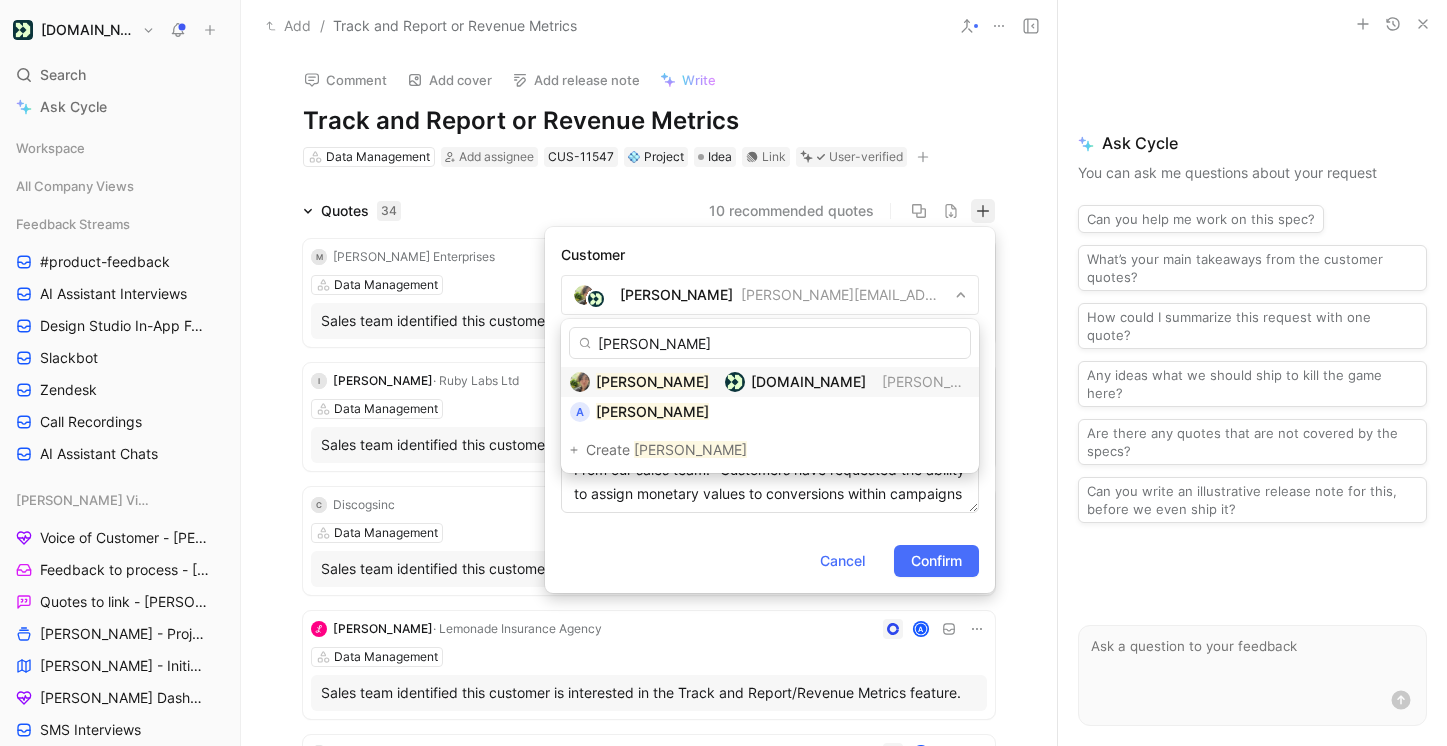 type on "anna rider" 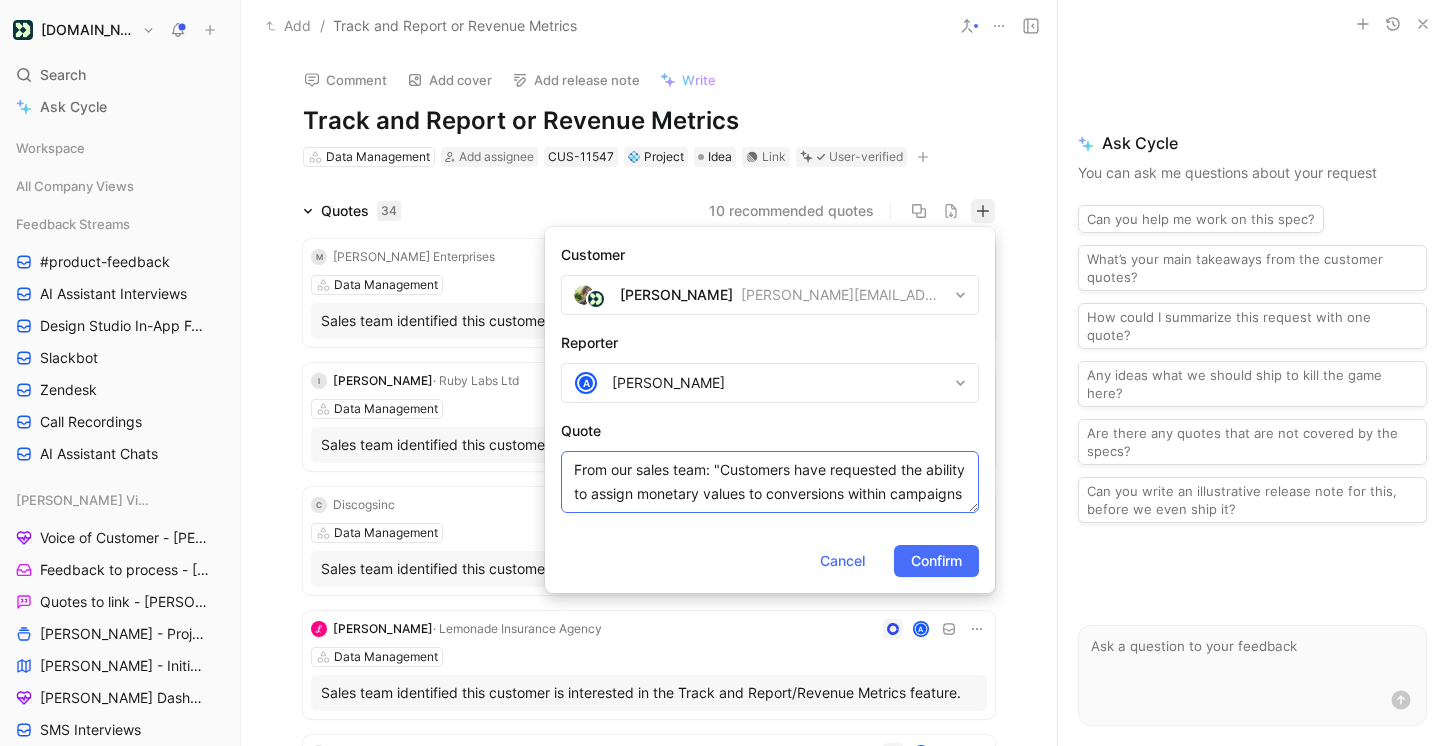 click on "From our sales team: "Customers have requested the ability to assign monetary values to conversions within campaigns to measure total and average revenue directly in the platform. This feature would enhance their ability to assess the effectiveness of their marketing efforts. The issue has garnered significant interest over several years, with some customers considering alternative platforms due to its absence." at bounding box center (770, 482) 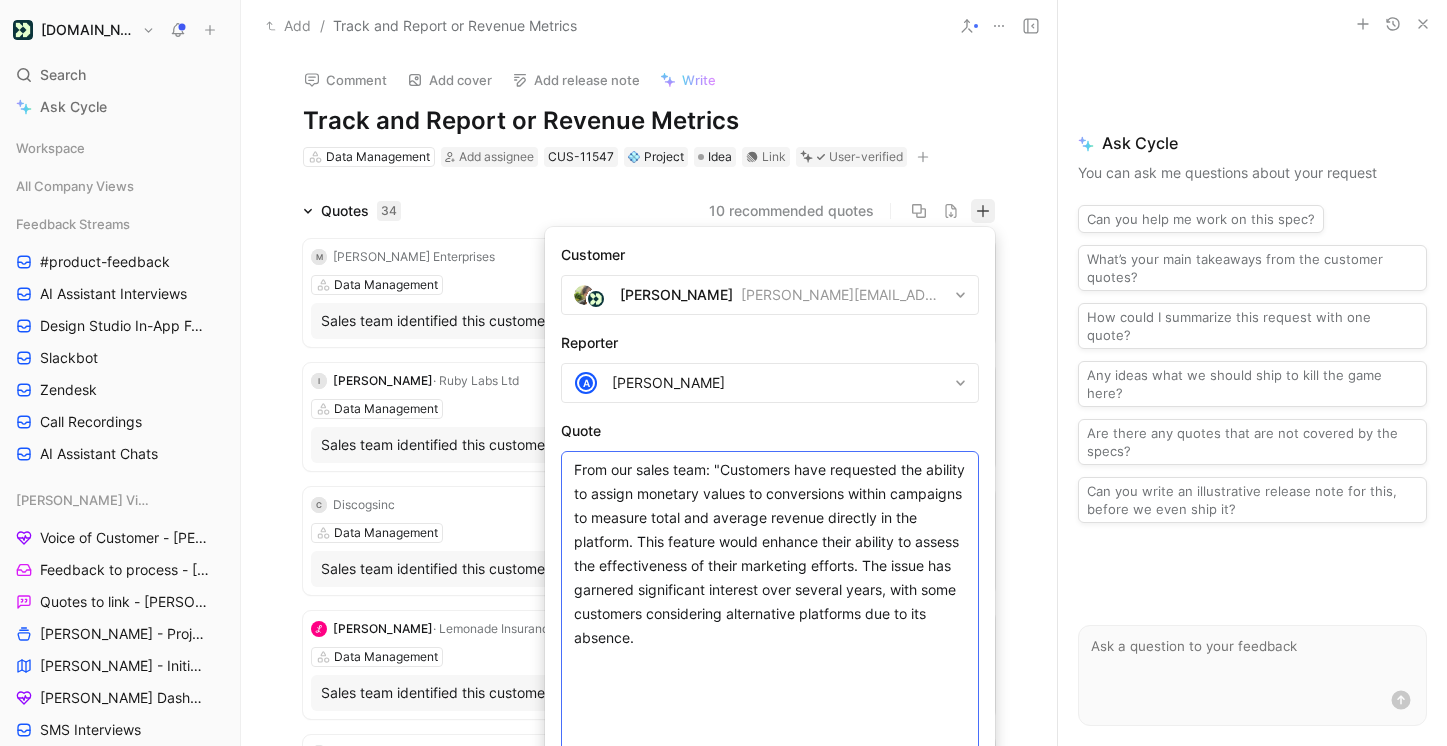 drag, startPoint x: 975, startPoint y: 510, endPoint x: 905, endPoint y: 778, distance: 276.99097 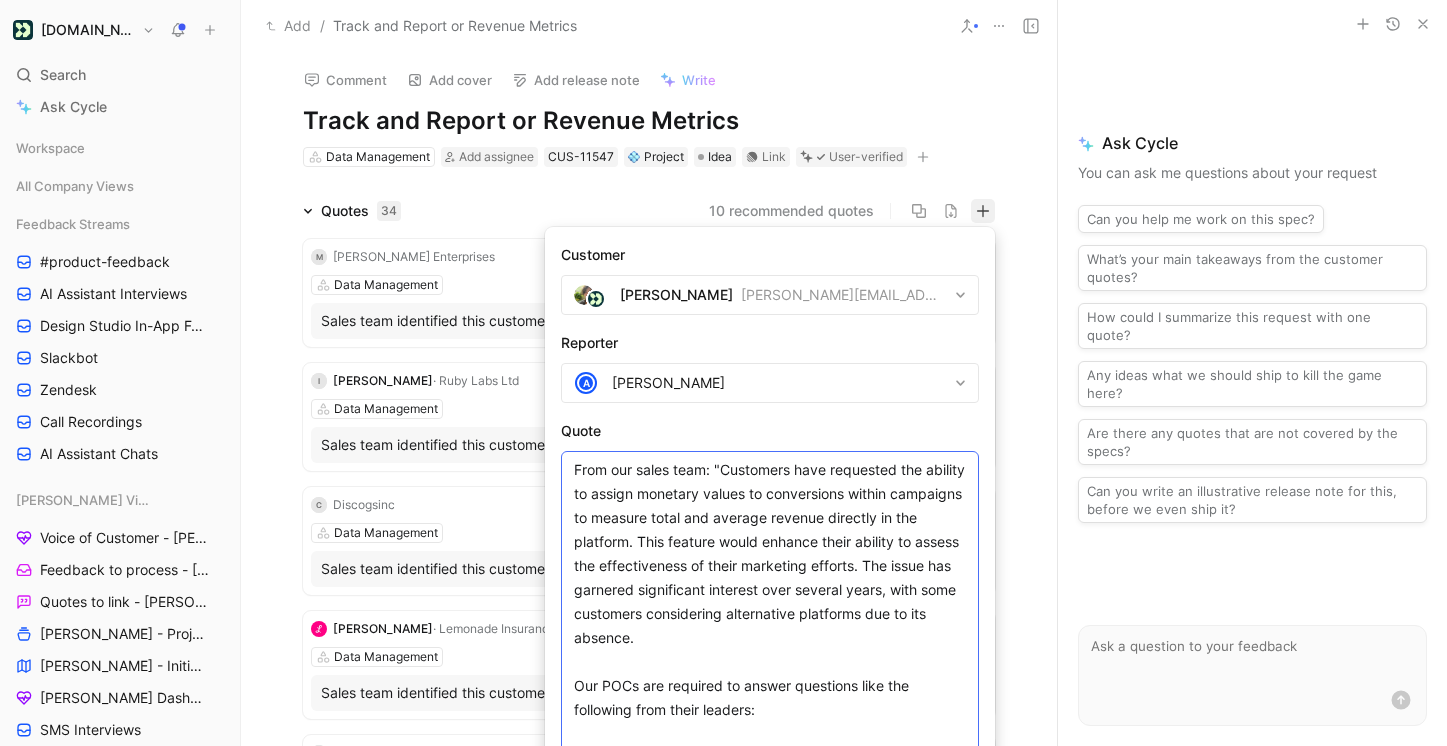 paste on "- *What is the **total revenue generated** from our recent marketing campaigns?*" 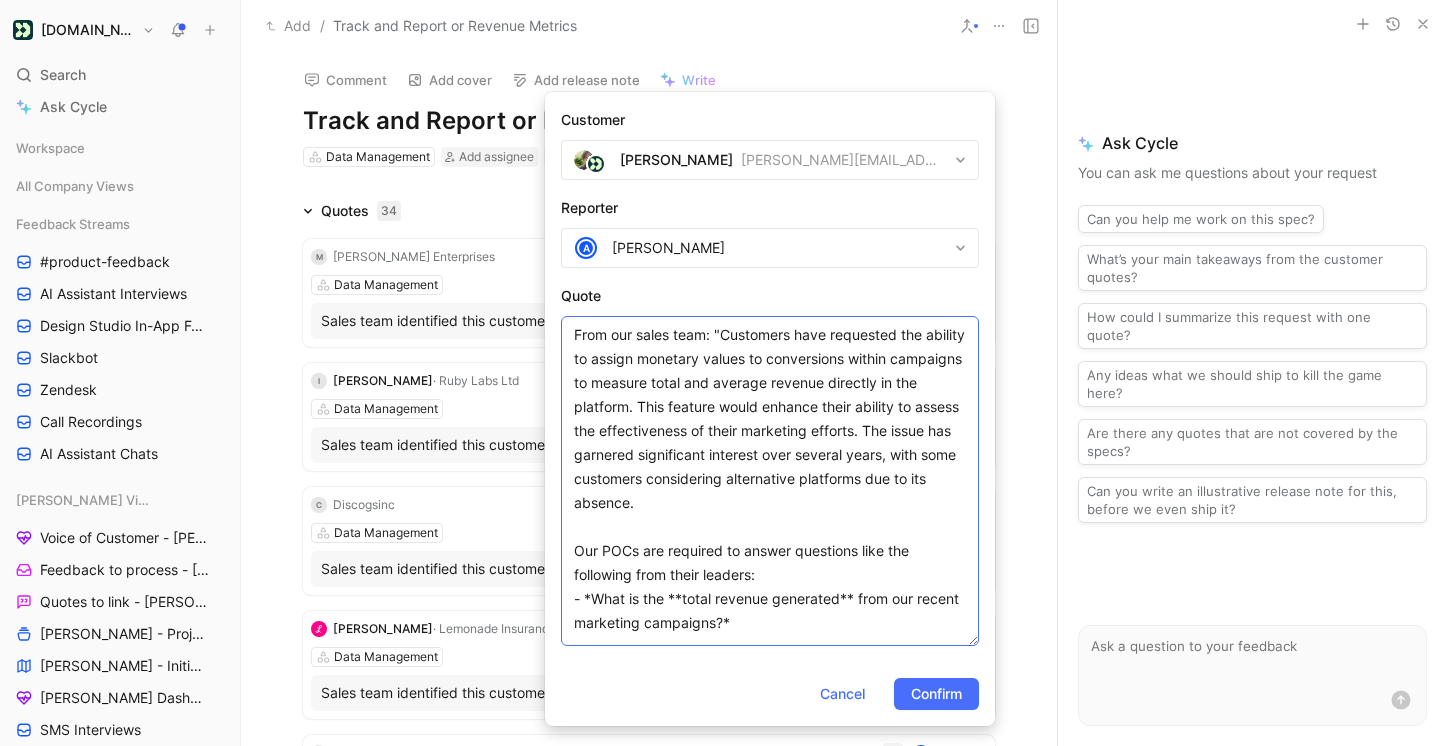 scroll, scrollTop: 10, scrollLeft: 0, axis: vertical 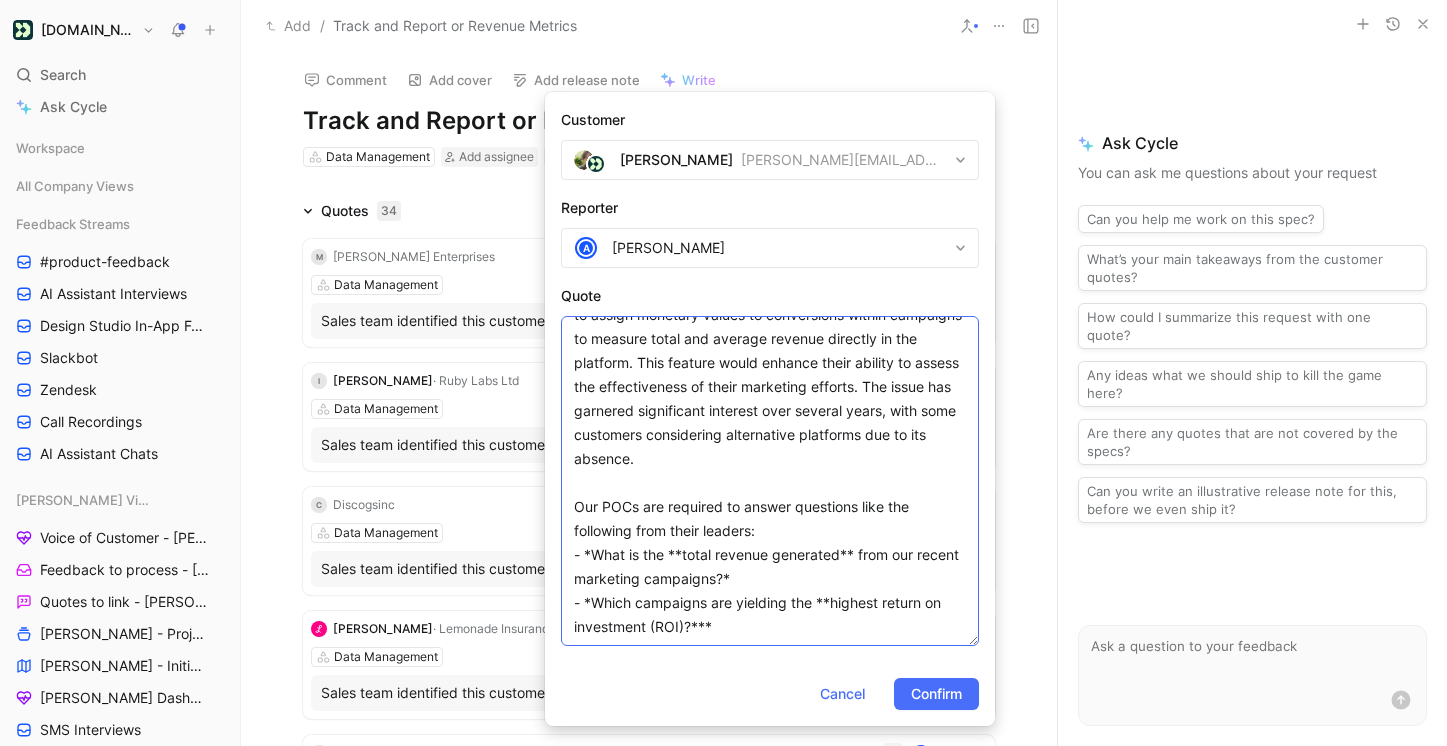 paste on "- *Can you provide the **average revenue per customer** for each campaign?*" 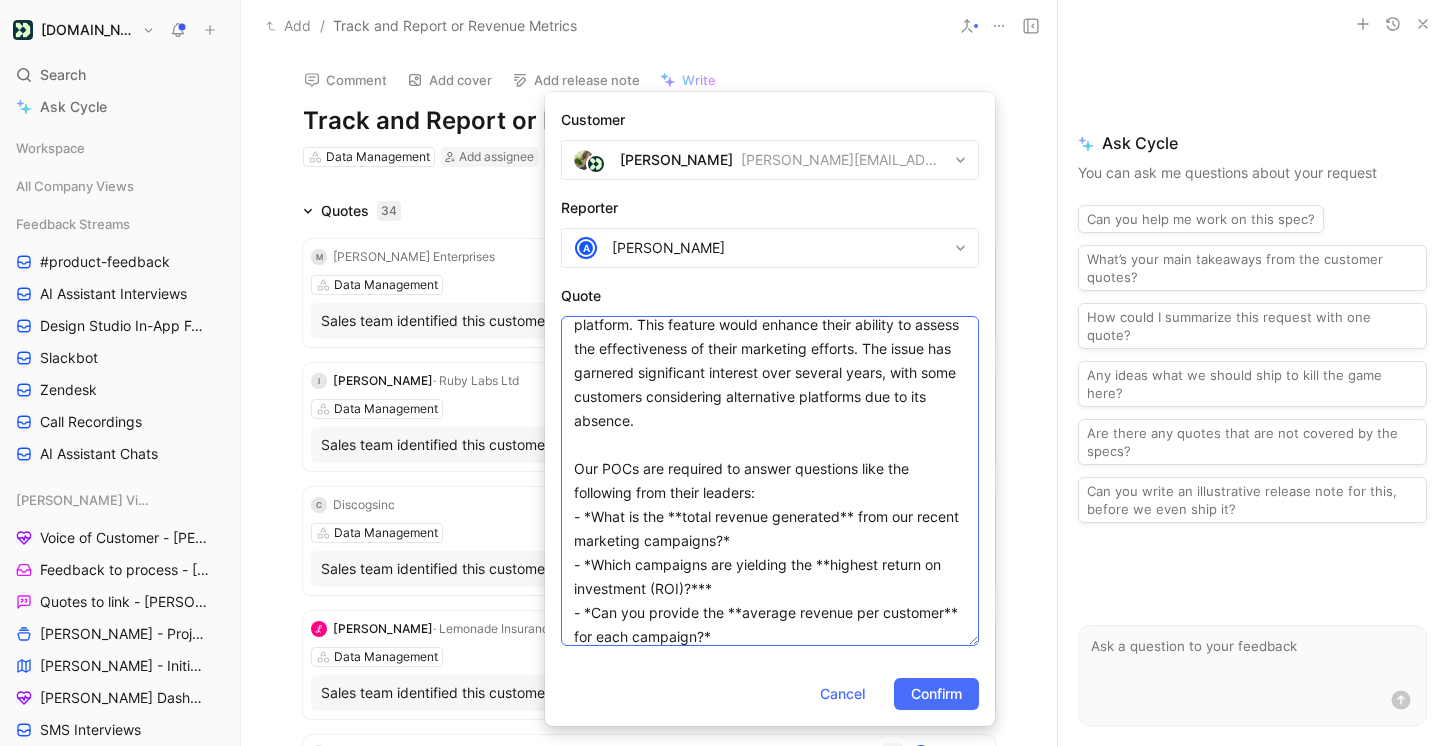 scroll, scrollTop: 106, scrollLeft: 0, axis: vertical 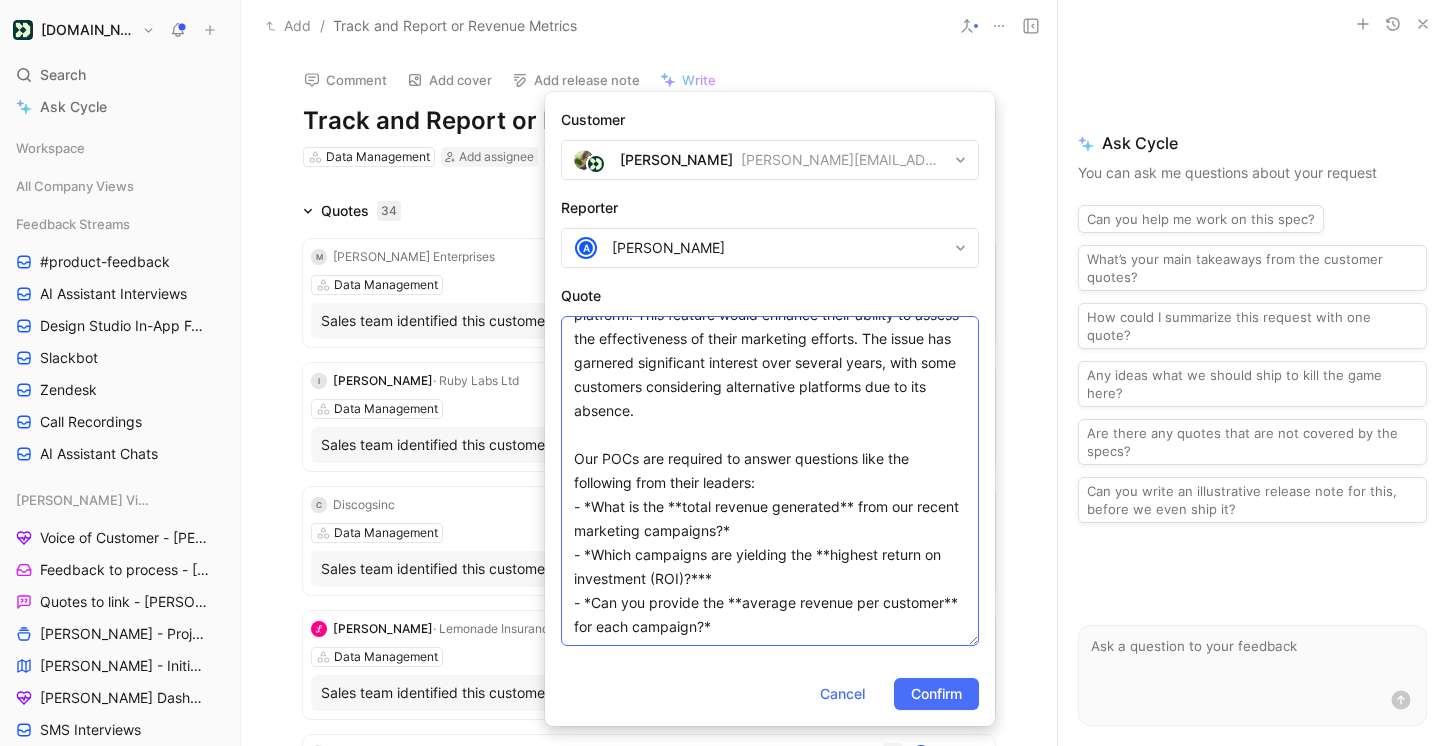 paste on "- *How does the **revenue generated** compare between email, SMS, and push notification **channels?***" 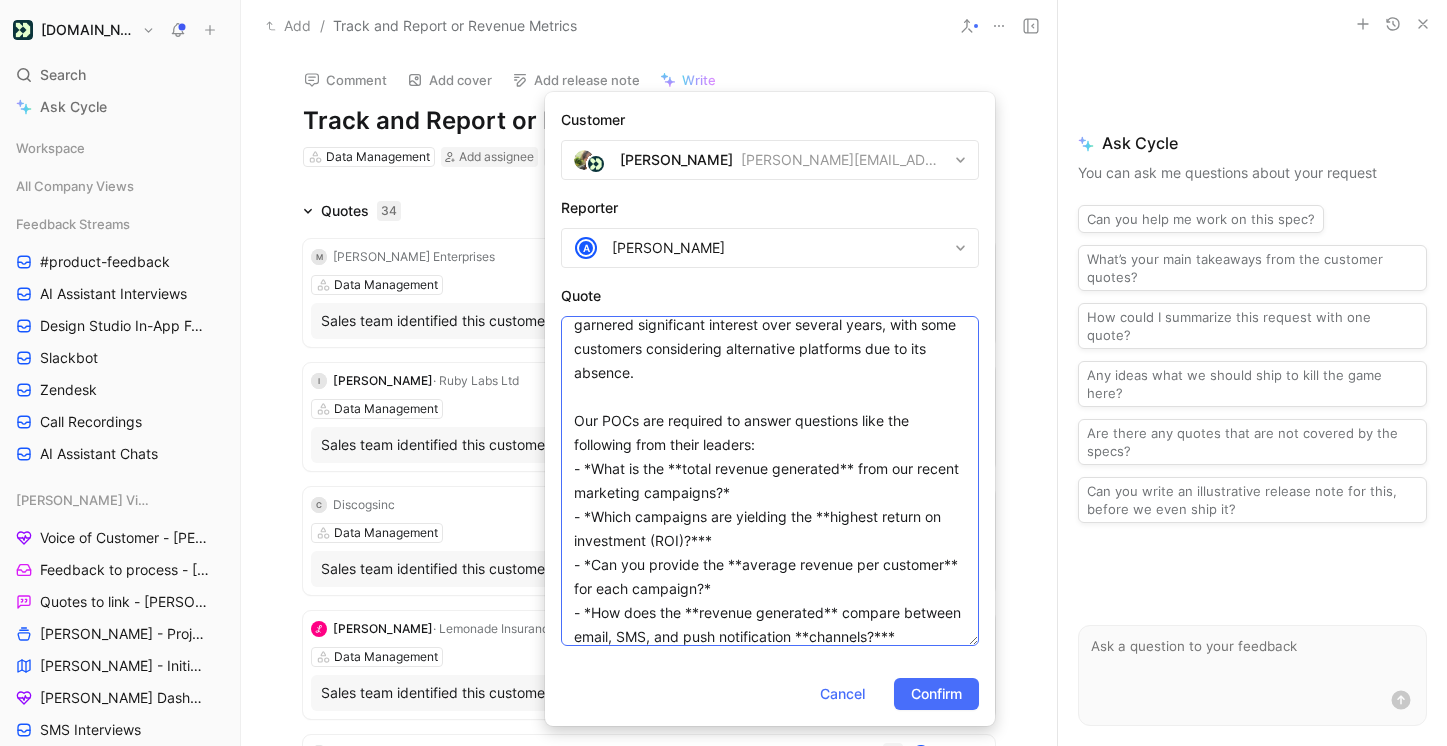 scroll, scrollTop: 140, scrollLeft: 0, axis: vertical 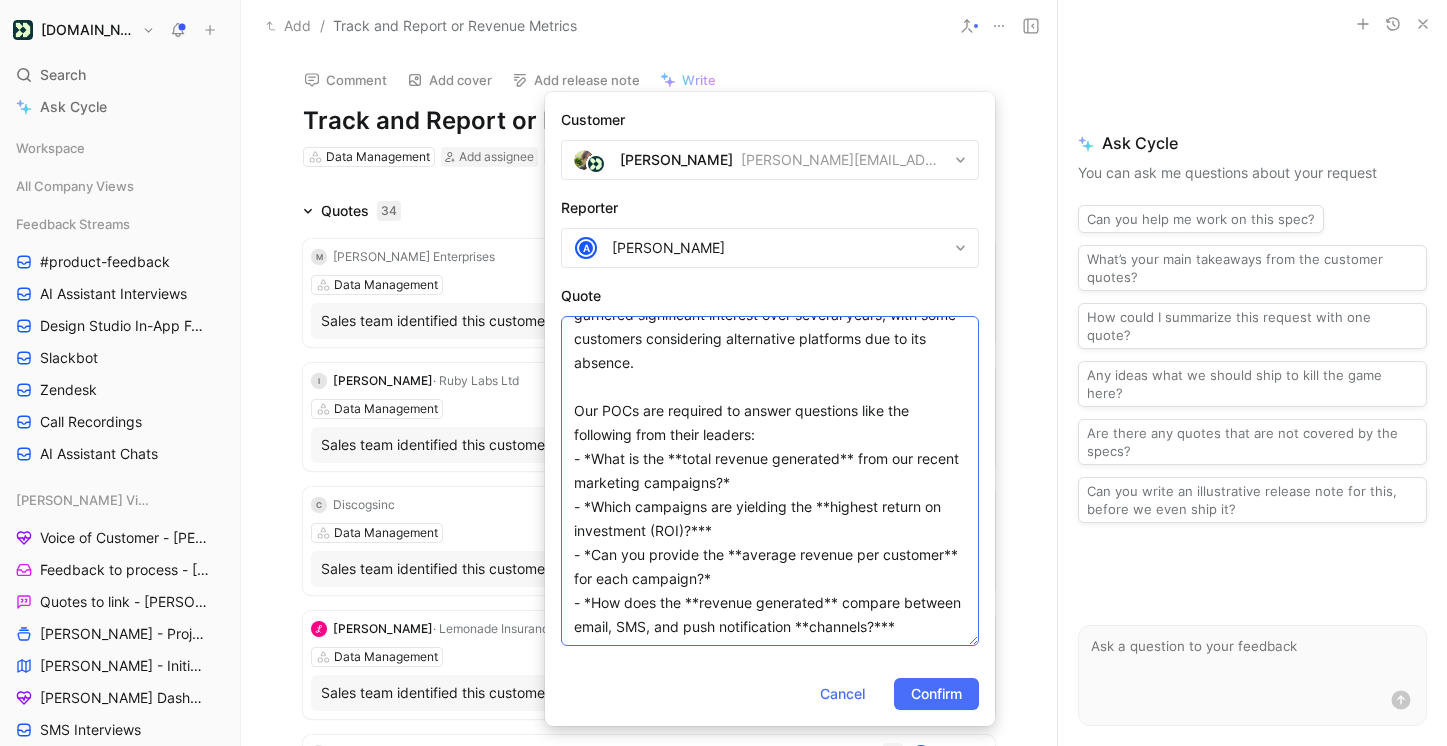 paste on "- *Which specific messages or touchpoints are **driving the most revenue?***" 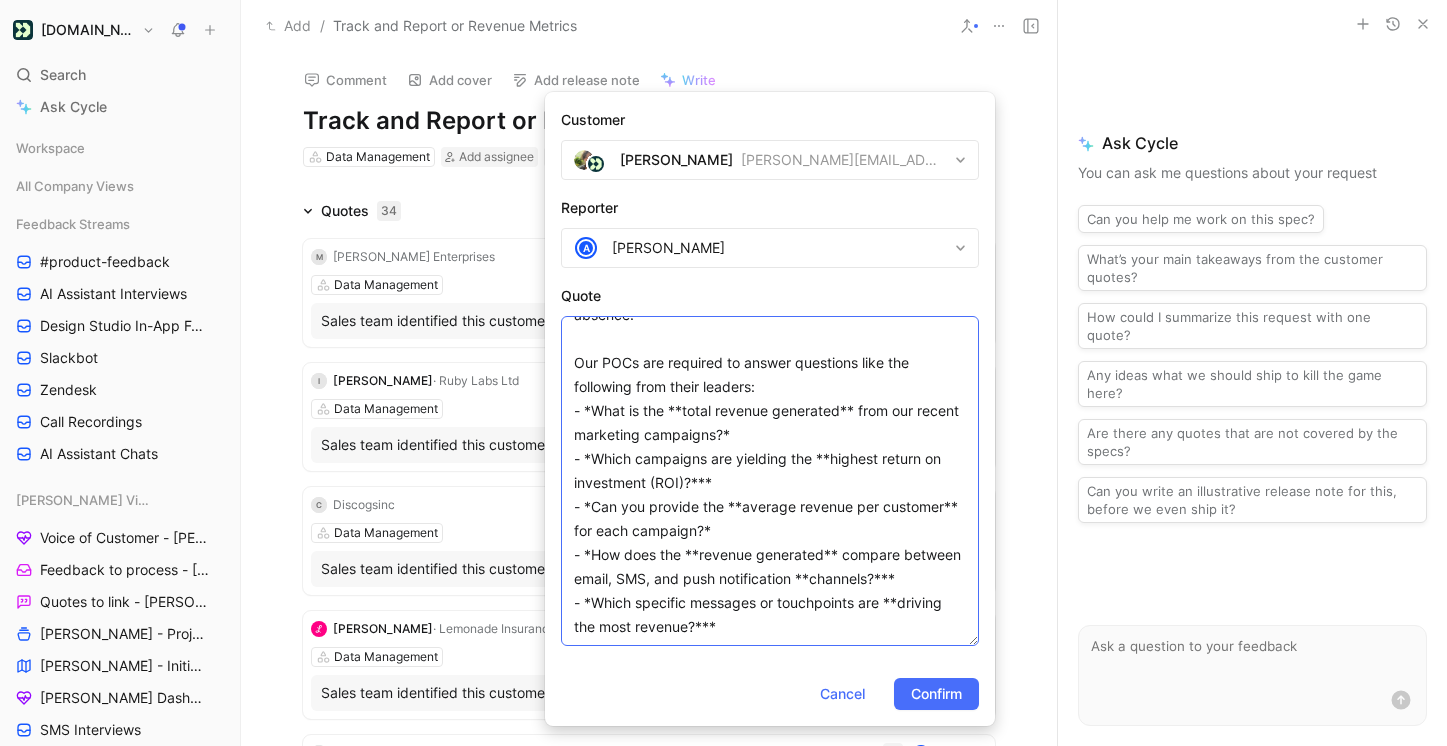 scroll, scrollTop: 226, scrollLeft: 0, axis: vertical 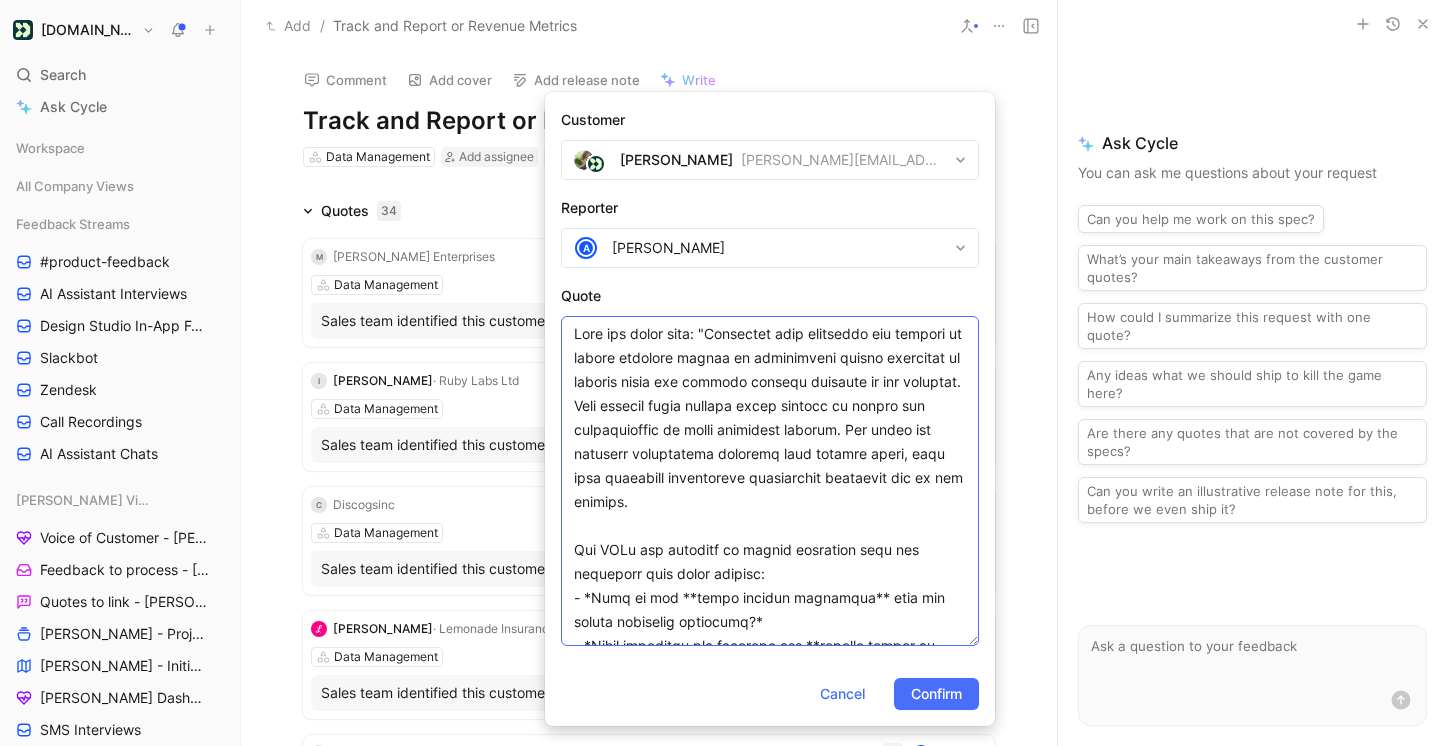 click on "Quote" at bounding box center (770, 481) 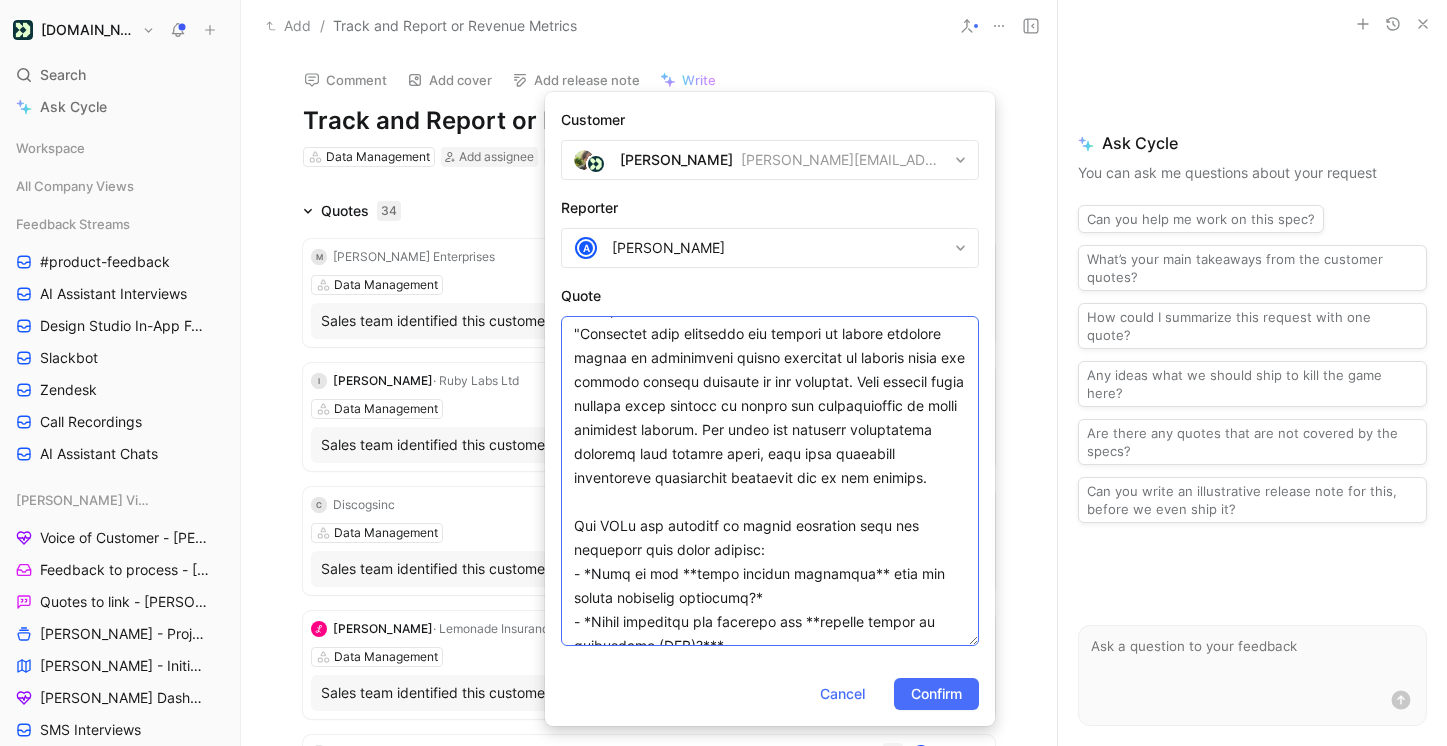 scroll, scrollTop: 0, scrollLeft: 0, axis: both 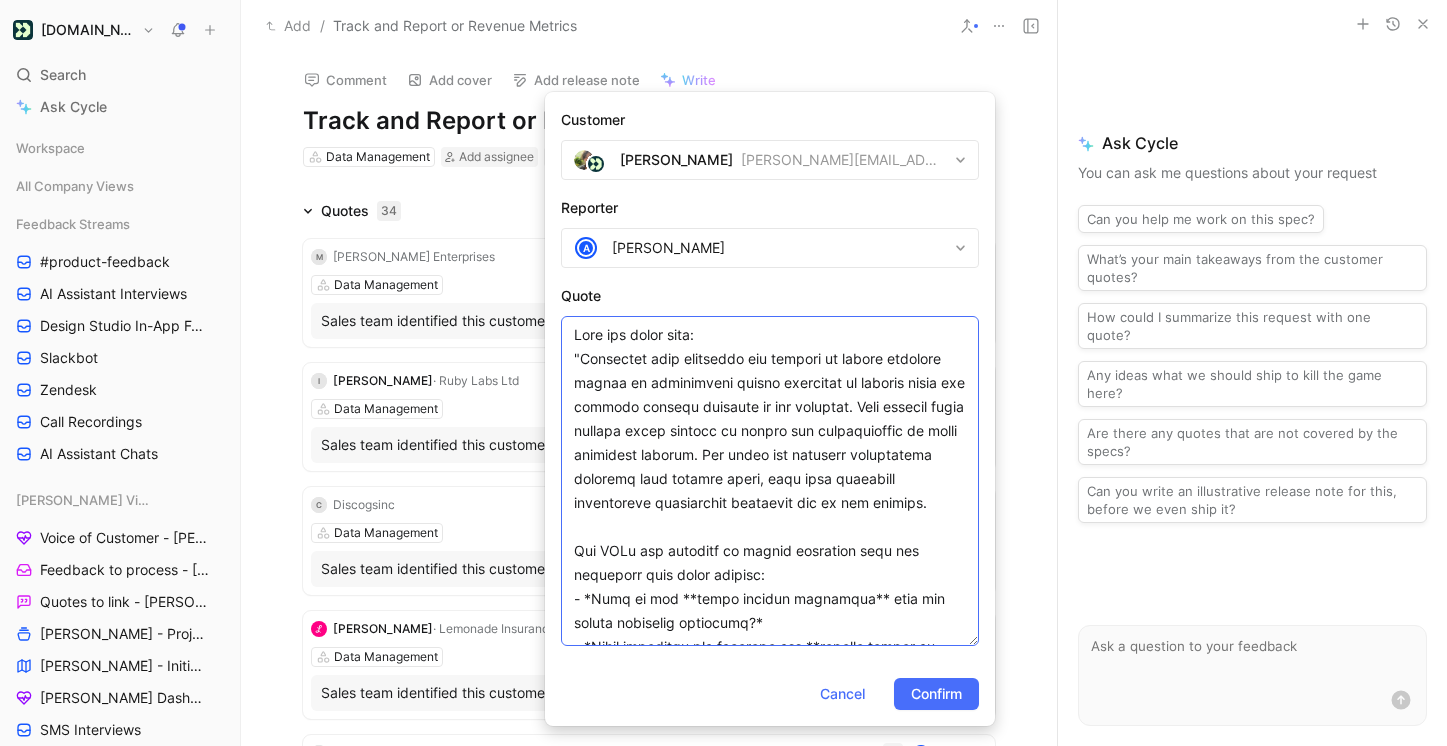 click on "Quote" at bounding box center (770, 481) 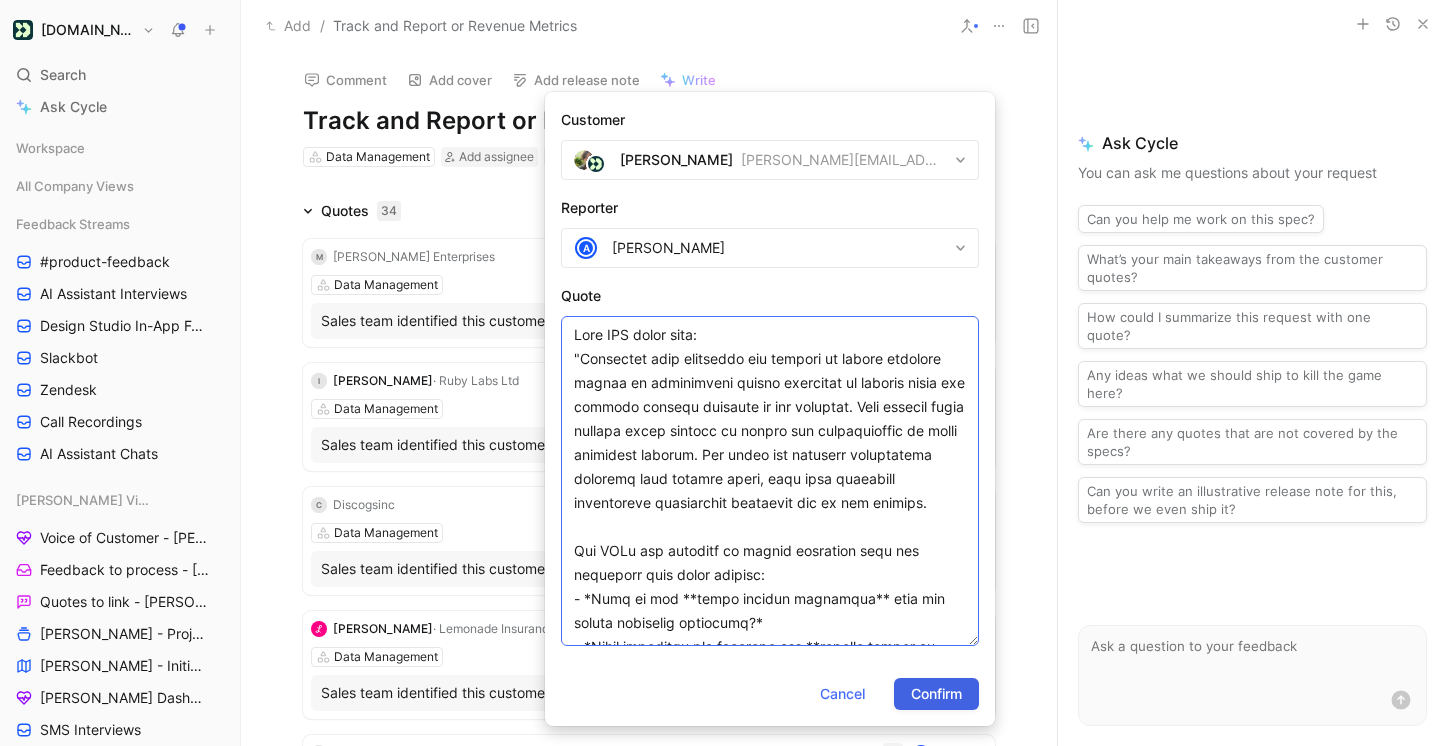 type on "From CIO sales team:
"Customers have requested the ability to assign monetary values to conversions within campaigns to measure total and average revenue directly in the platform. This feature would enhance their ability to assess the effectiveness of their marketing efforts. The issue has garnered significant interest over several years, with some customers considering alternative platforms due to its absence.
Our POCs are required to answer questions like the following from their leaders:
- *What is the **total revenue generated** from our recent marketing campaigns?*
- *Which campaigns are yielding the **highest return on investment (ROI)?***
- *Can you provide the **average revenue per customer** for each campaign?*
- *How does the **revenue generated** compare between email, SMS, and push notification **channels?***
- *Which specific messages or touchpoints are **driving the most revenue?***
At this time, there isn’t an easy way to achieve this within customer.io. I think supporting this feature si..." 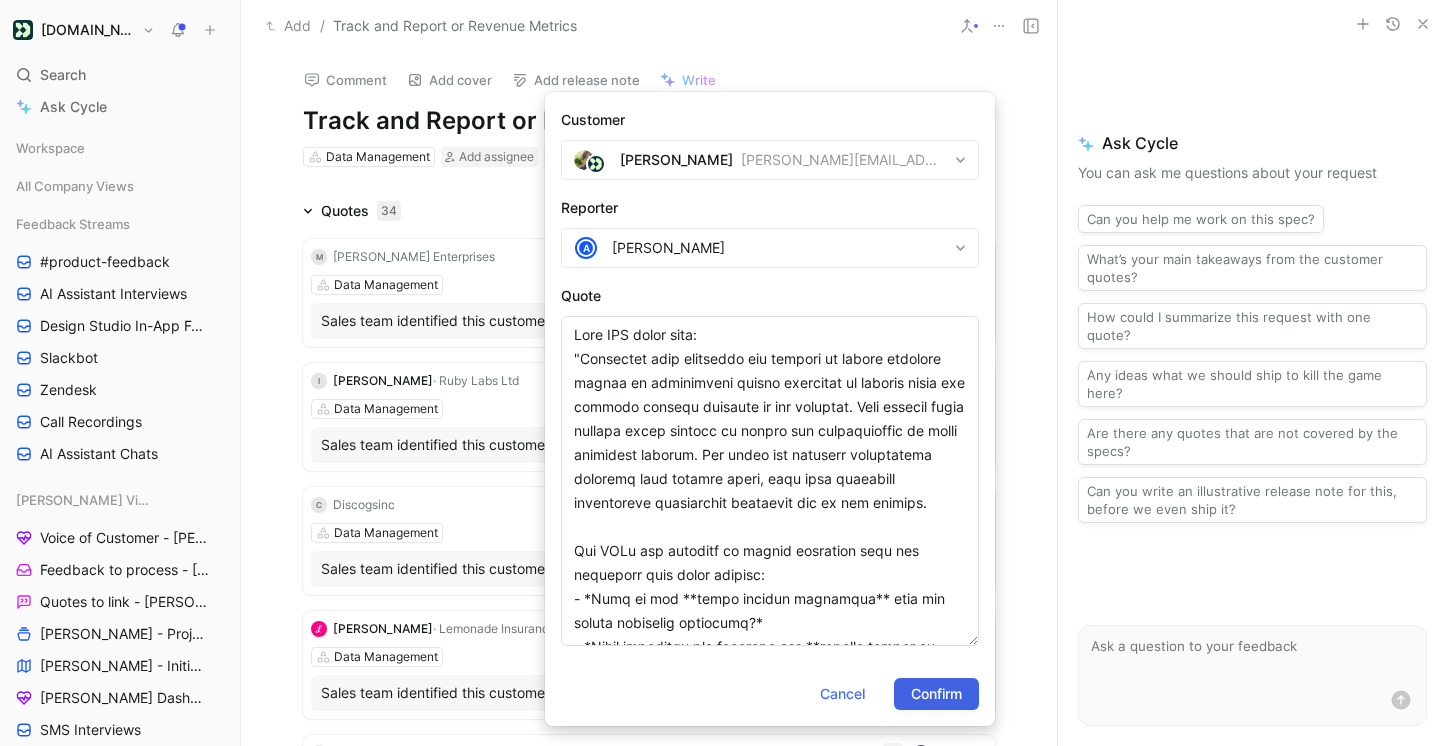 click on "Confirm" at bounding box center (936, 694) 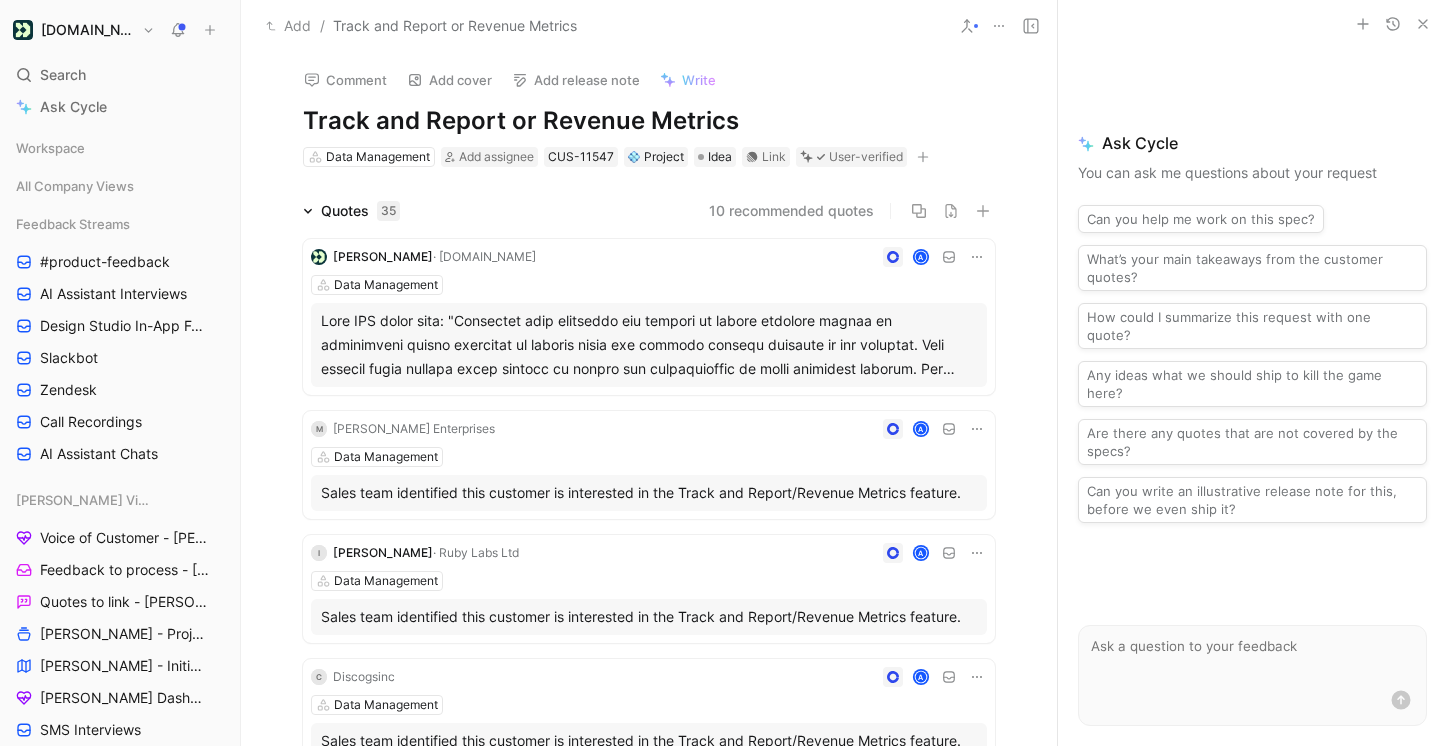 click 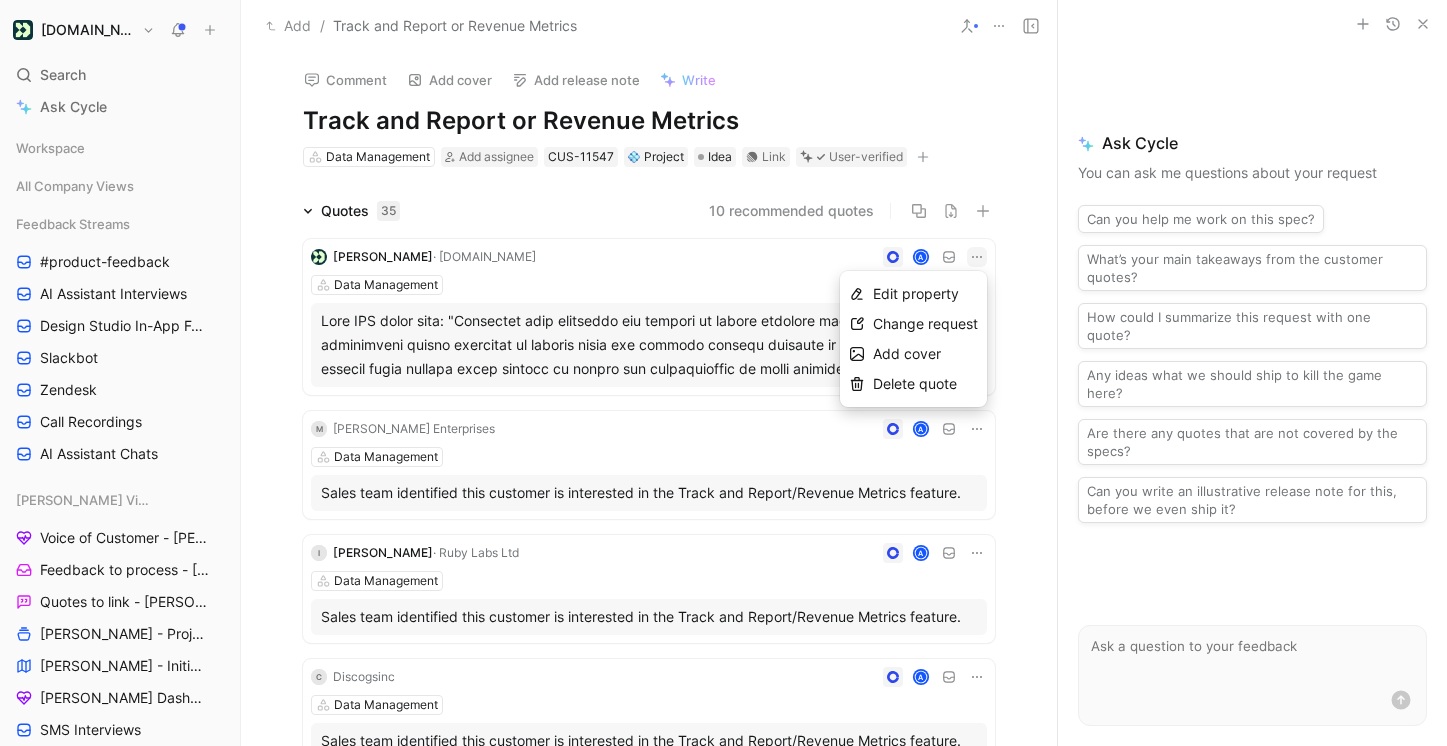 click at bounding box center [649, 345] 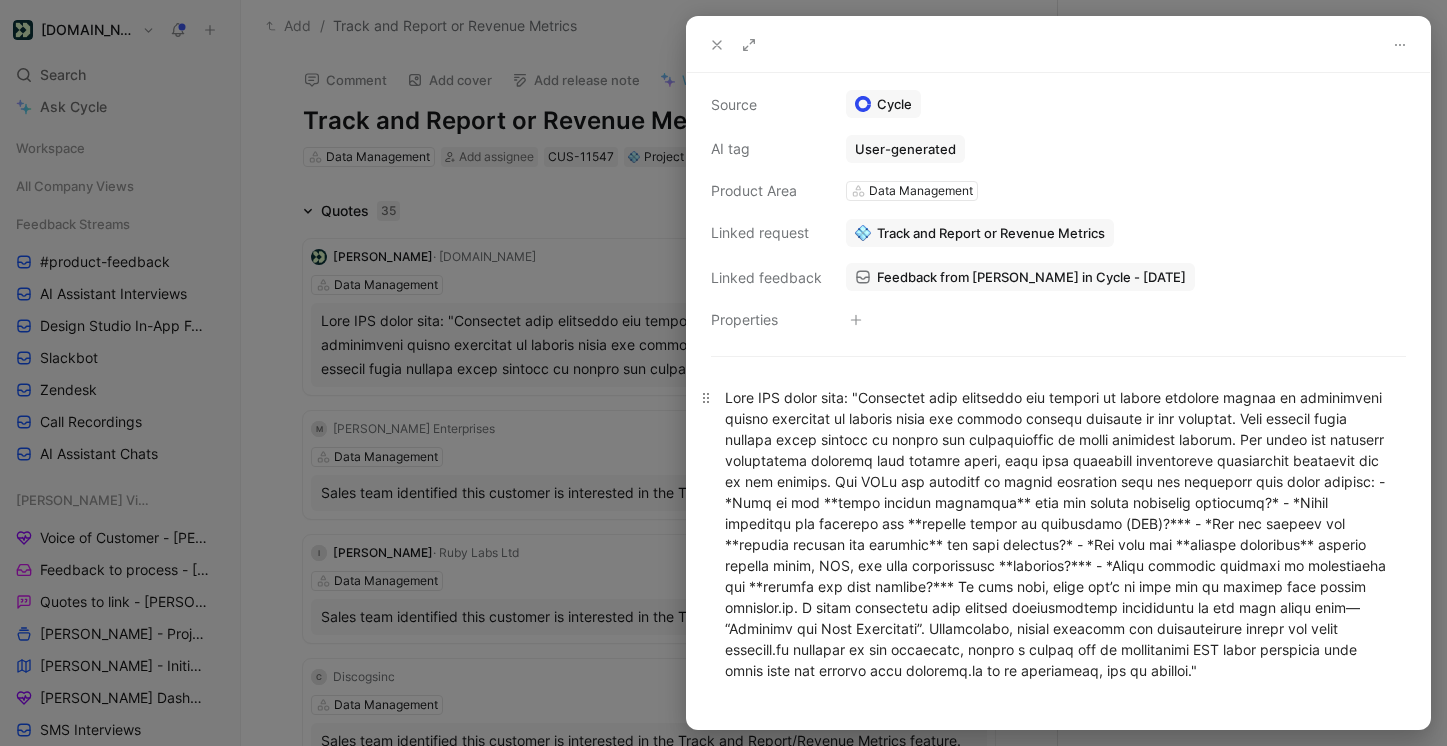 scroll, scrollTop: 261, scrollLeft: 0, axis: vertical 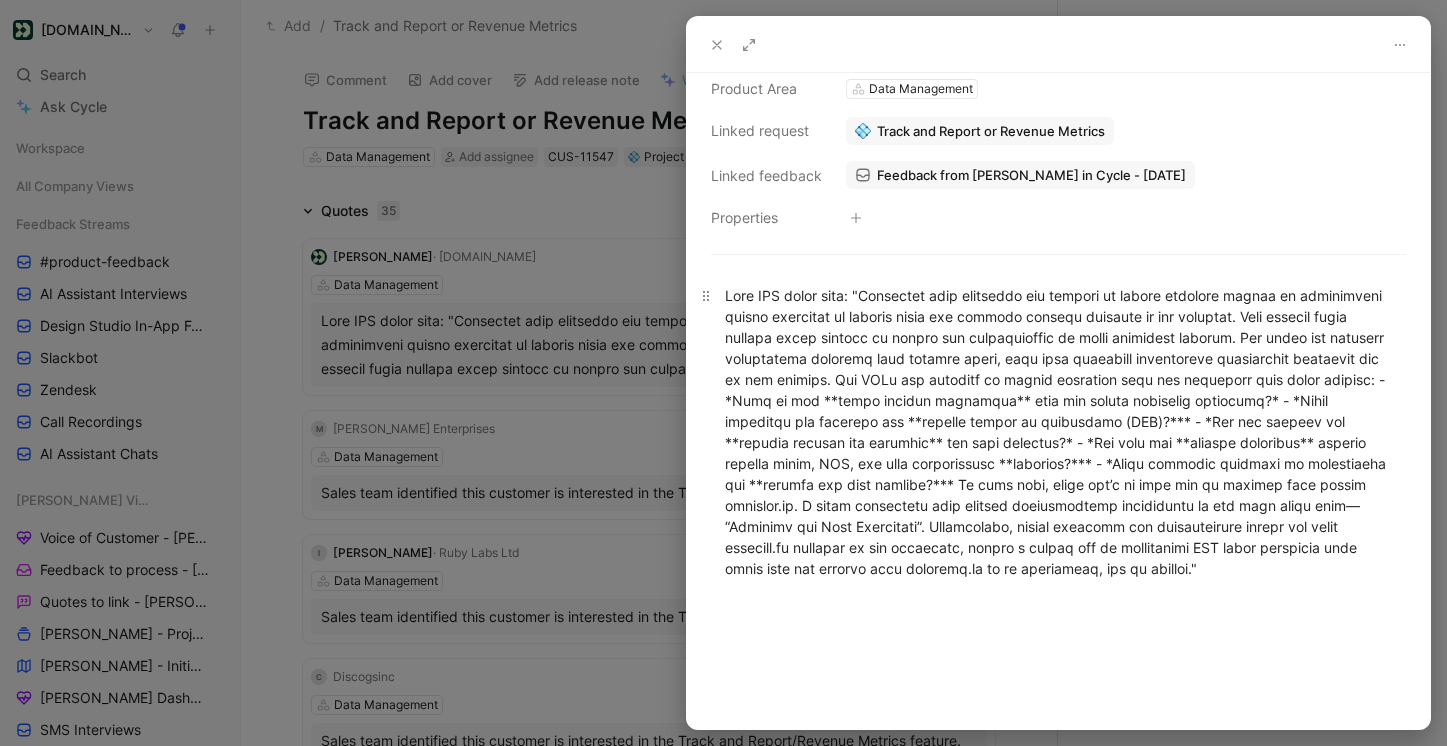click at bounding box center (1058, 432) 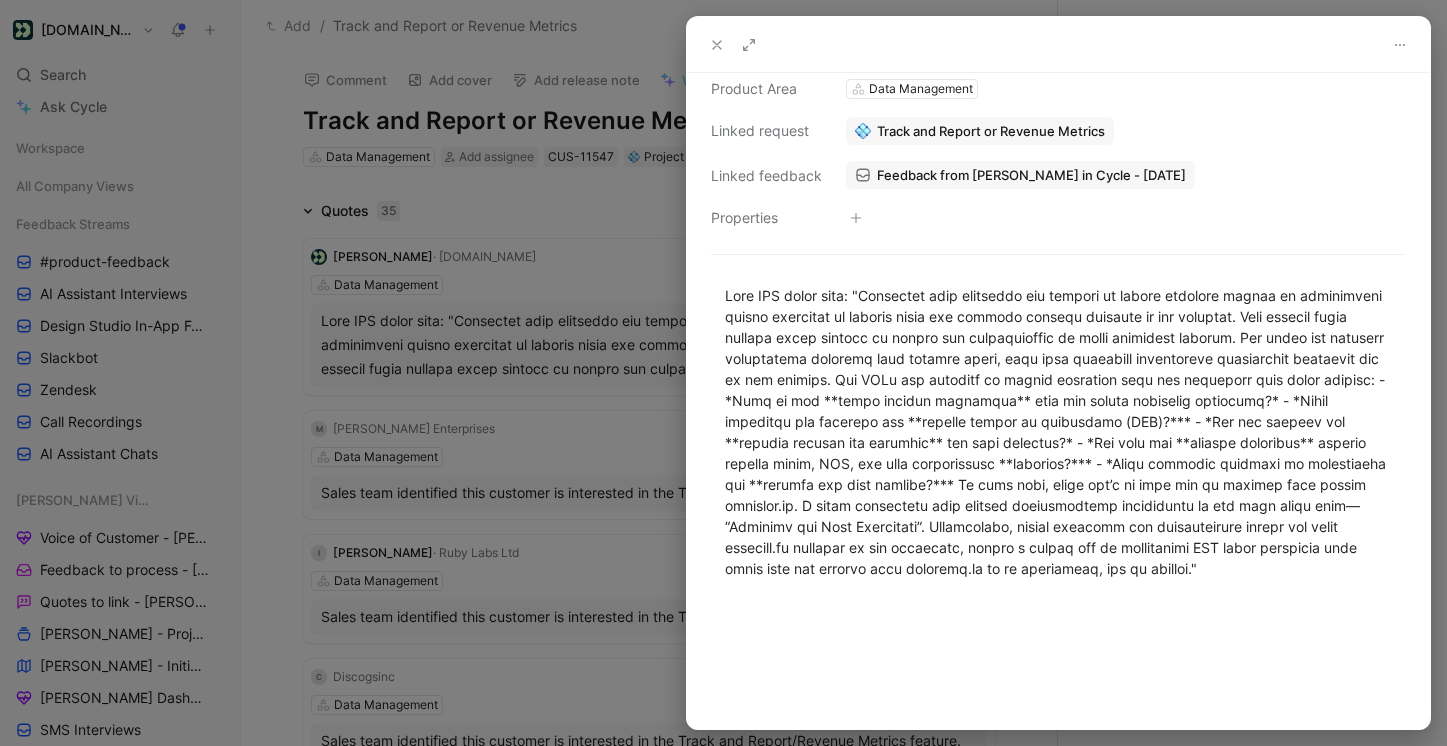 click at bounding box center [723, 373] 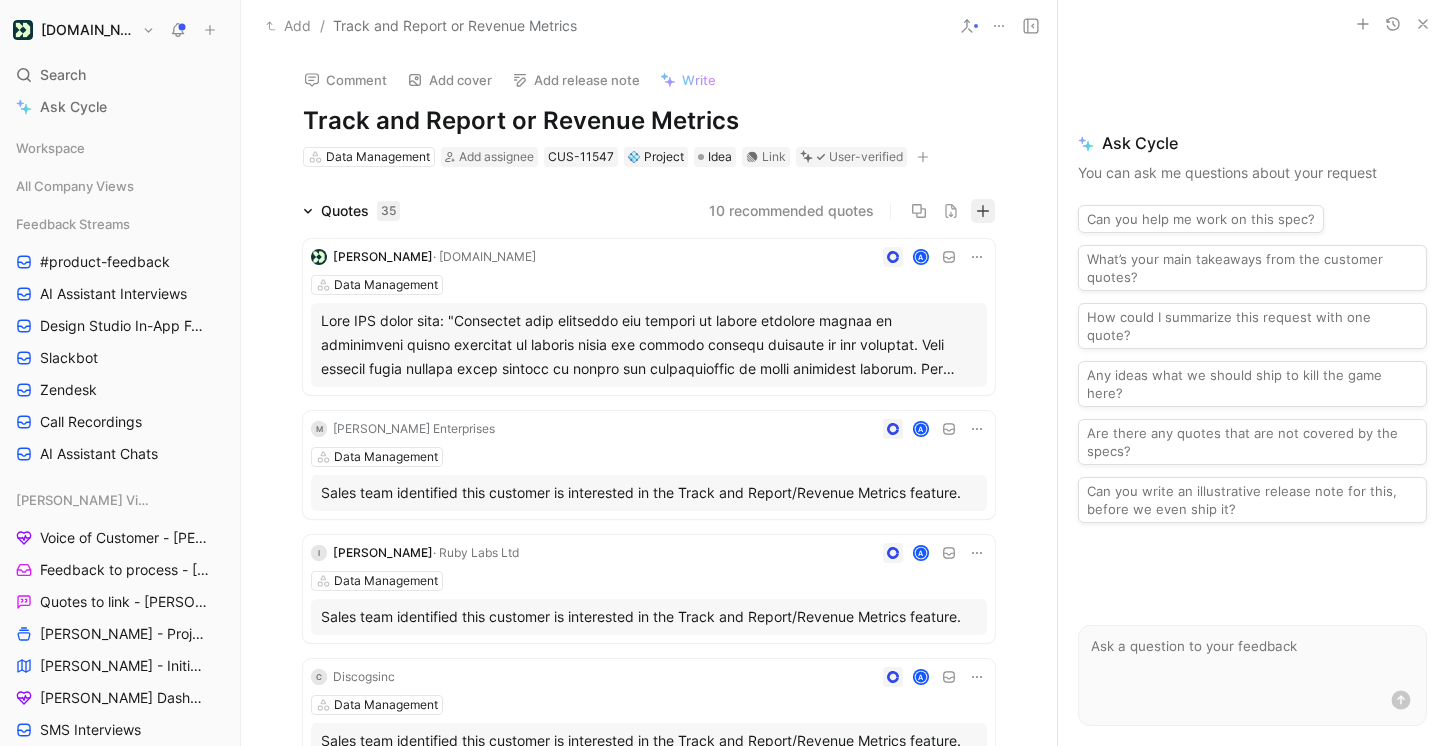 click 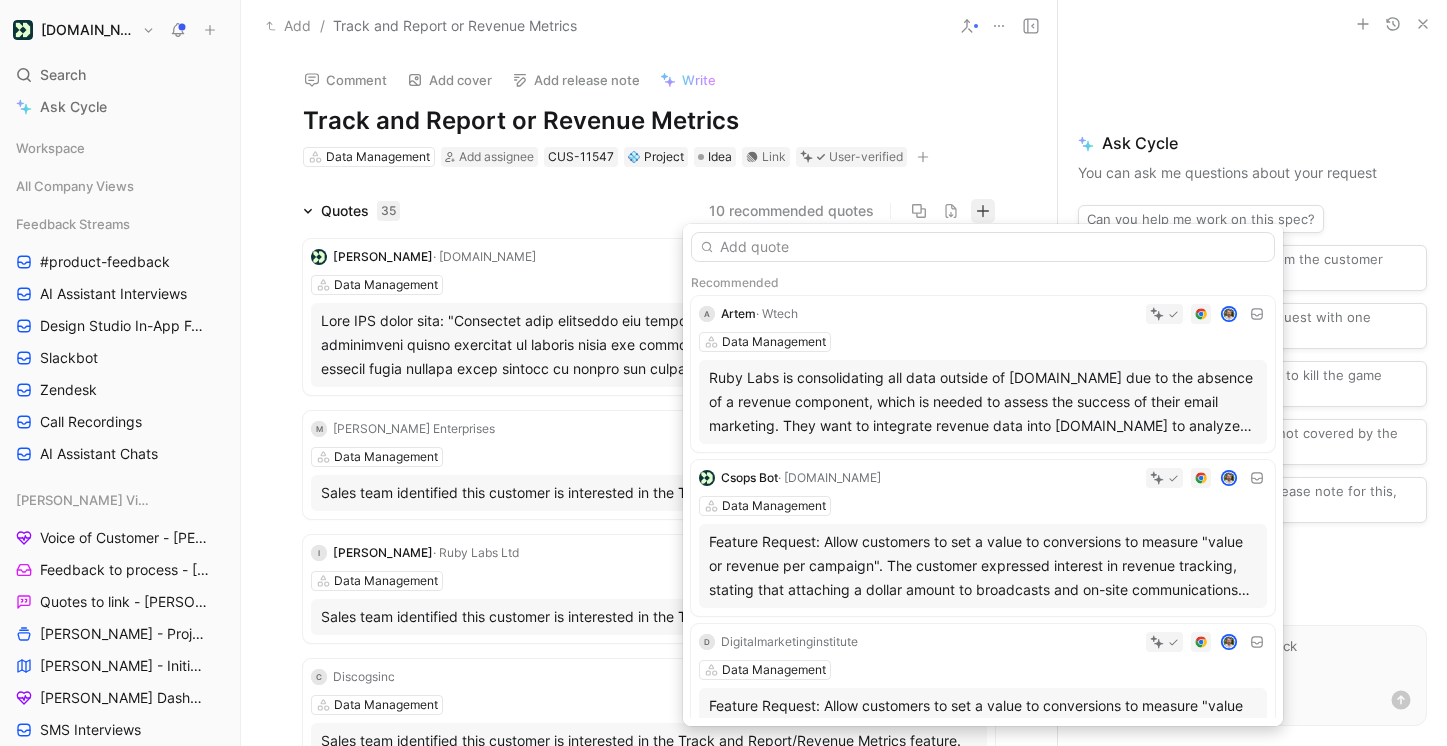 click at bounding box center (983, 247) 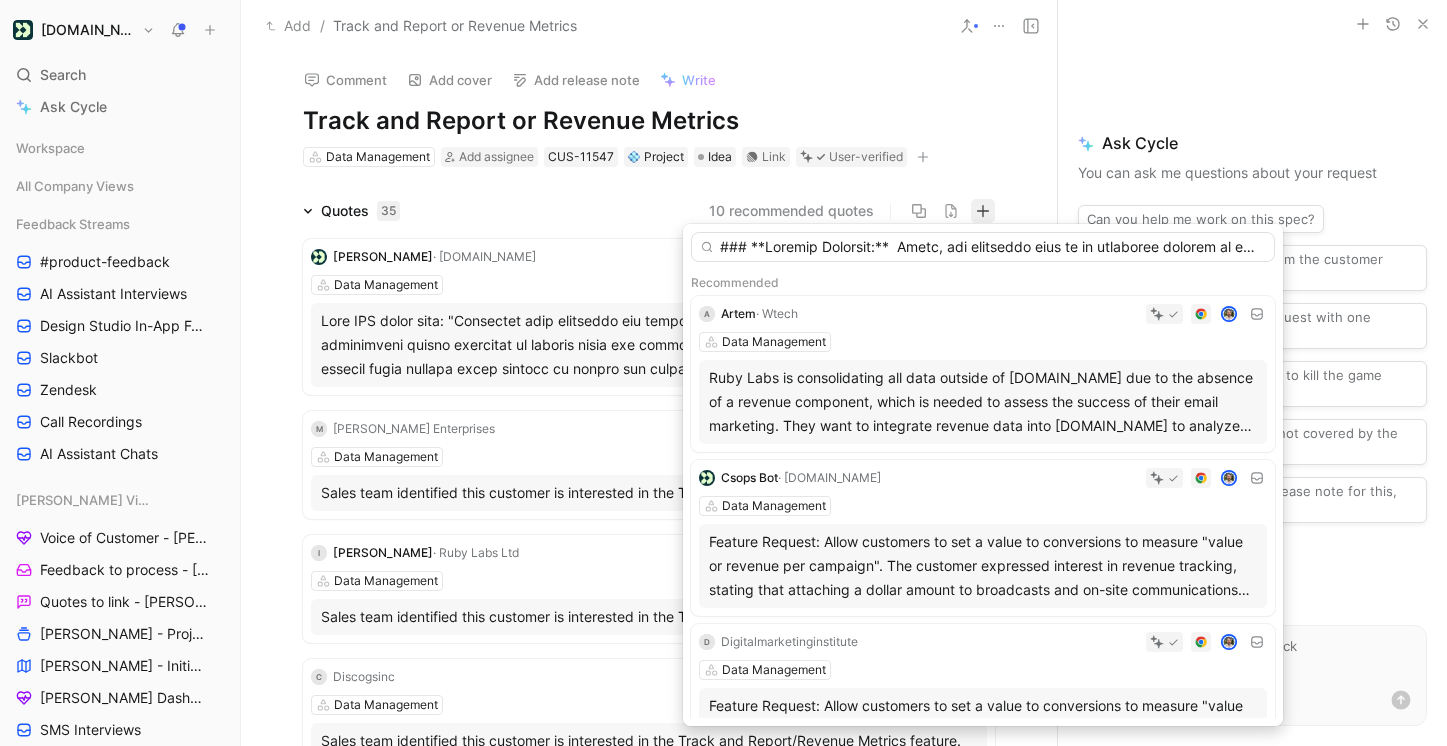 scroll, scrollTop: 0, scrollLeft: 8060, axis: horizontal 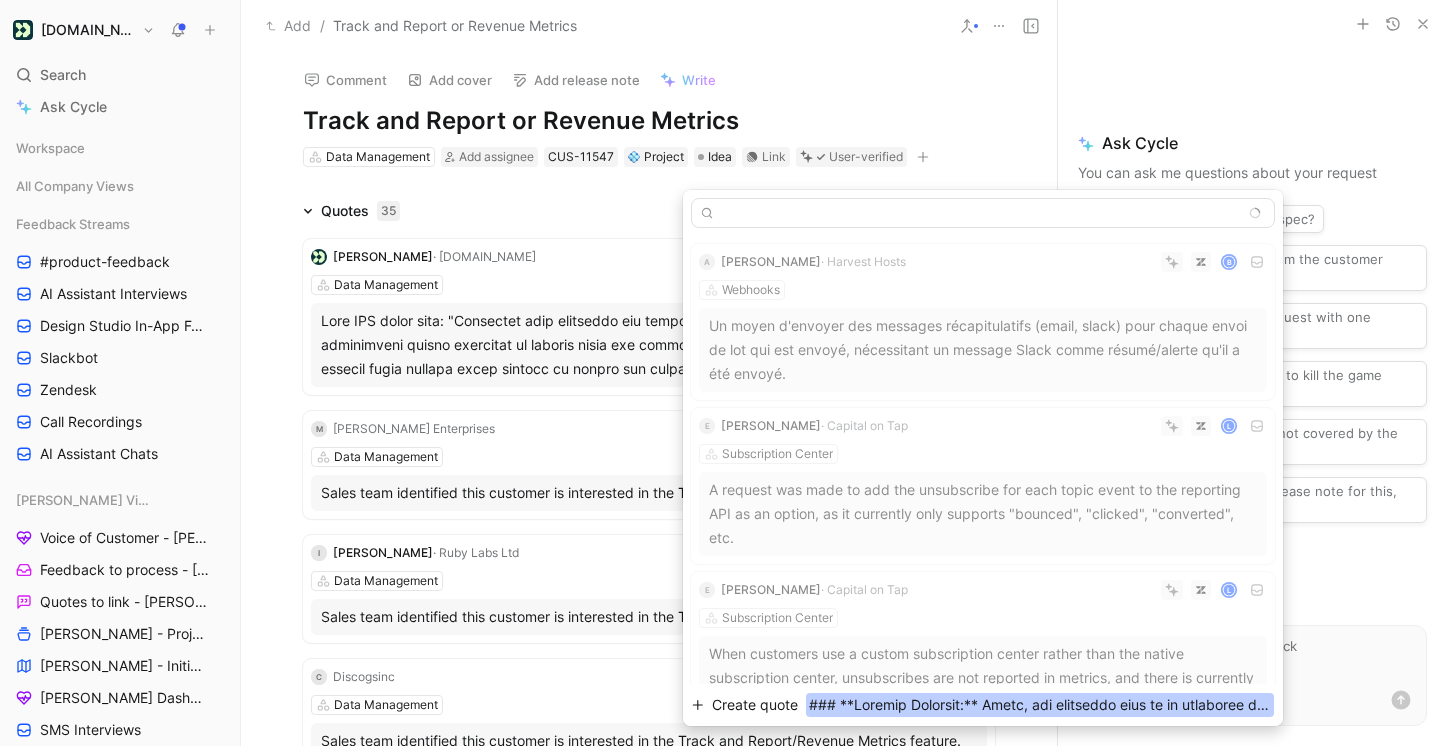 type on "### **Current Solution:**  Today, our customers need to do something similar to the following if they’d like to have their revenue data attributed to the conversions in Journeys.  a) Subscribe to a third-party data analytics platform (Amplitude, Mixpanel etc.)  b) Hire a Data Analytics team   c) Integrate Journeys data to that platform and   d) Request their technical team to build custom reports every time they need a report  In addition to current customers.   Lost two sales deals in Q1 due to no revenue attribution  Rabbit mobility - Preferred Moengage due to their reporting & analytics, specifically the AI inclusion and direct revenue attribution  The Avenue Z Network - Timing and revenue attribution in reporting.  Needs to be able to attribute a dollar value to conversions and marketing stages  ### If you could wave a magic wand and provide a solution for customers, what would it be?  Implement an integrated revenue attribution system that allows:  - Automatic association of monetary values with conve..." 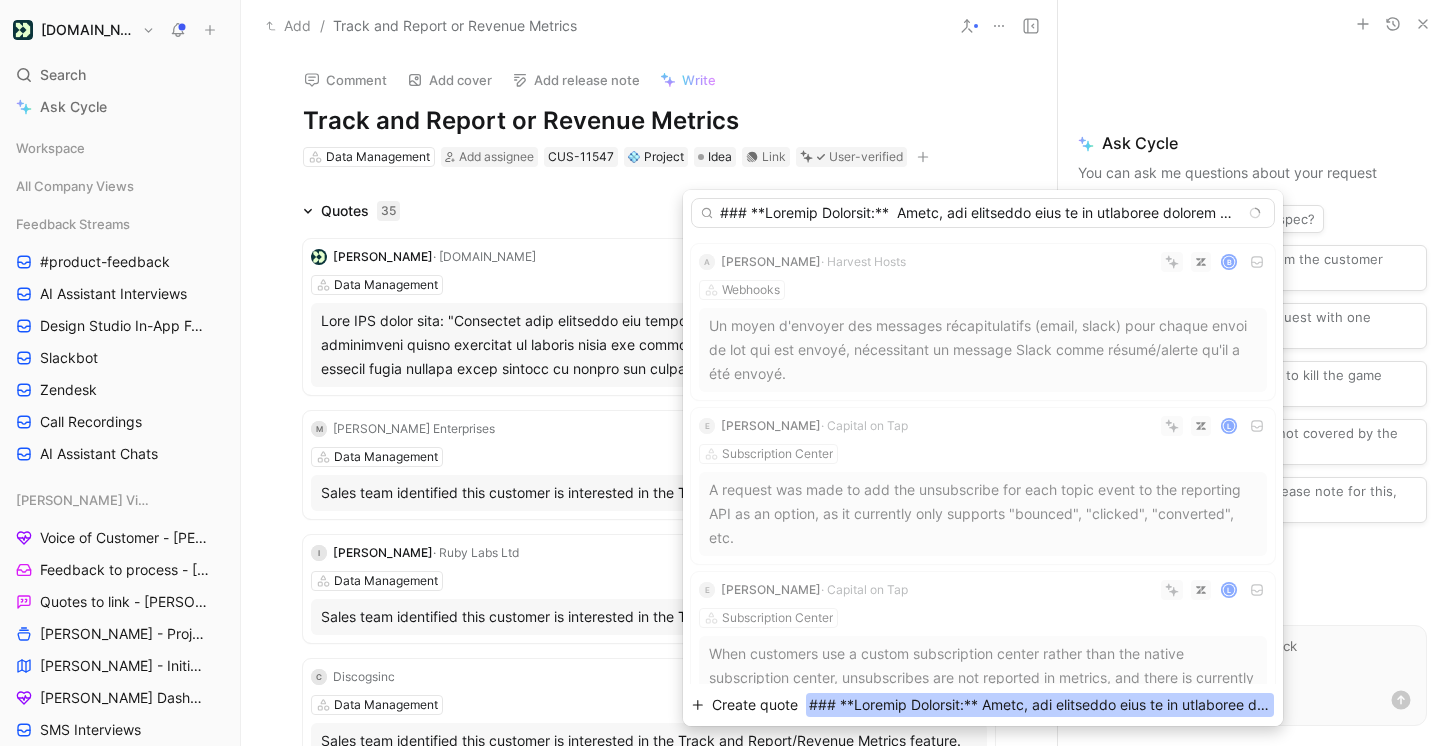 click on "Create quote" at bounding box center (755, 705) 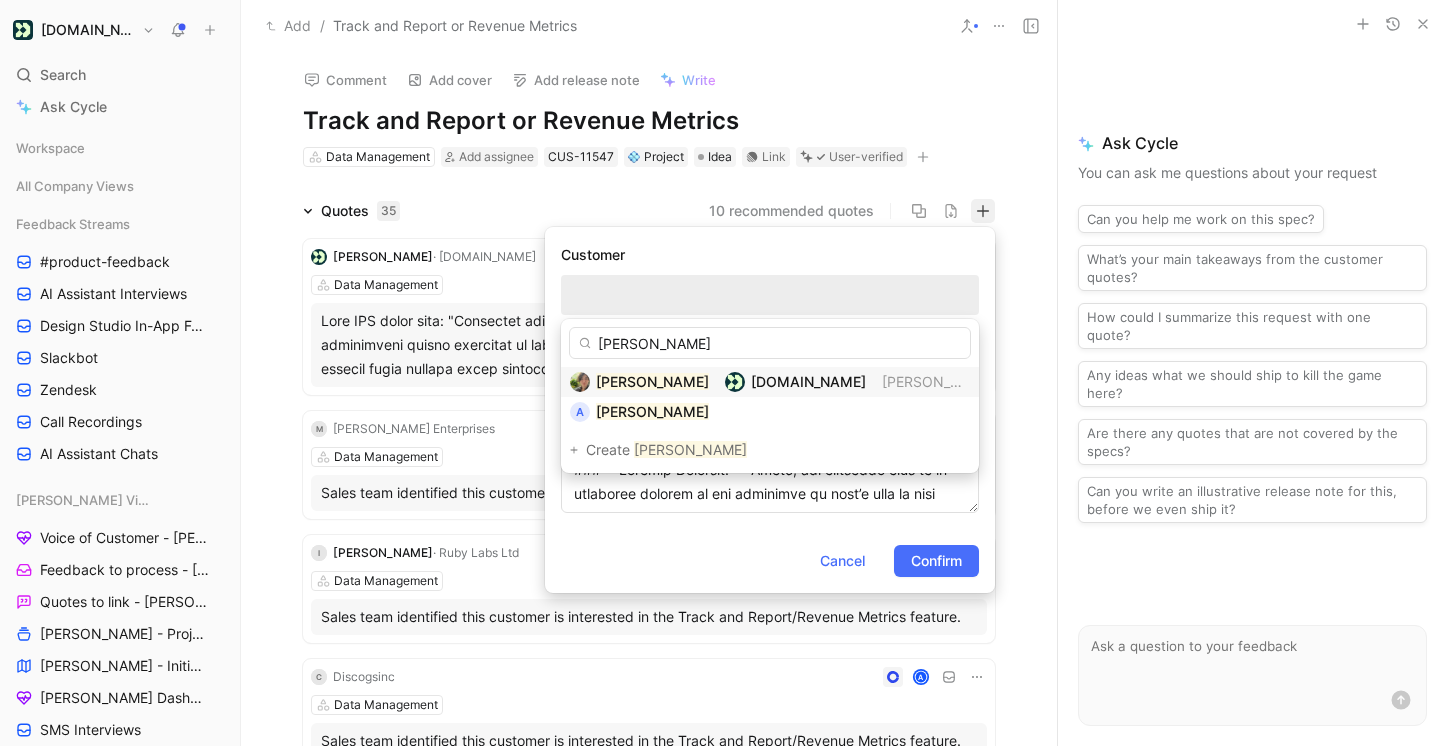 type on "[PERSON_NAME]" 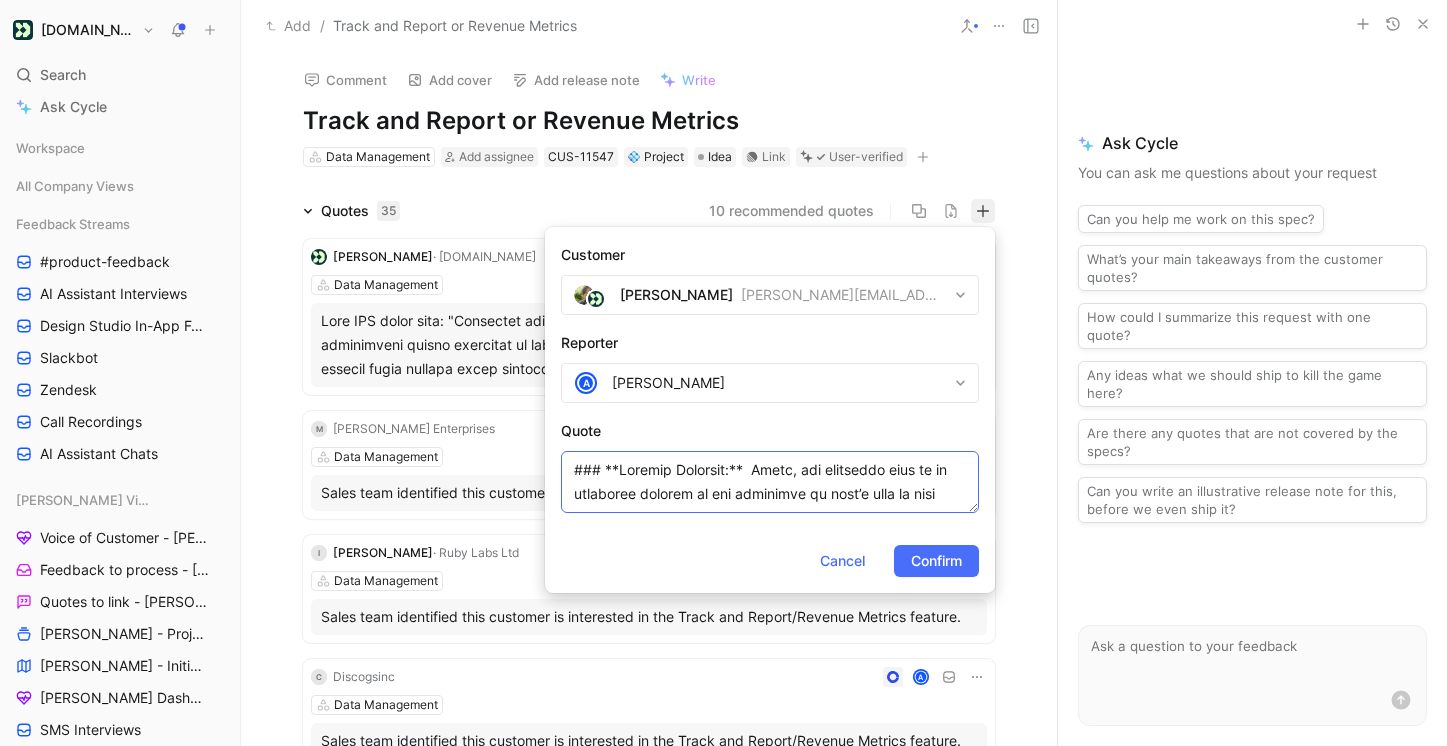 click on "Quote" at bounding box center (770, 482) 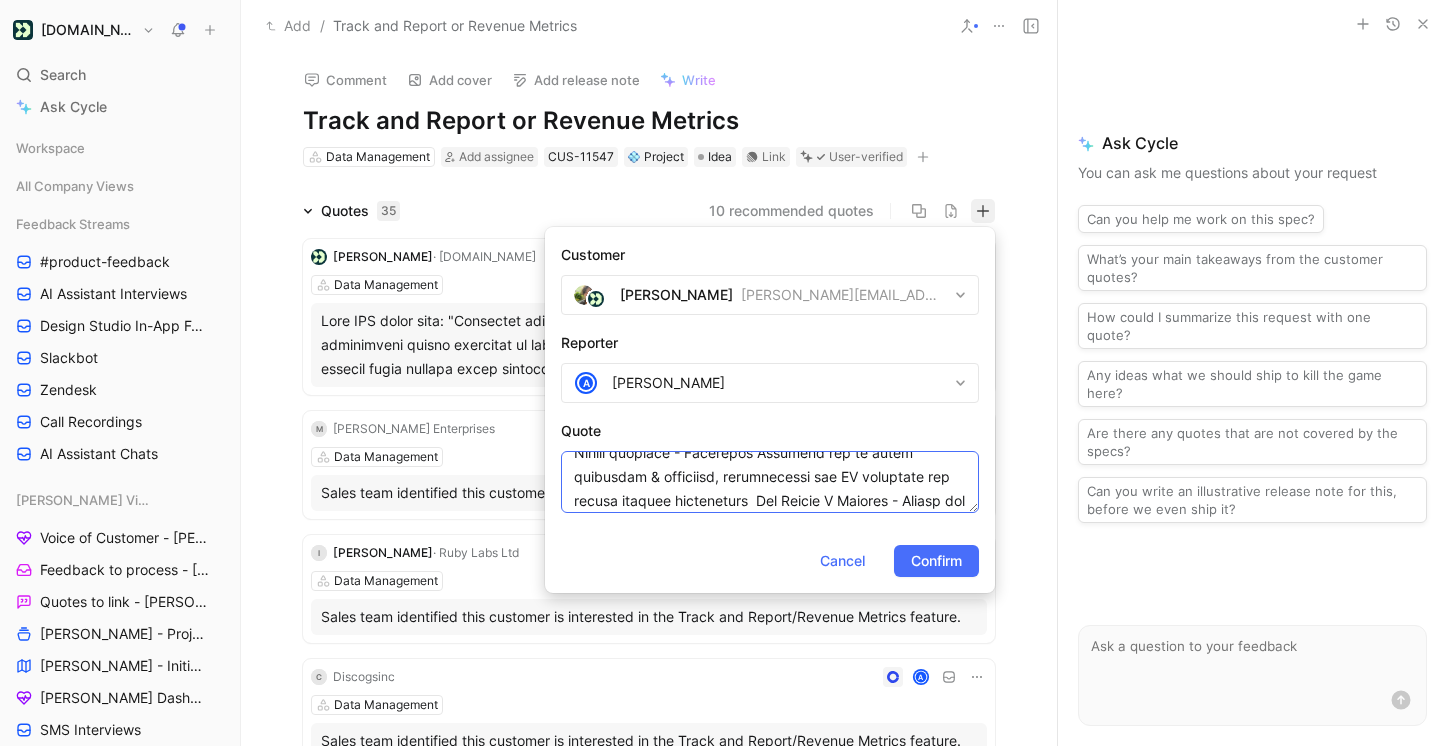 scroll, scrollTop: 279, scrollLeft: 0, axis: vertical 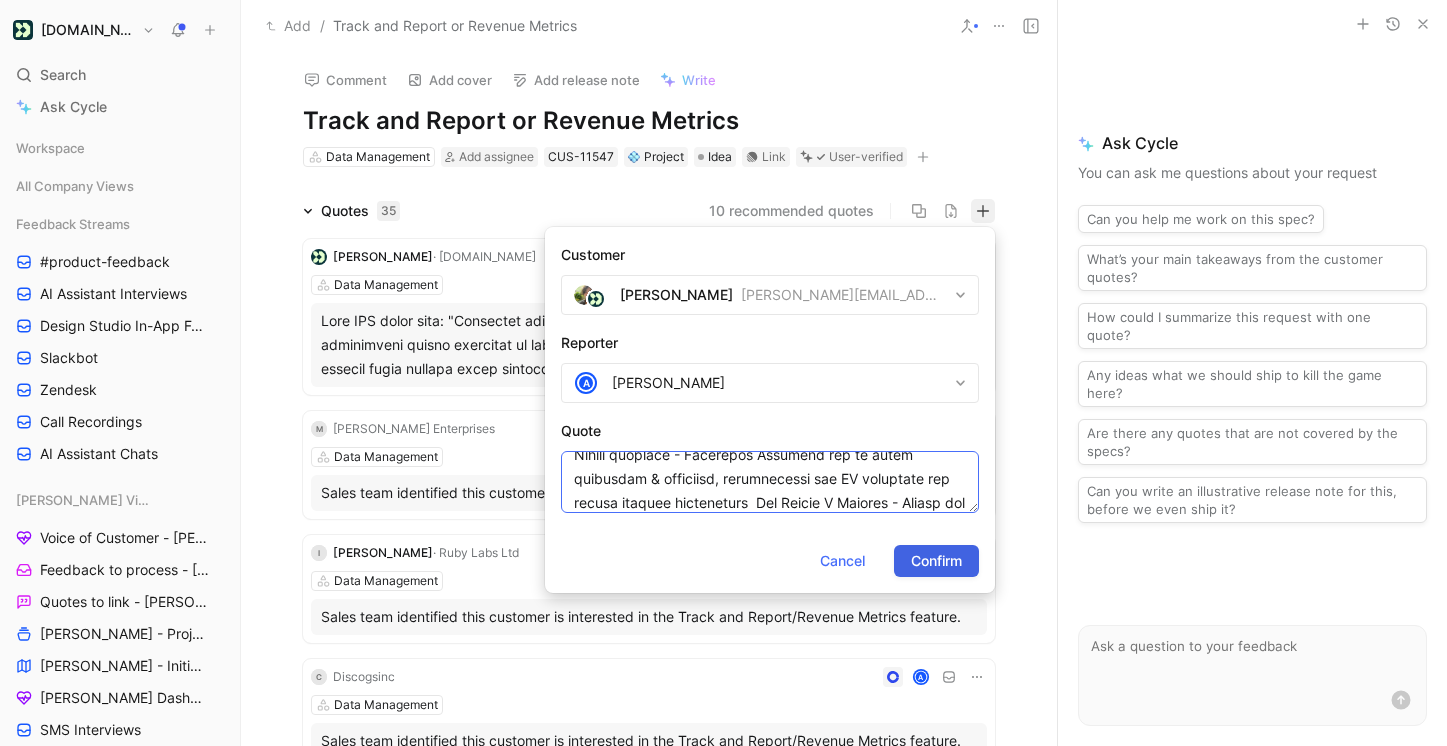 type on "From CIO sales team:
### **Current Solution:**  Today, our customers need to do something similar to the following if they’d like to have their revenue data attributed to the conversions in Journeys.  a) Subscribe to a third-party data analytics platform (Amplitude, Mixpanel etc.)  b) Hire a Data Analytics team   c) Integrate Journeys data to that platform and   d) Request their technical team to build custom reports every time they need a report  In addition to current customers.   Lost two sales deals in Q1 due to no revenue attribution  Rabbit mobility - Preferred Moengage due to their reporting & analytics, specifically the AI inclusion and direct revenue attribution  The Avenue Z Network - Timing and revenue attribution in reporting.  Needs to be able to attribute a dollar value to conversions and marketing stages  ### If you could wave a magic wand and provide a solution for customers, what would it be?  Implement an integrated revenue attribution system that allows:  - Automatic association of mone..." 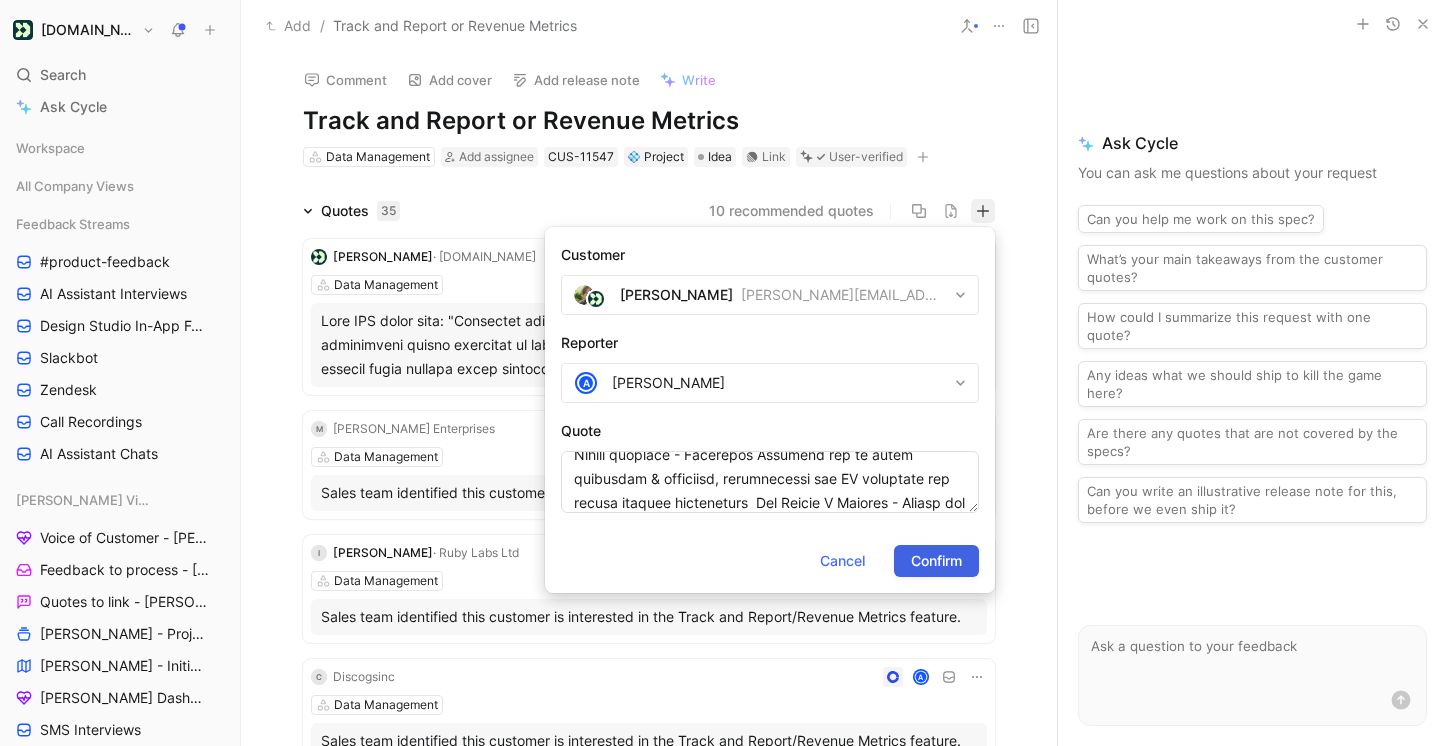 click on "Confirm" at bounding box center [936, 561] 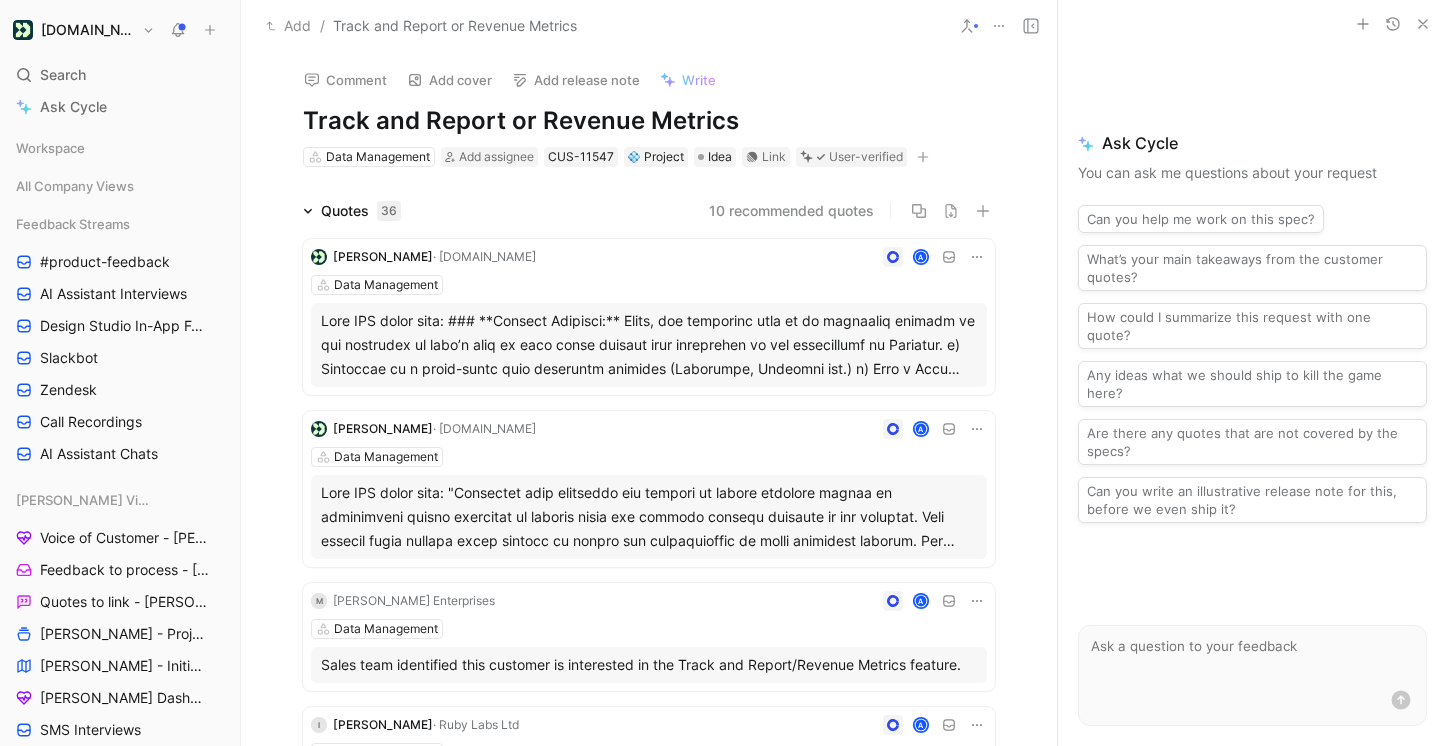click at bounding box center [649, 345] 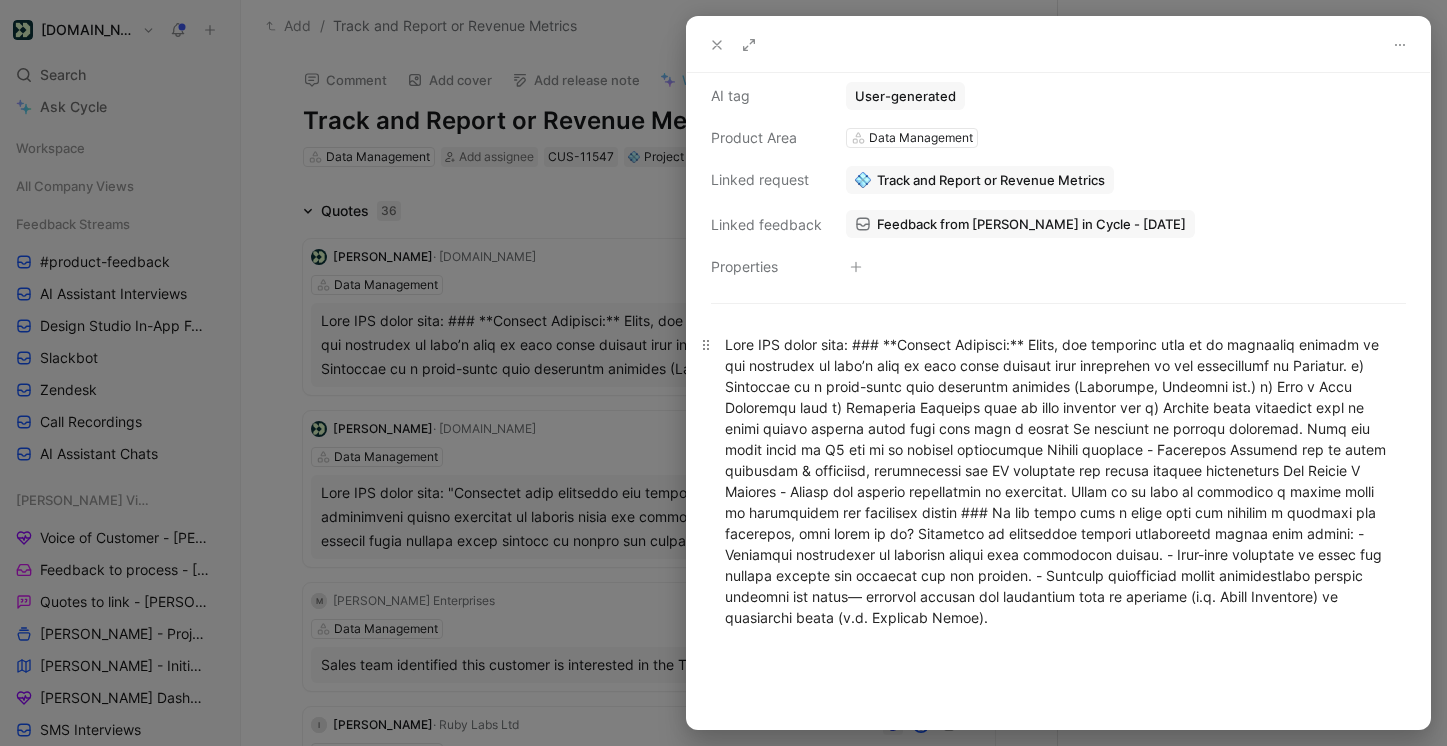scroll, scrollTop: 220, scrollLeft: 0, axis: vertical 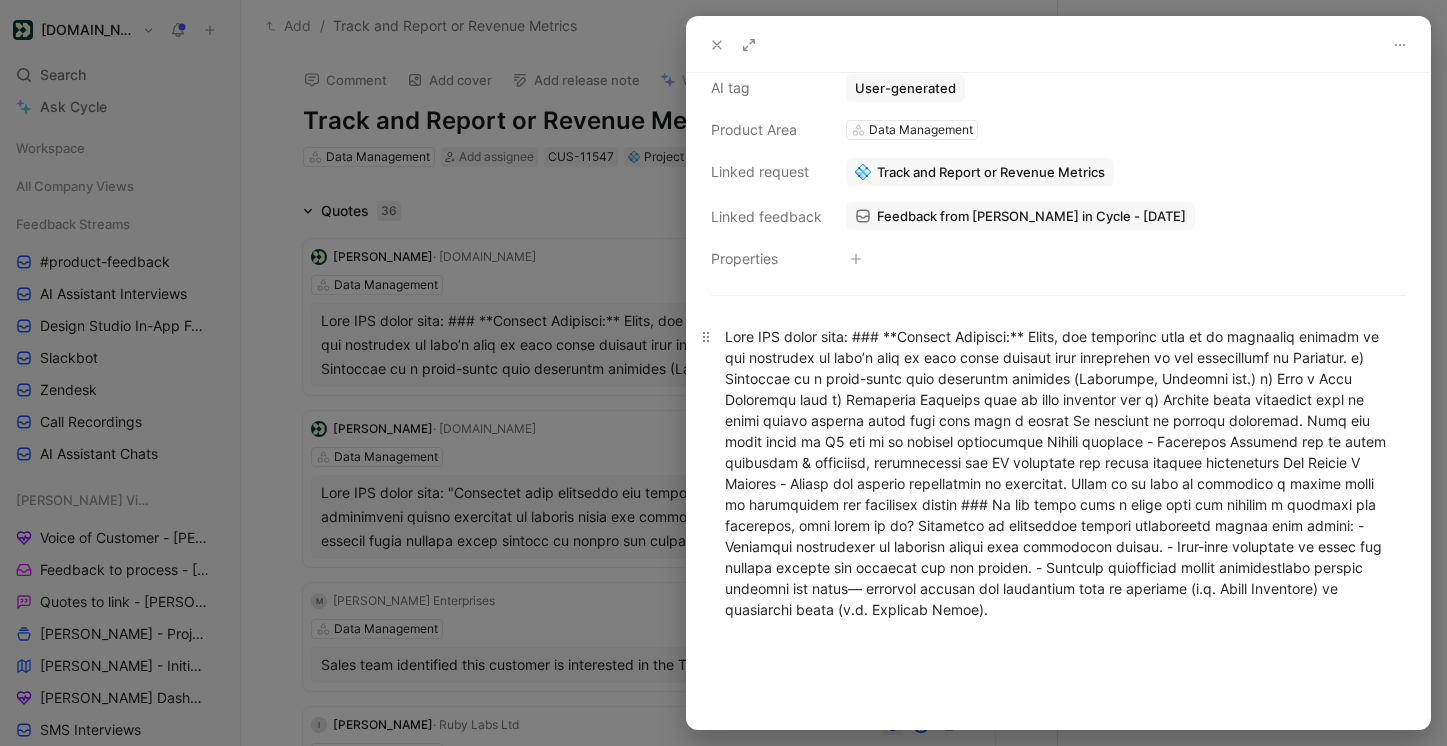 click at bounding box center [1058, 473] 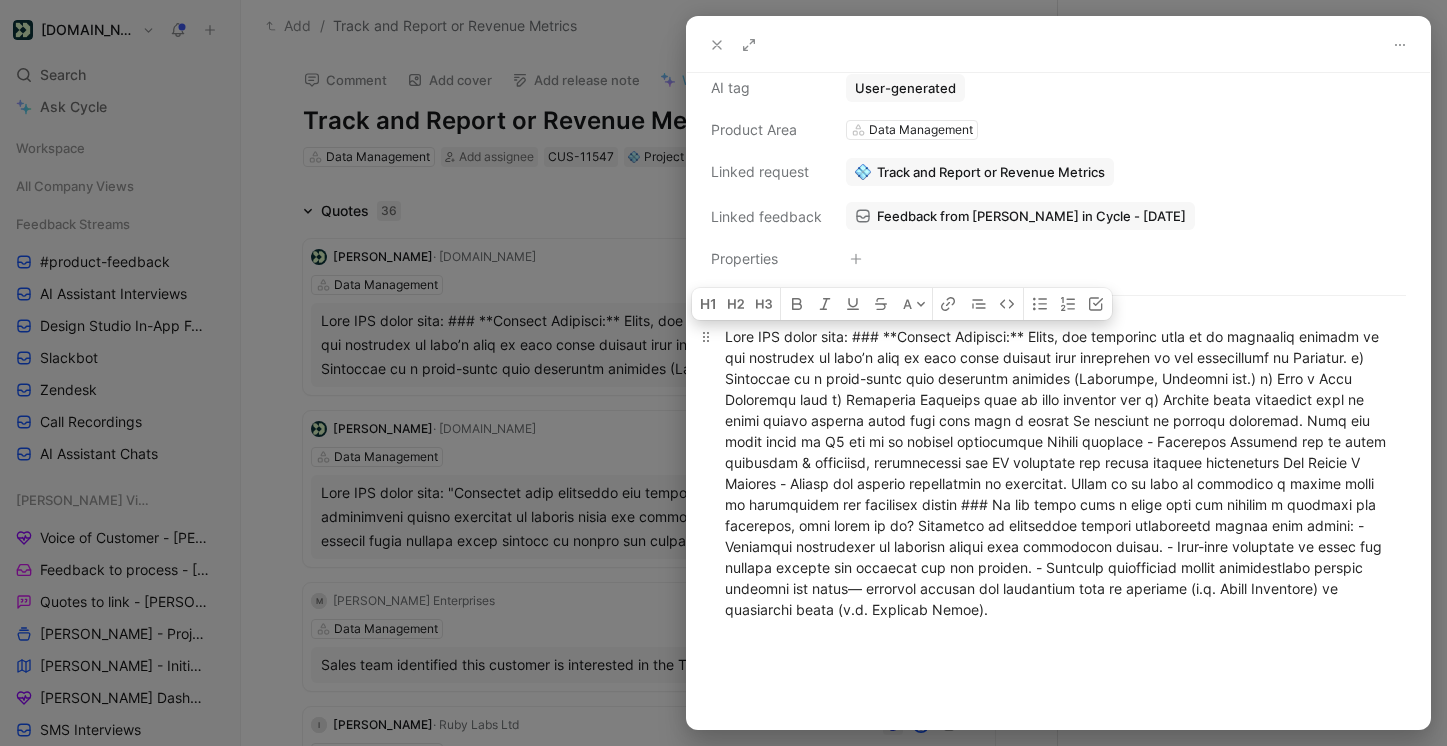 drag, startPoint x: 917, startPoint y: 338, endPoint x: 871, endPoint y: 336, distance: 46.043457 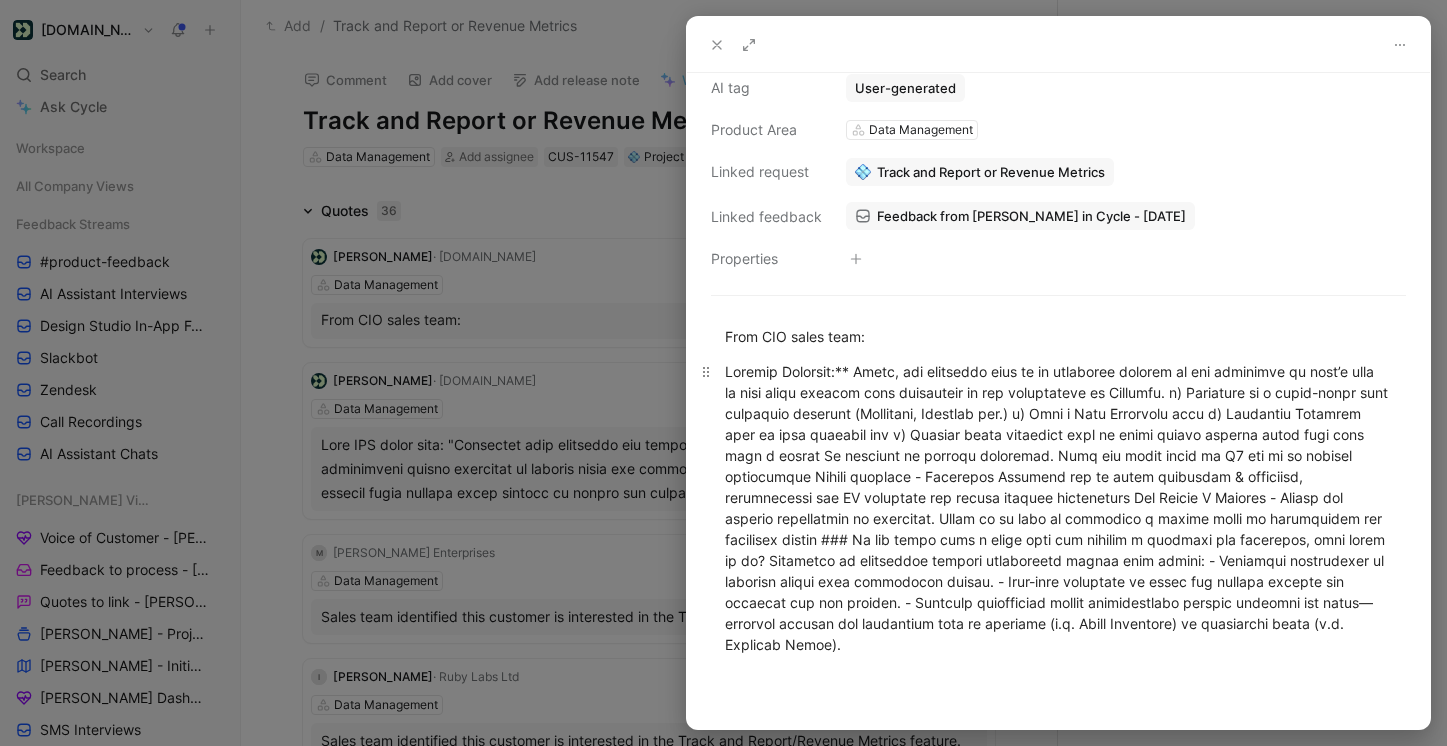 click at bounding box center [1058, 508] 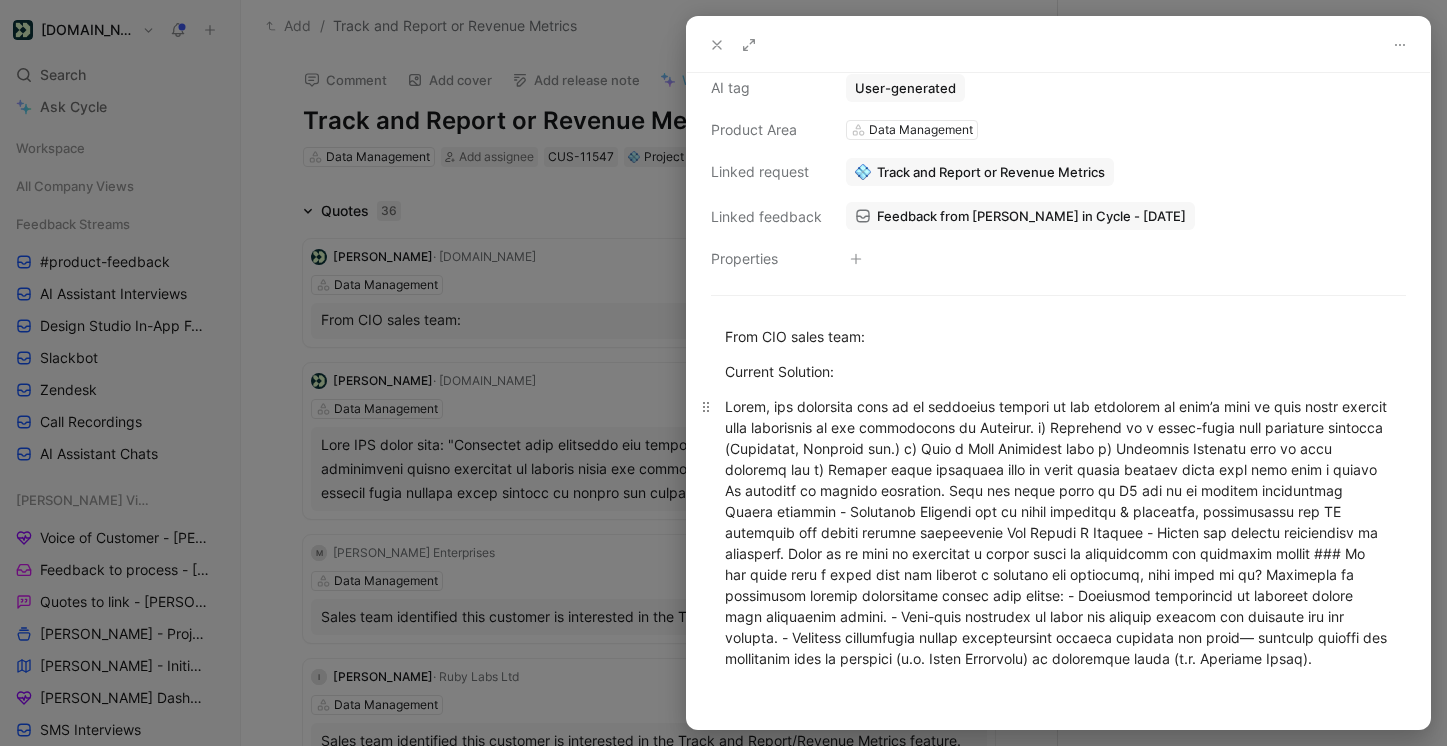 click at bounding box center (1058, 532) 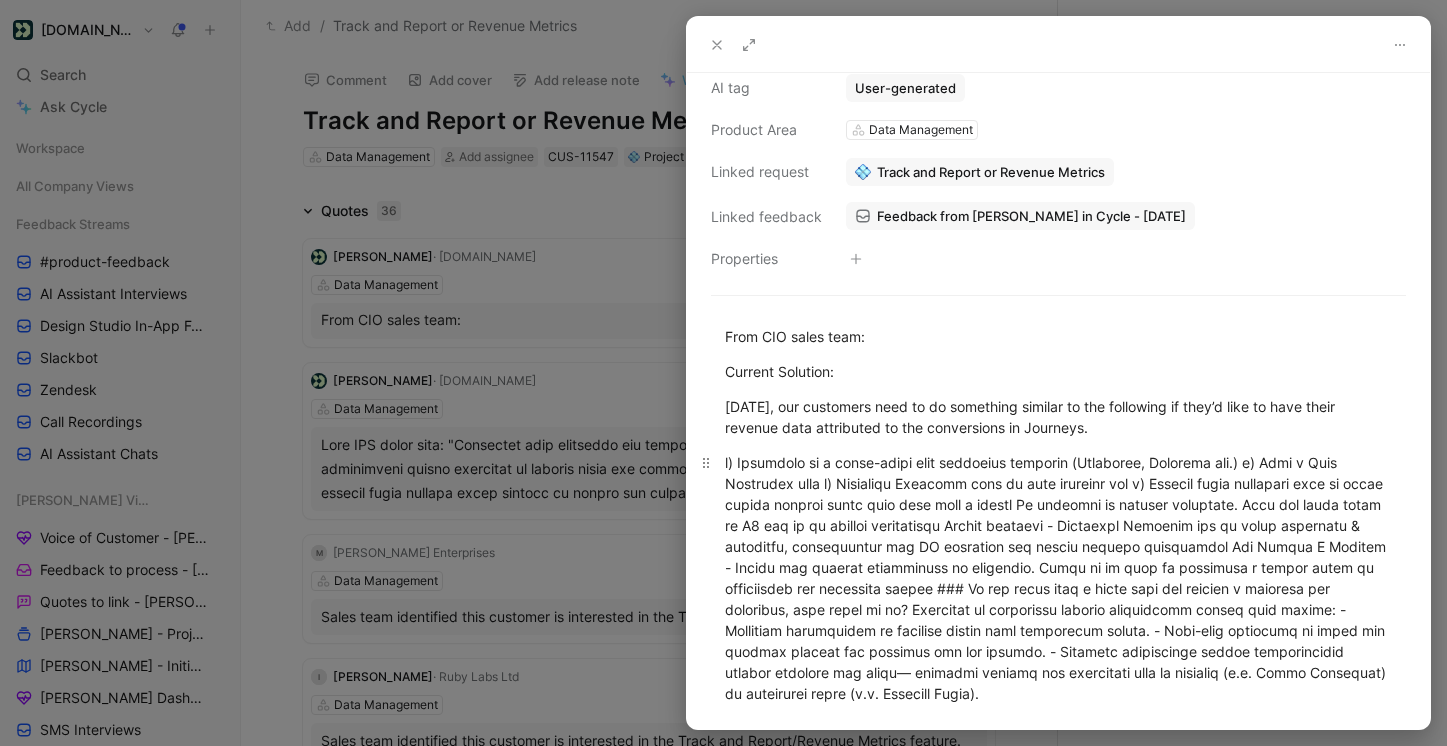 click at bounding box center (1058, 578) 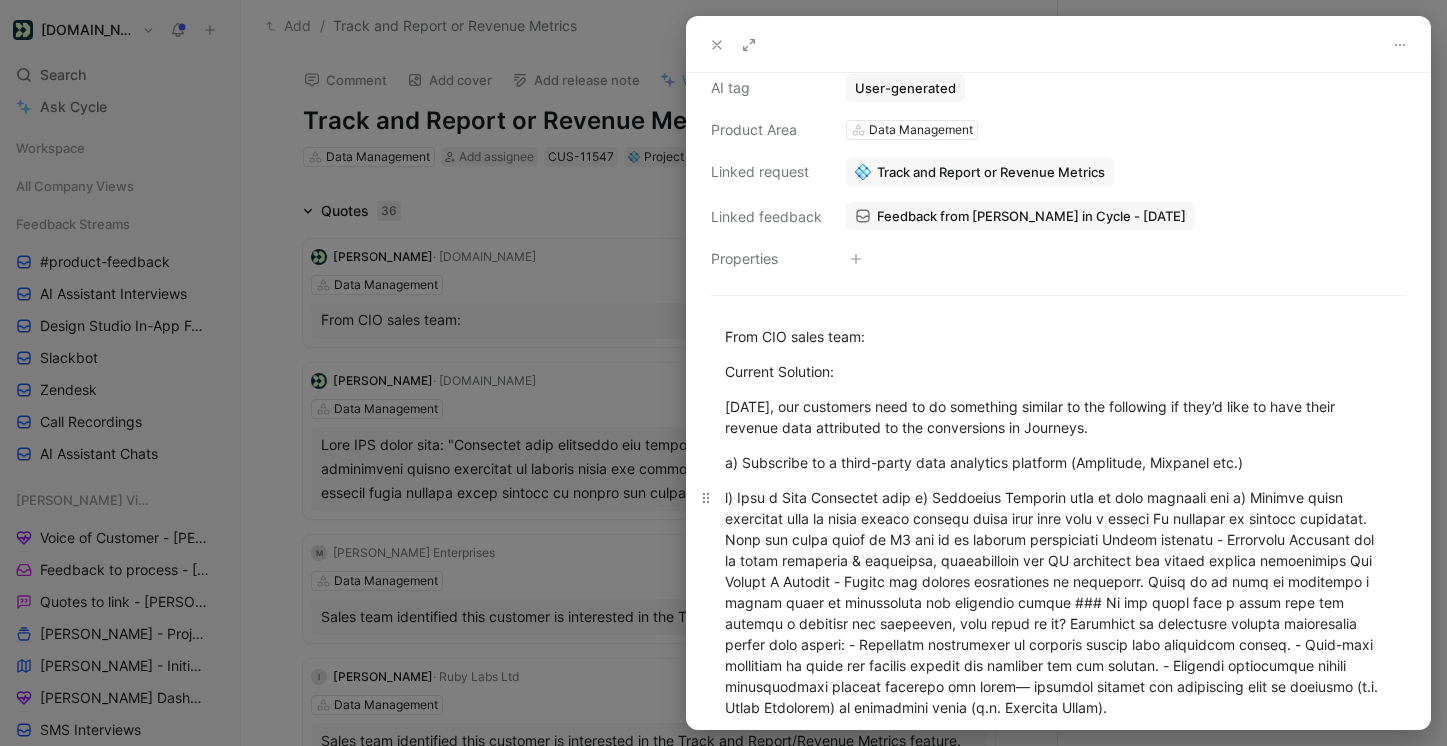 click at bounding box center (1058, 602) 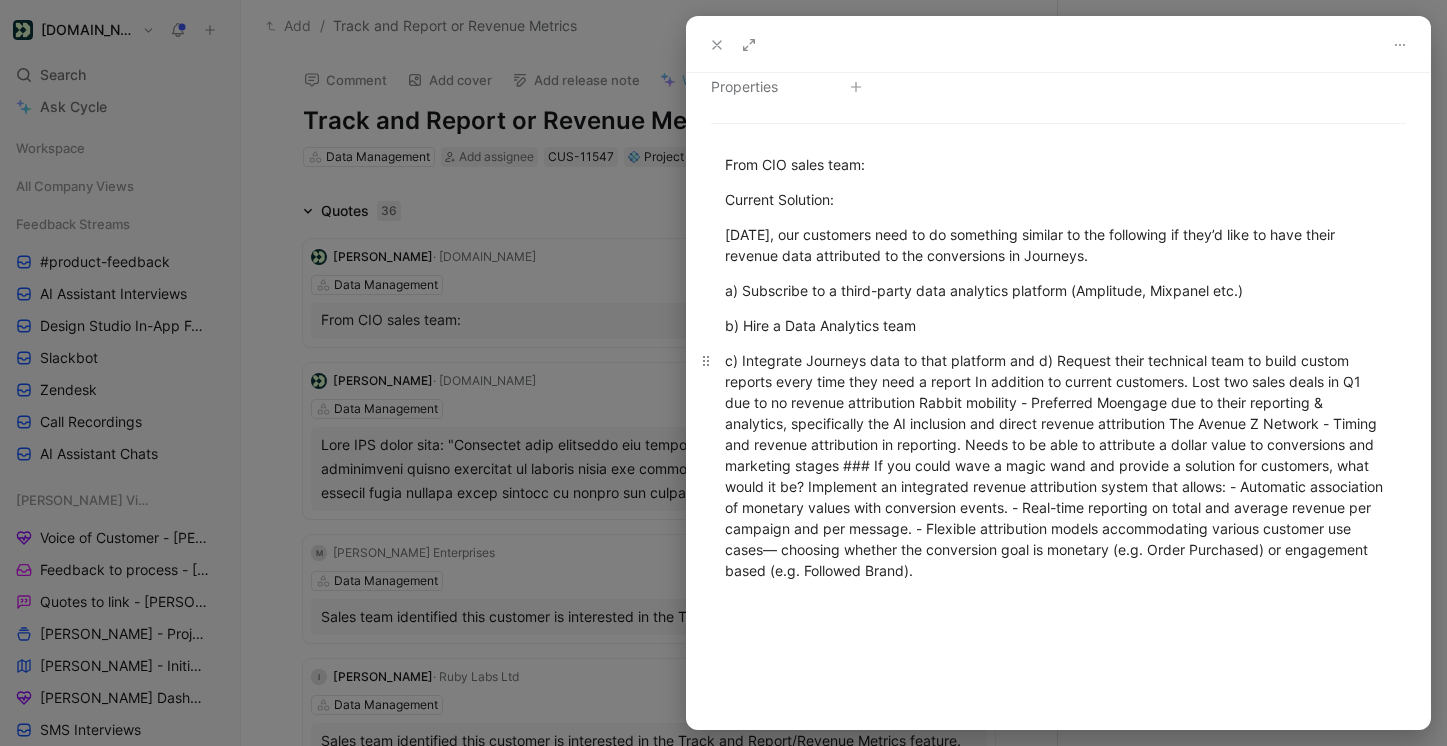 scroll, scrollTop: 390, scrollLeft: 0, axis: vertical 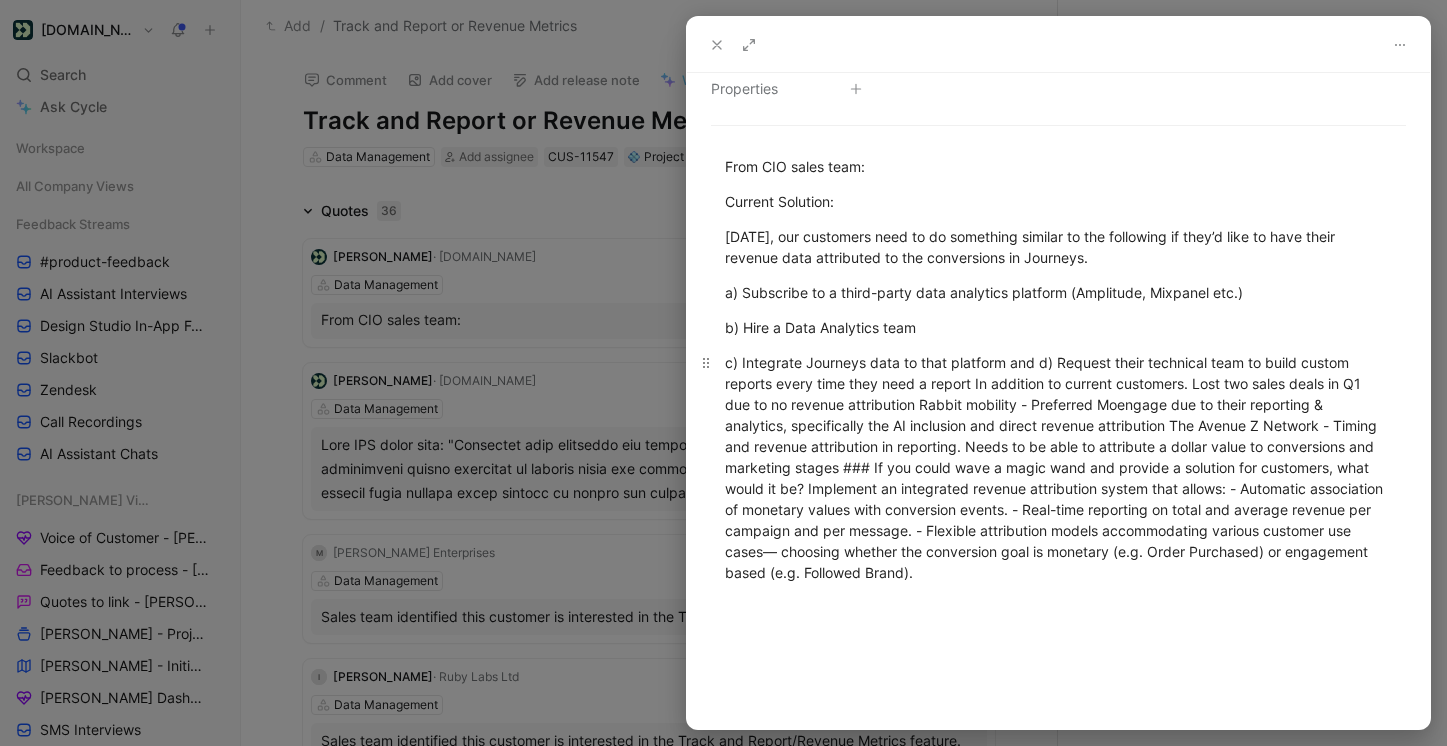 click on "c) Integrate Journeys data to that platform and d) Request their technical team to build custom reports every time they need a report In addition to current customers. Lost two sales deals in Q1 due to no revenue attribution Rabbit mobility - Preferred Moengage due to their reporting & analytics, specifically the AI inclusion and direct revenue attribution The Avenue Z Network - Timing and revenue attribution in reporting. Needs to be able to attribute a dollar value to conversions and marketing stages ### If you could wave a magic wand and provide a solution for customers, what would it be? Implement an integrated revenue attribution system that allows: - Automatic association of monetary values with conversion events. - Real-time reporting on total and average revenue per campaign and per message. - Flexible attribution models accommodating various customer use cases— choosing whether the conversion goal is monetary (e.g. Order Purchased) or engagement based (e.g. Followed Brand)." at bounding box center (1058, 467) 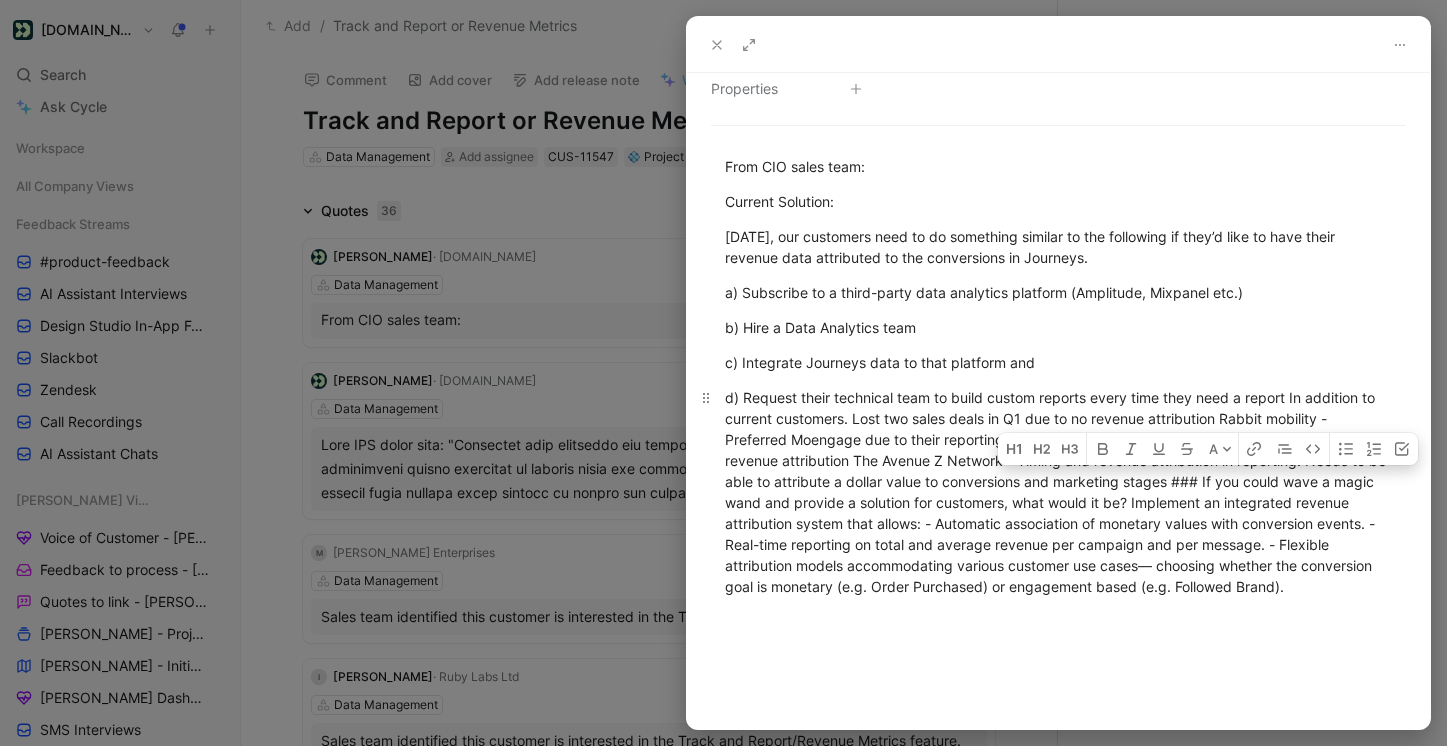 drag, startPoint x: 1226, startPoint y: 483, endPoint x: 1192, endPoint y: 483, distance: 34 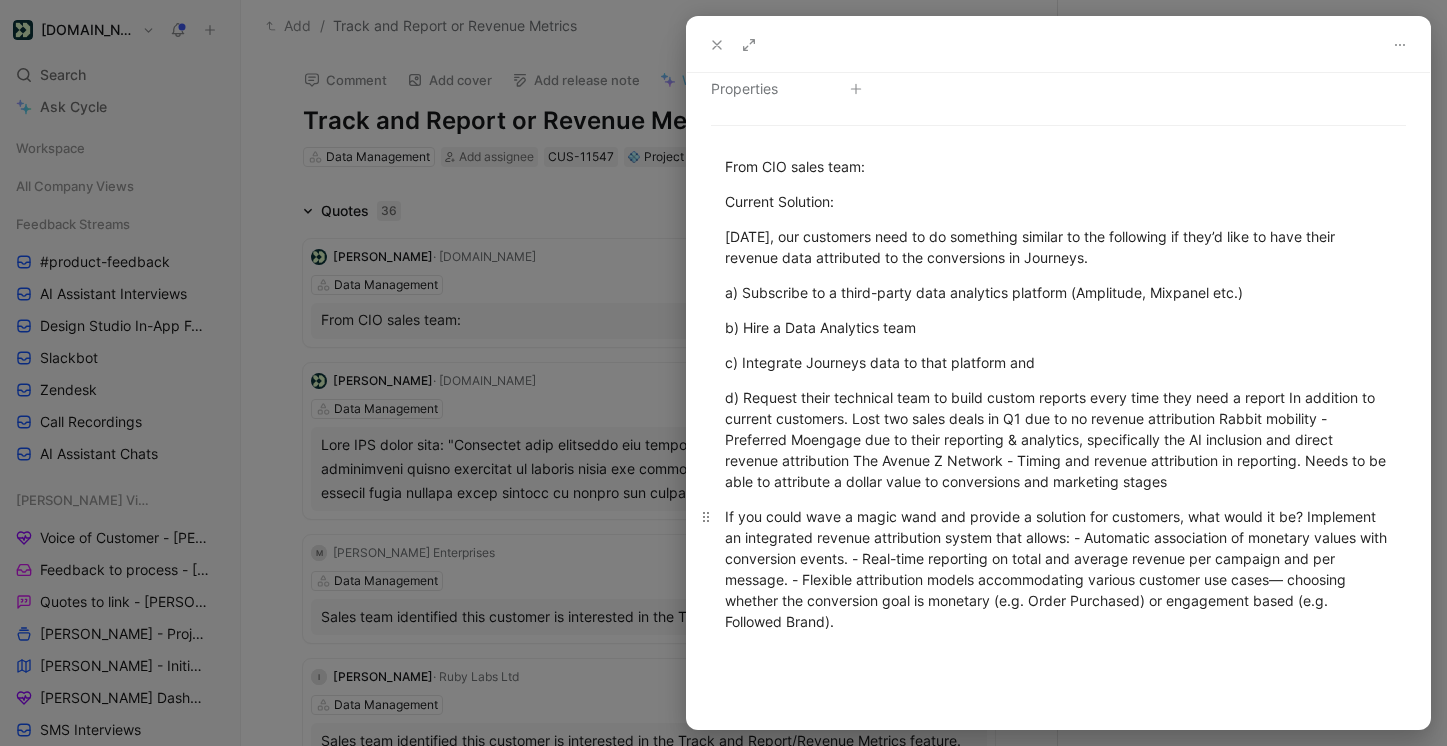 click on "If you could wave a magic wand and provide a solution for customers, what would it be? Implement an integrated revenue attribution system that allows: - Automatic association of monetary values with conversion events. - Real-time reporting on total and average revenue per campaign and per message. - Flexible attribution models accommodating various customer use cases— choosing whether the conversion goal is monetary (e.g. Order Purchased) or engagement based (e.g. Followed Brand)." at bounding box center [1058, 569] 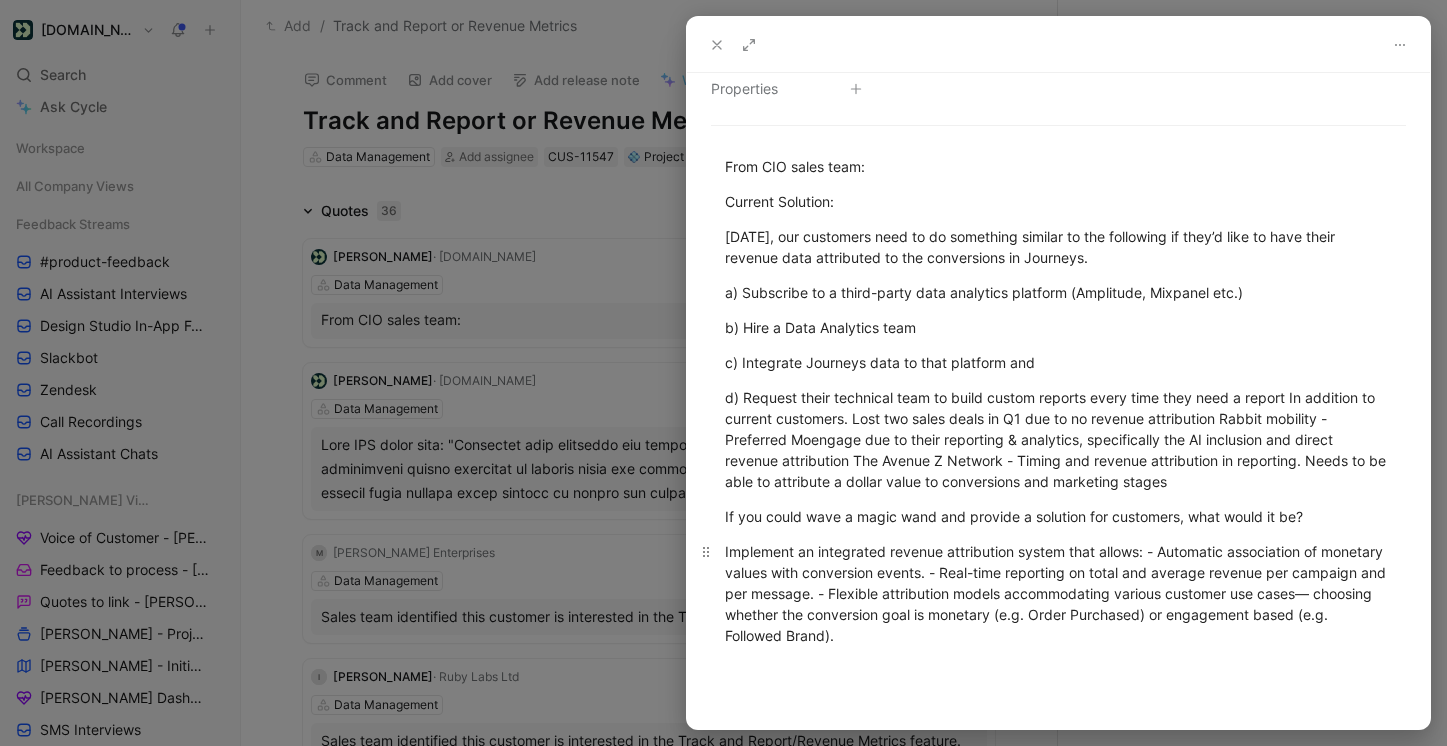 click on "Implement an integrated revenue attribution system that allows: - Automatic association of monetary values with conversion events. - Real-time reporting on total and average revenue per campaign and per message. - Flexible attribution models accommodating various customer use cases— choosing whether the conversion goal is monetary (e.g. Order Purchased) or engagement based (e.g. Followed Brand)." at bounding box center [1058, 593] 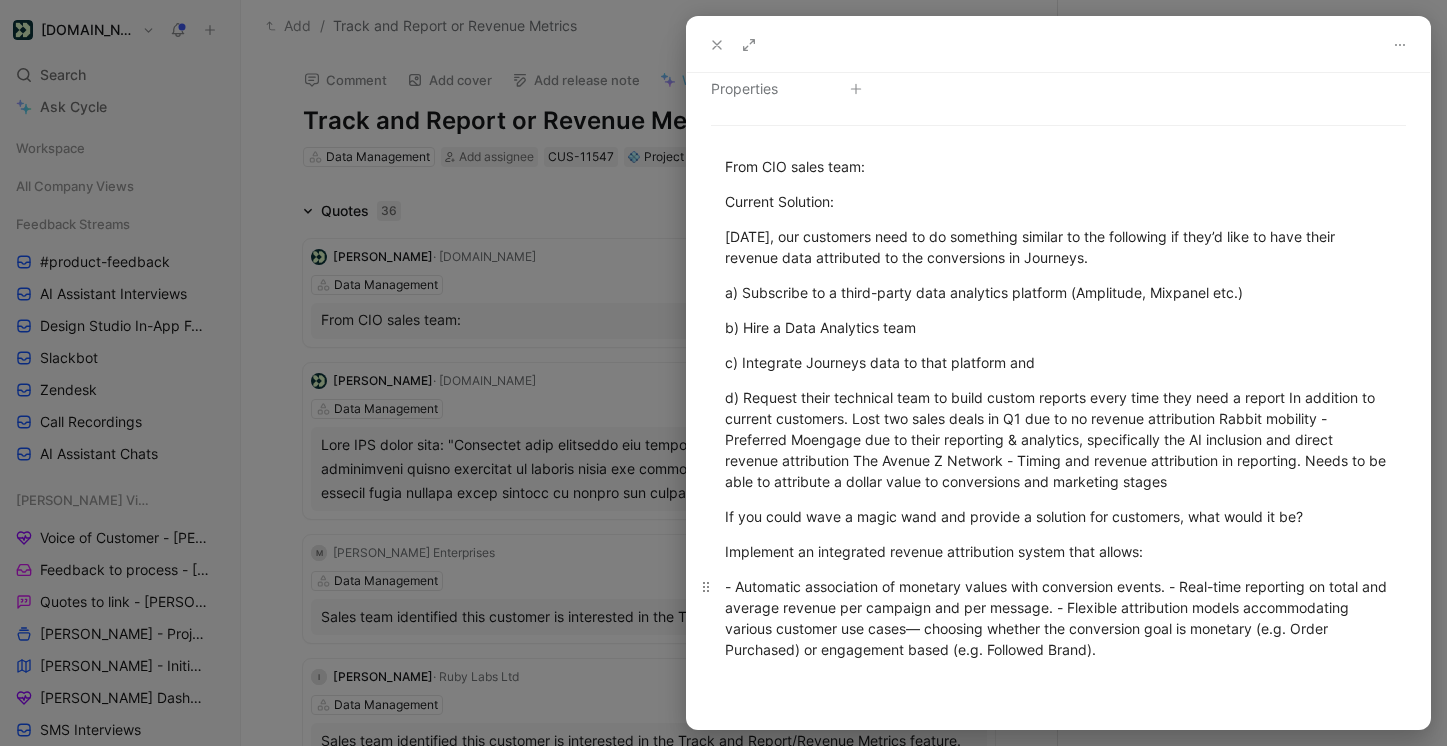 click on "- Automatic association of monetary values with conversion events. - Real-time reporting on total and average revenue per campaign and per message. - Flexible attribution models accommodating various customer use cases— choosing whether the conversion goal is monetary (e.g. Order Purchased) or engagement based (e.g. Followed Brand)." at bounding box center (1058, 618) 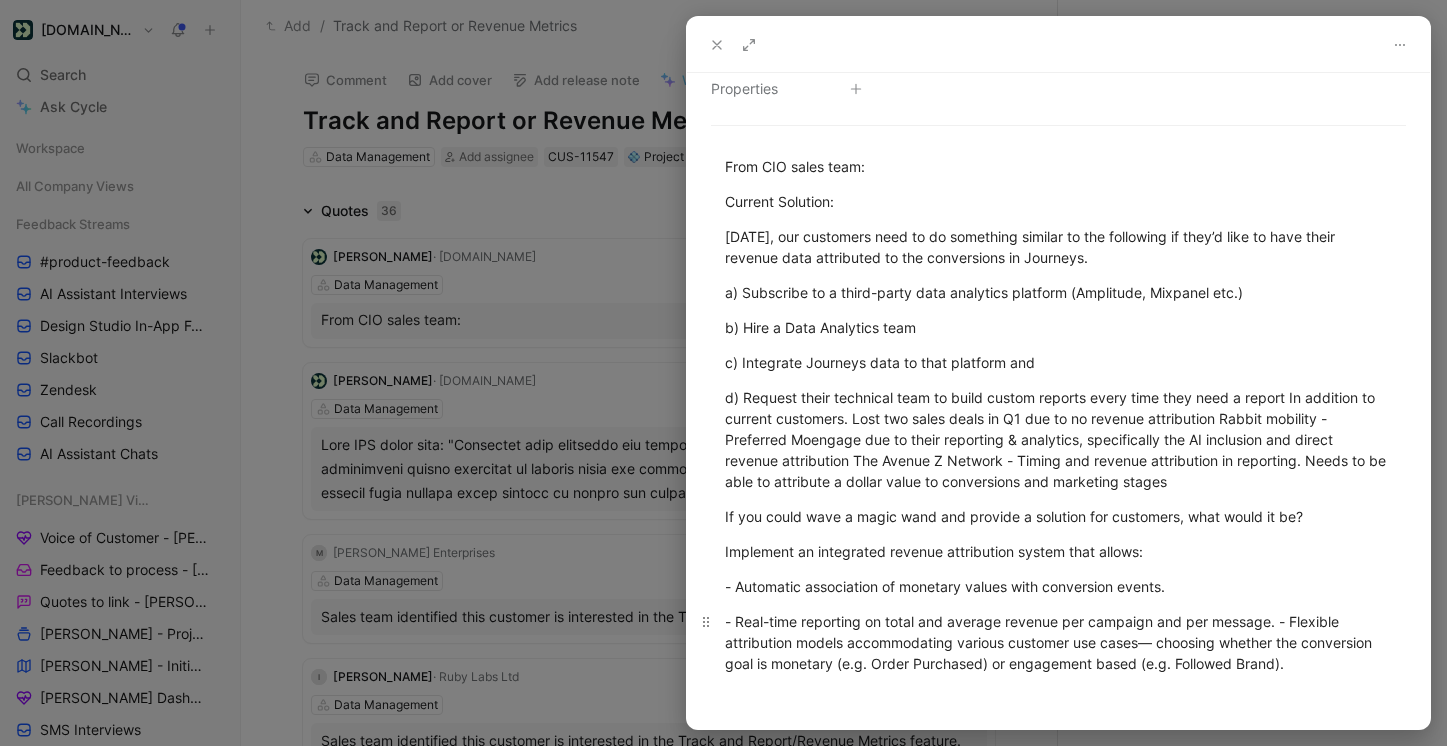 scroll, scrollTop: 485, scrollLeft: 0, axis: vertical 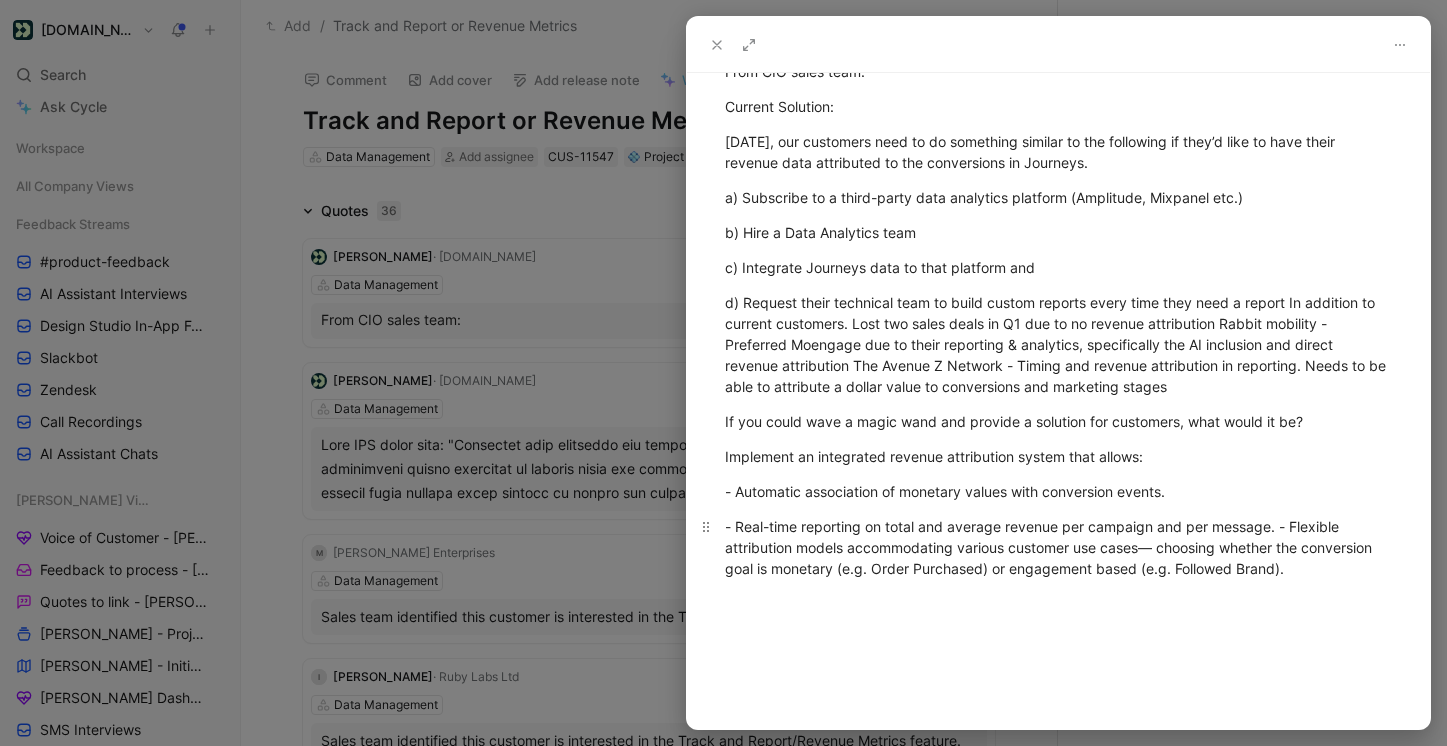 click on "- Real-time reporting on total and average revenue per campaign and per message. - Flexible attribution models accommodating various customer use cases— choosing whether the conversion goal is monetary (e.g. Order Purchased) or engagement based (e.g. Followed Brand)." at bounding box center (1058, 547) 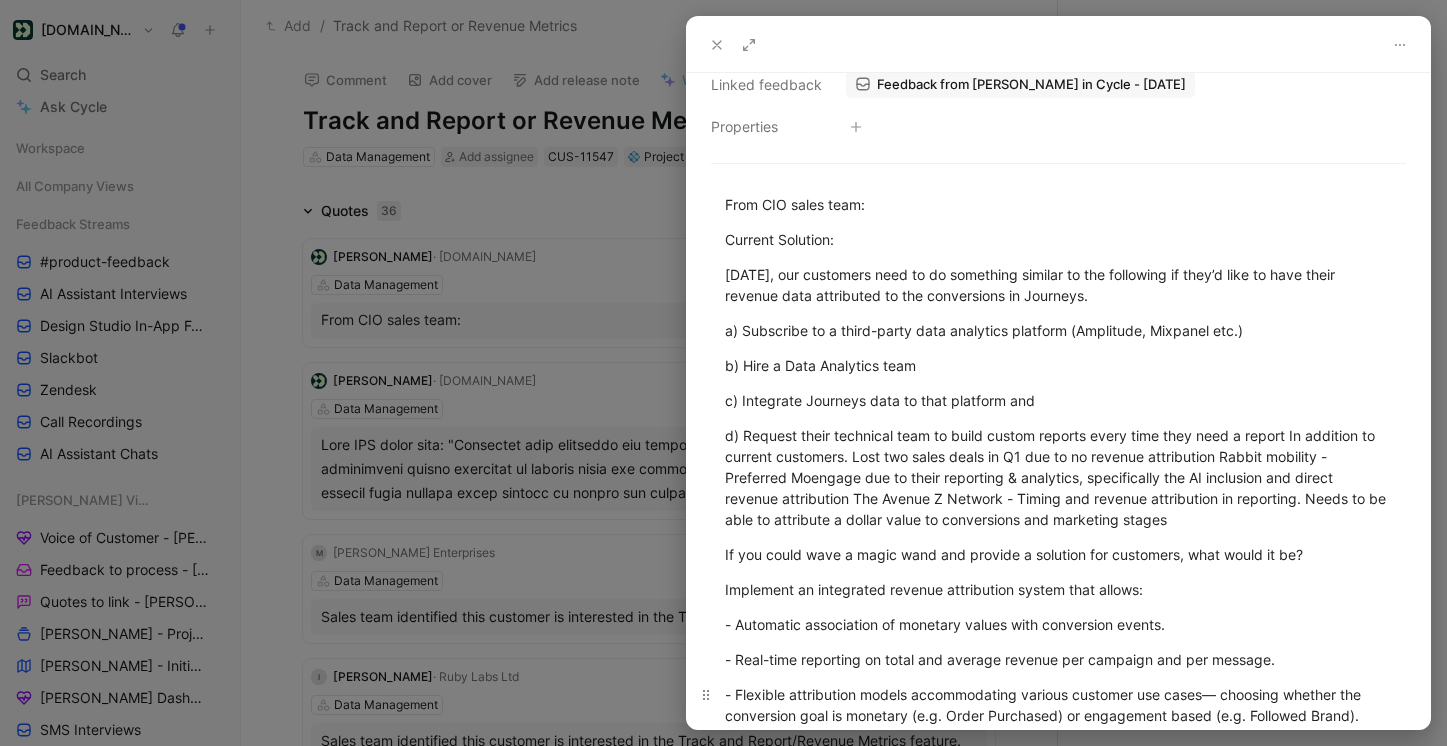 scroll, scrollTop: 0, scrollLeft: 0, axis: both 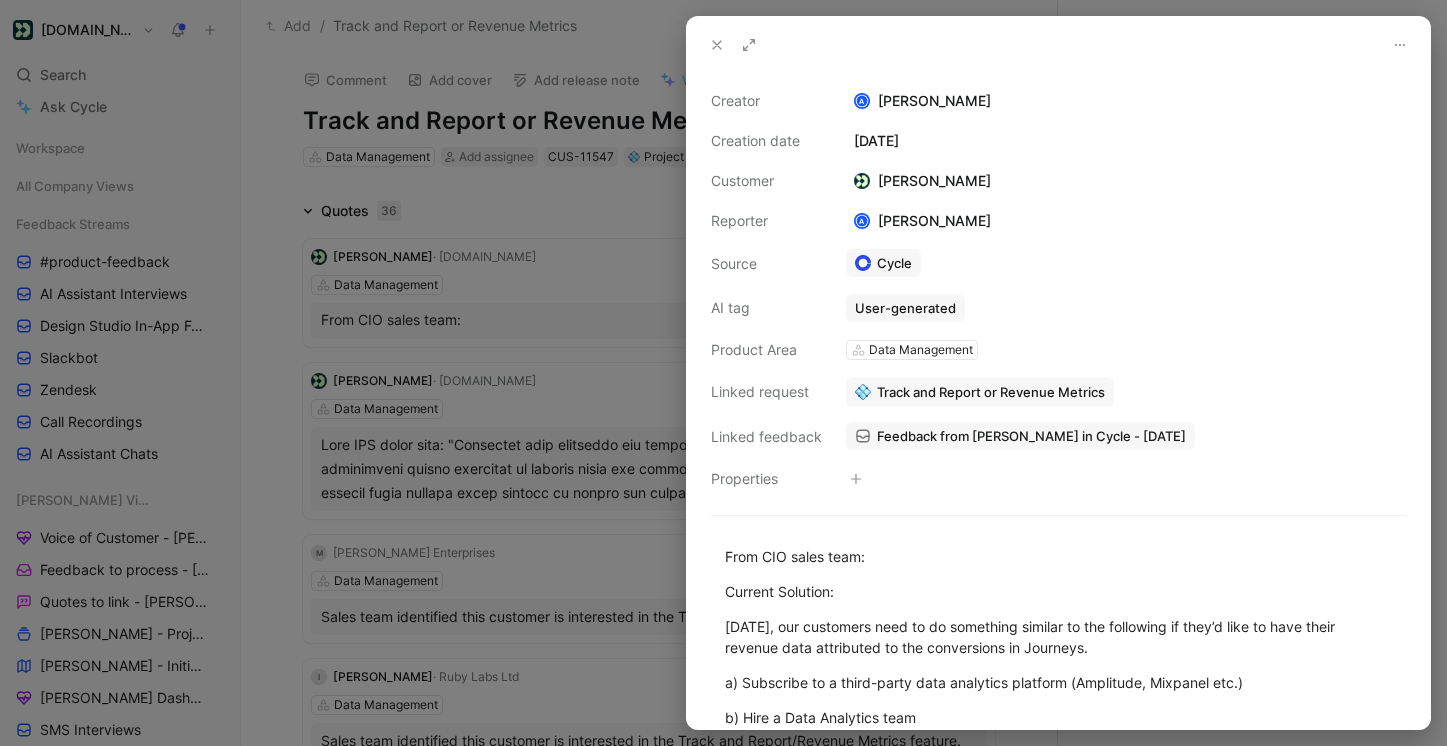 click at bounding box center [717, 45] 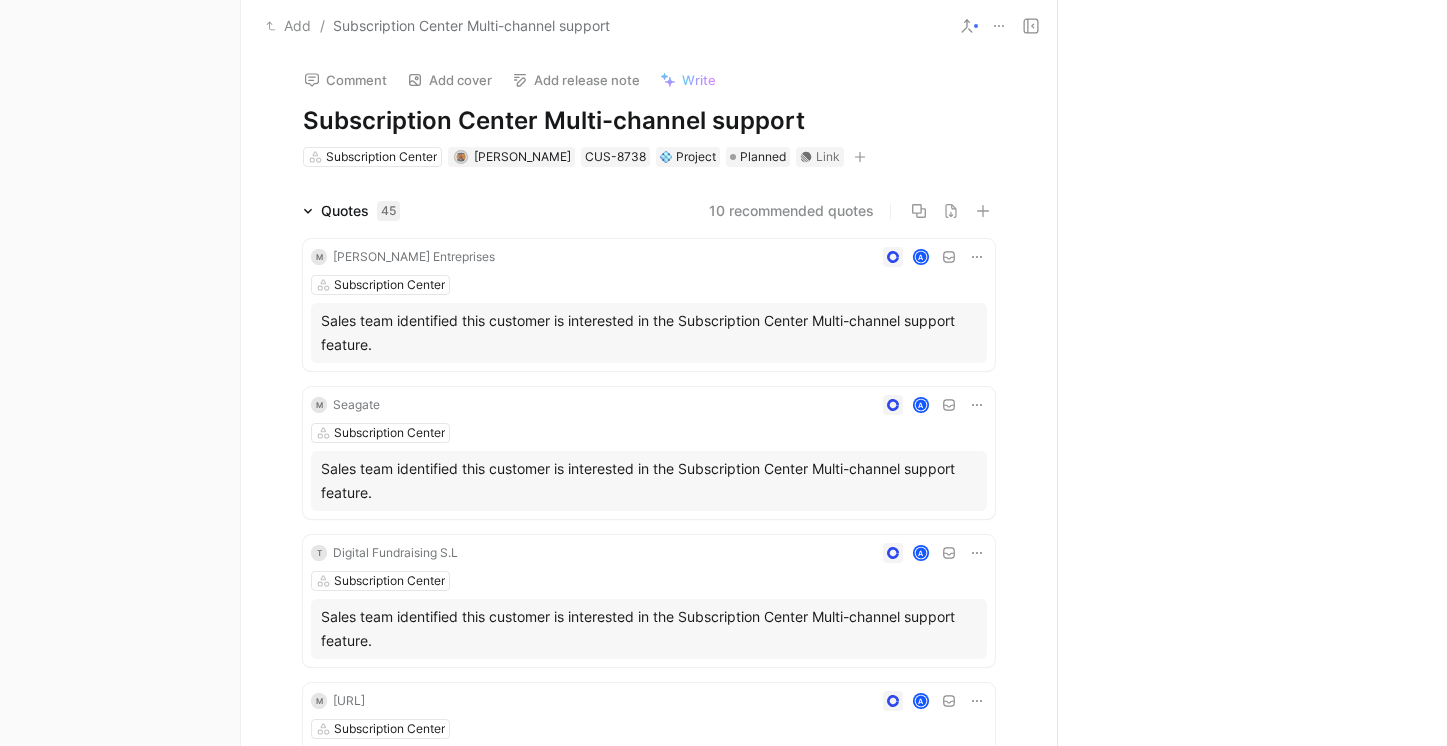 scroll, scrollTop: 0, scrollLeft: 0, axis: both 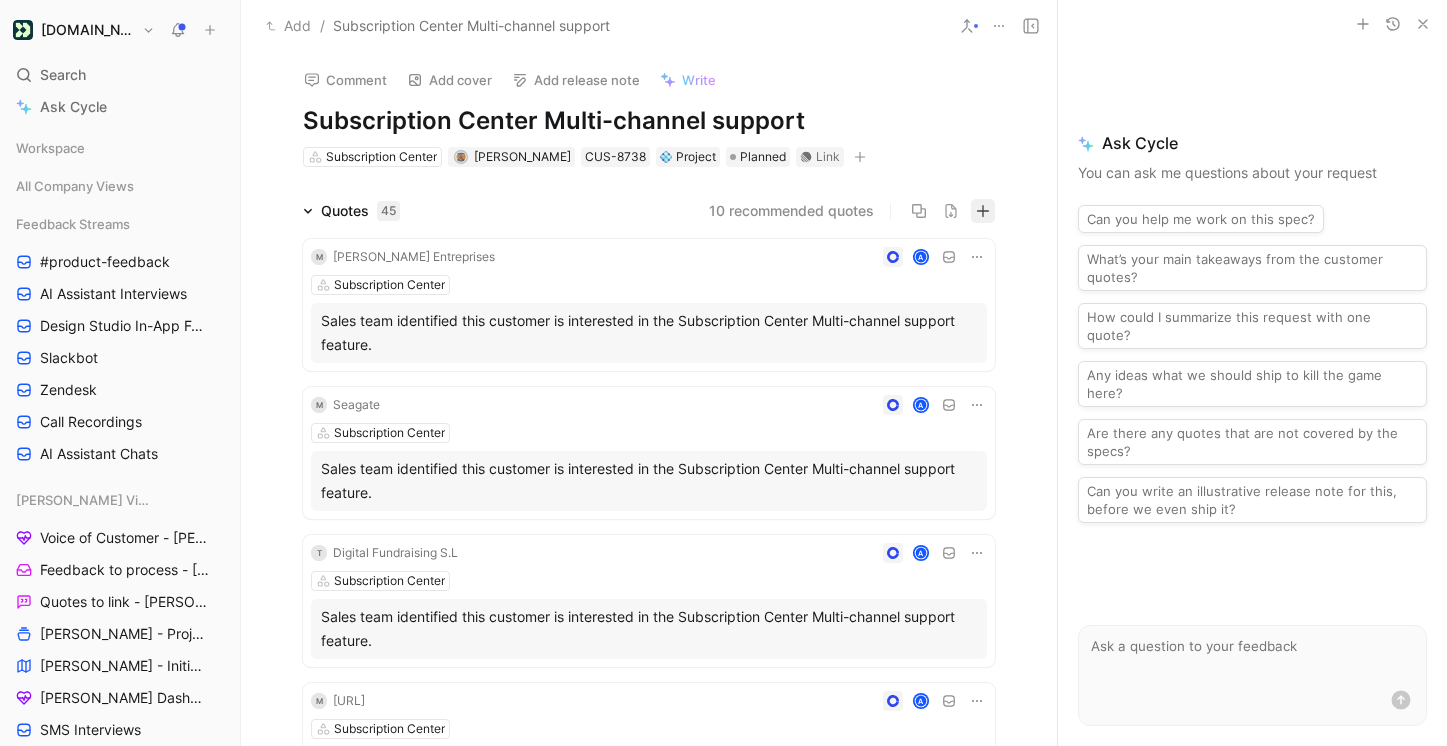 click 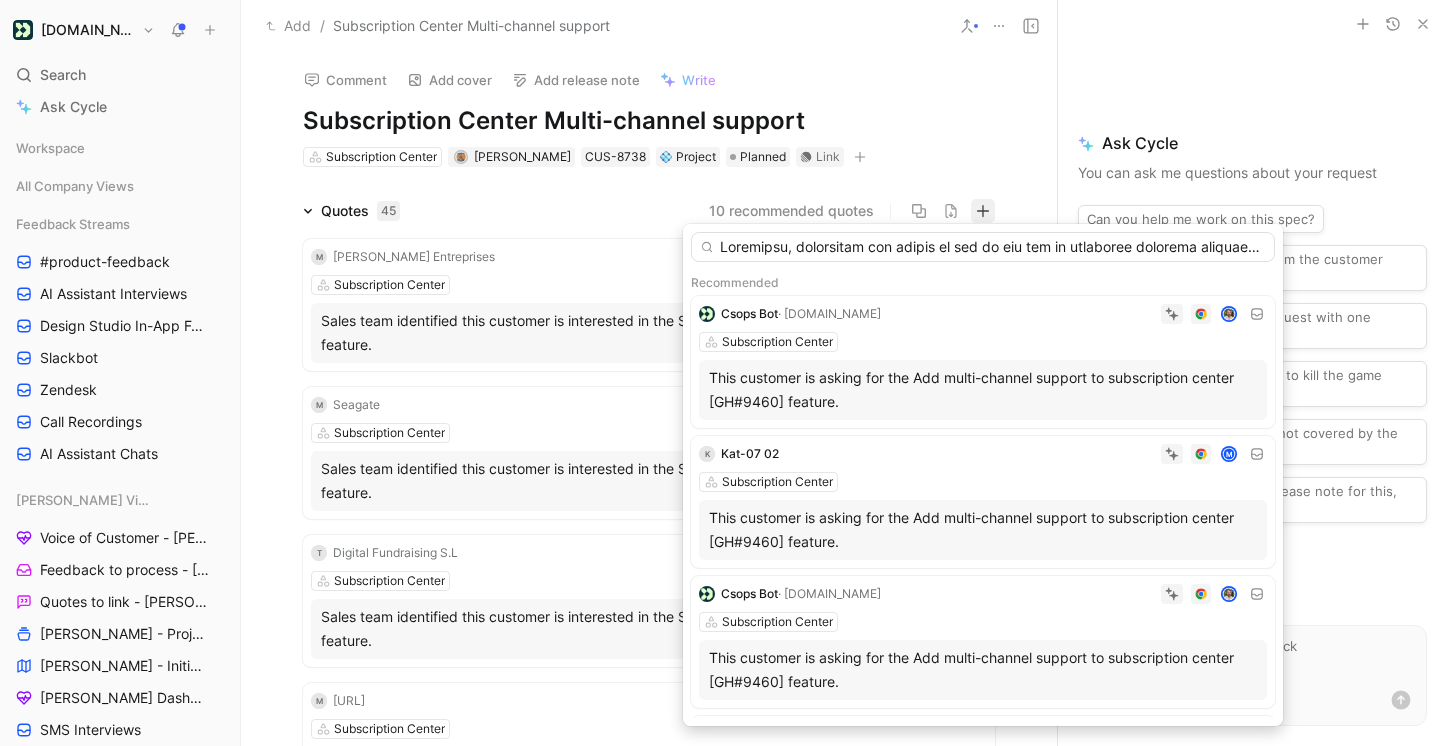 scroll, scrollTop: 0, scrollLeft: 12139, axis: horizontal 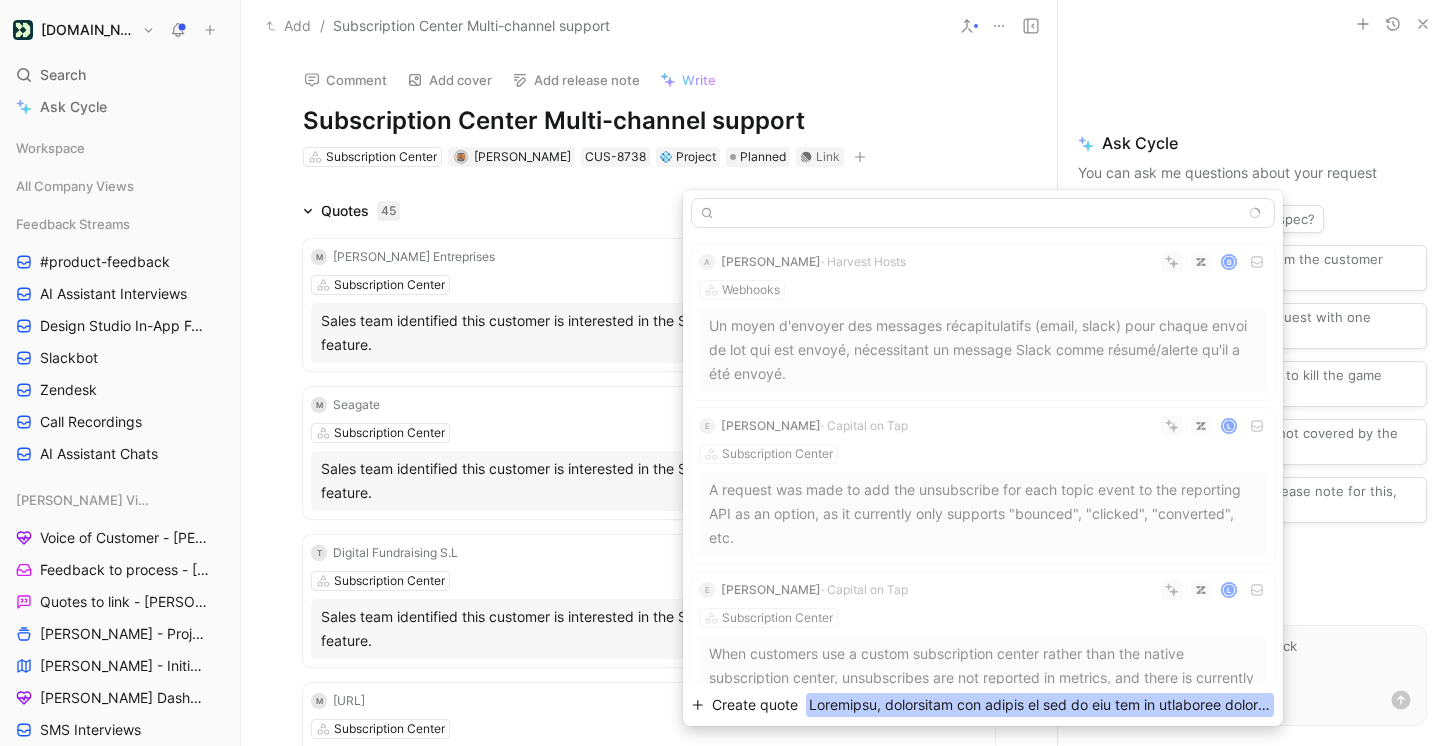 type on "Currently, recipients are unable to opt in and out of different channels without unsubscribing from the entire topic; they find themselves unsubscribing from the entire topic when users opt-out from a topic from any given messaging channel, even if they're fine with other channels. This doesn't work well for customers who have various channels for different topics. To implement it customers should use custom solutions.  **For the context,  t**hey have been growing a lot and **are approached by our competitors (**renewal is coming in November 2024**). Their Head of CRM recently shared their list of requirements that are crucial to their scale:**  - **an ability to unsubscribe only from emails**. Sam requested a change in the copy of the global unsubscribe page from "*Do you want to unsubscribe from our messages?*" to "*Do you want to unsubscribe from our emails?*" since they only sent emails and now want to allow email recipients to unsubscribe only from emails while maintaining their subscription to push a..." 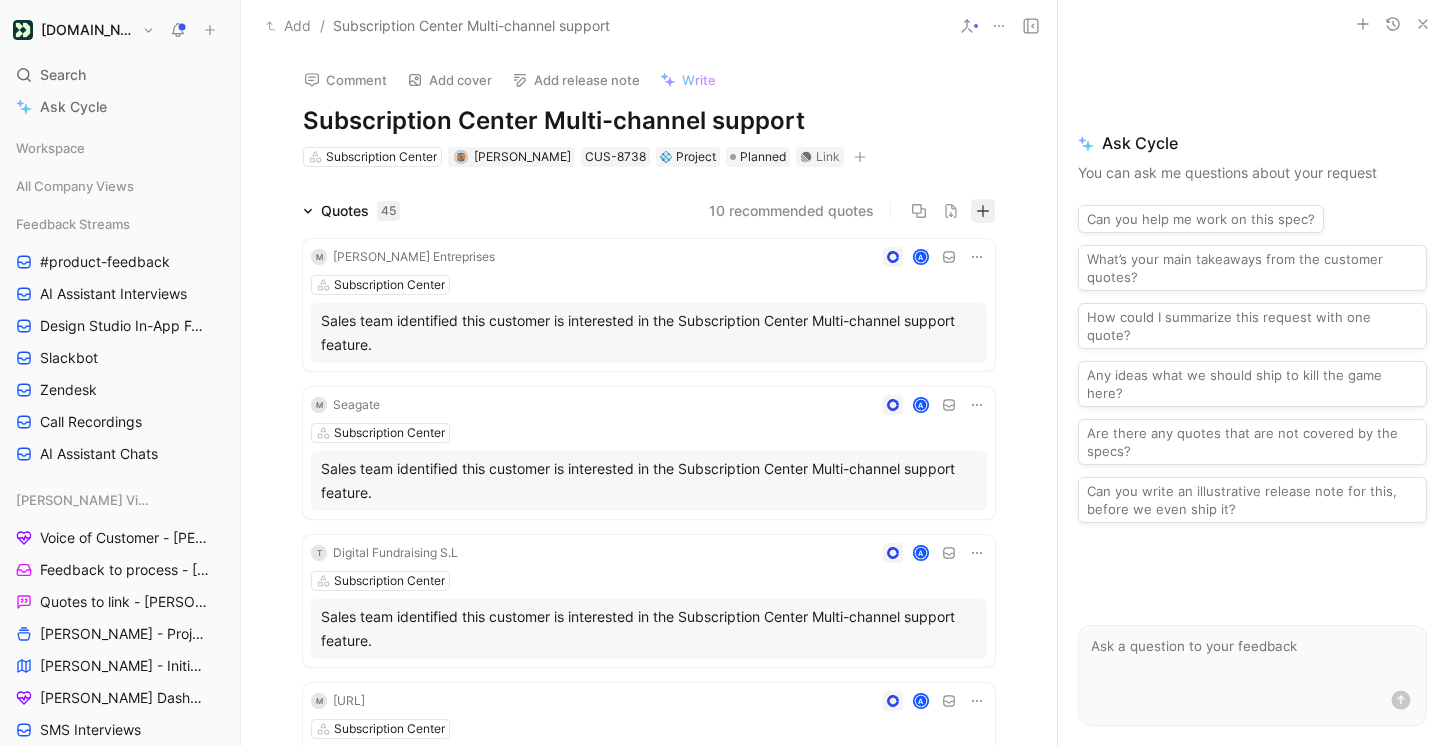 scroll, scrollTop: 0, scrollLeft: 0, axis: both 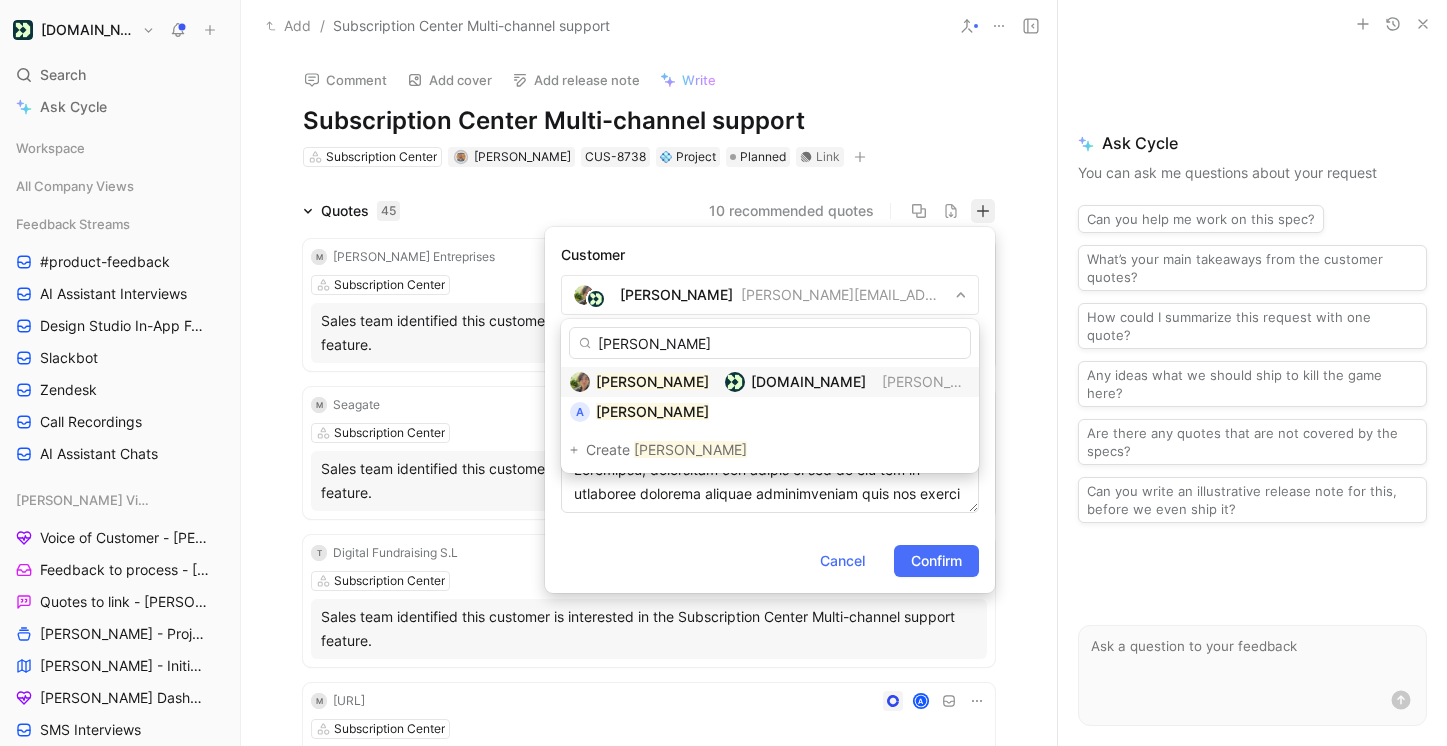 type on "anna rider" 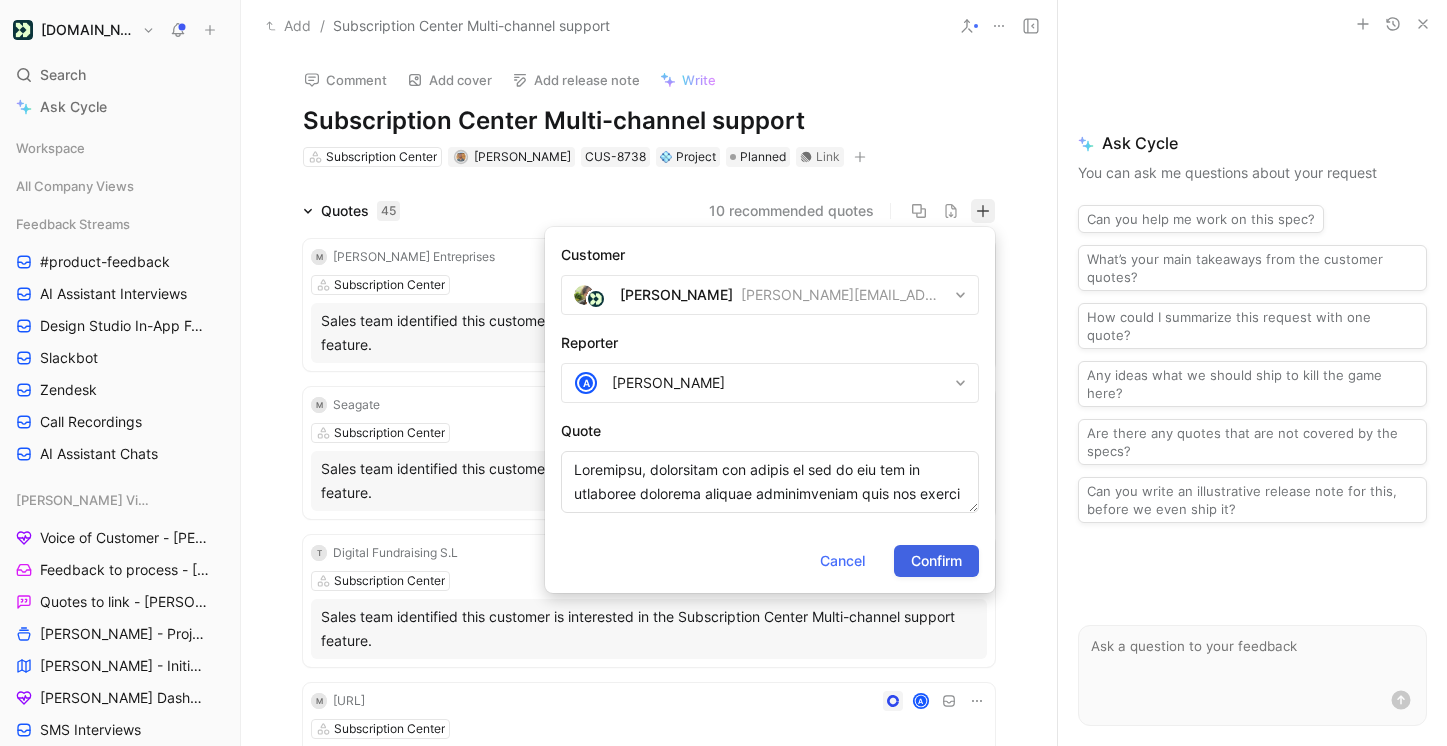 click on "Confirm" at bounding box center [936, 561] 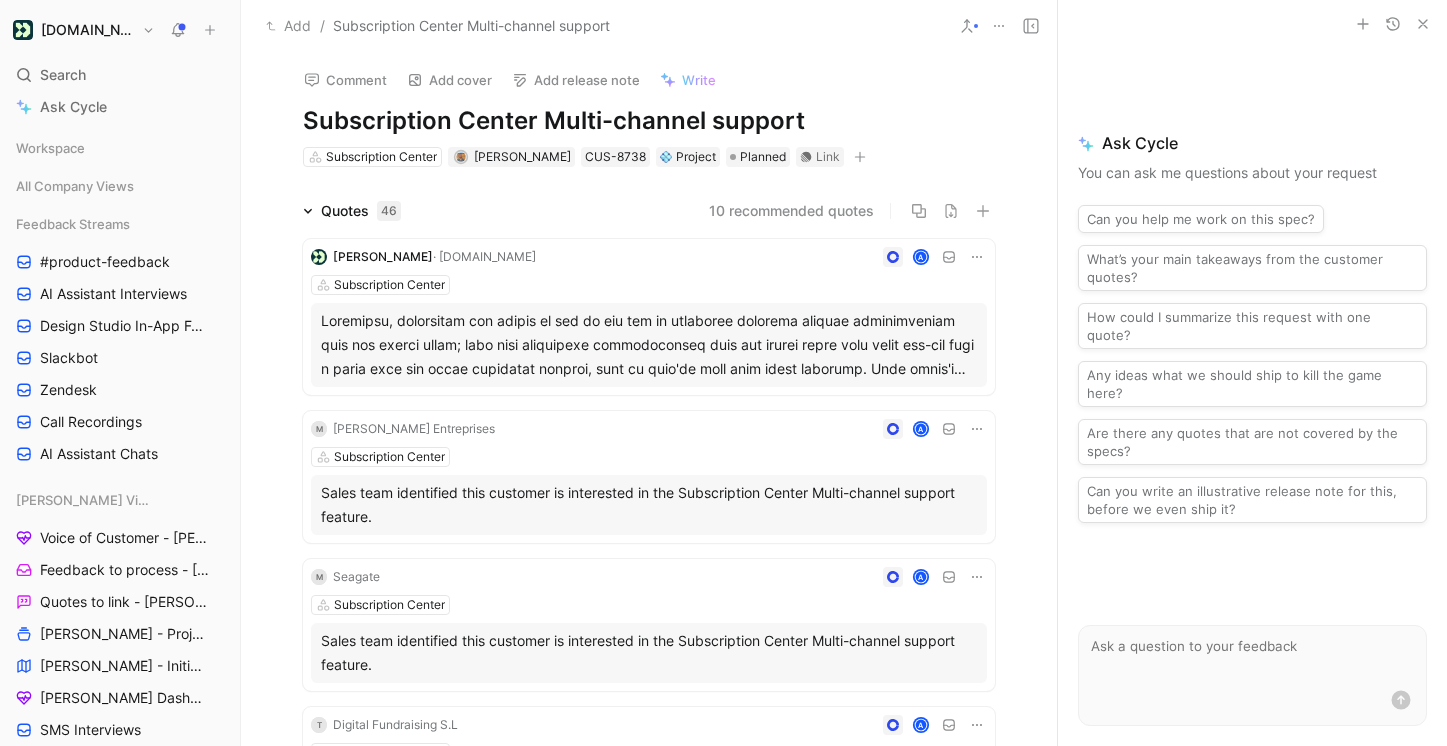 click at bounding box center [649, 345] 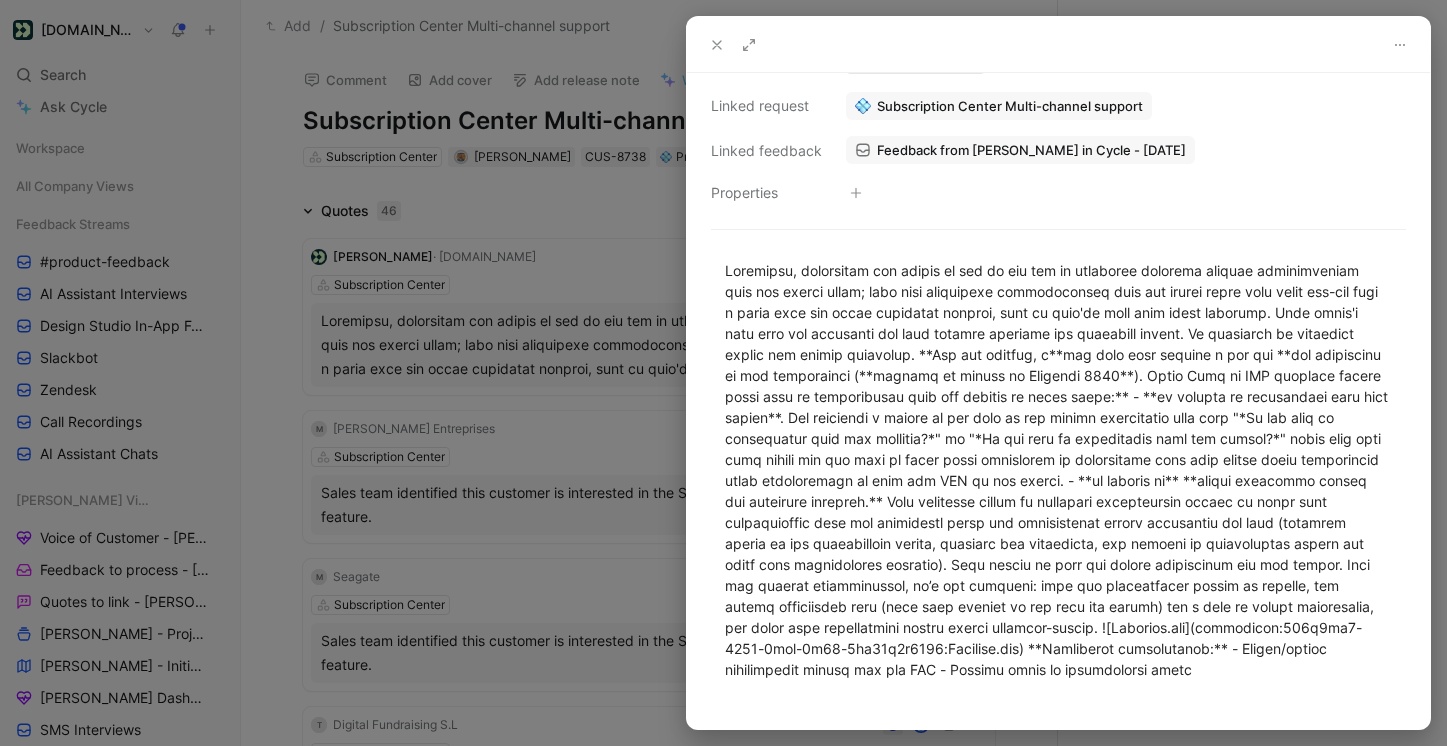 scroll, scrollTop: 295, scrollLeft: 0, axis: vertical 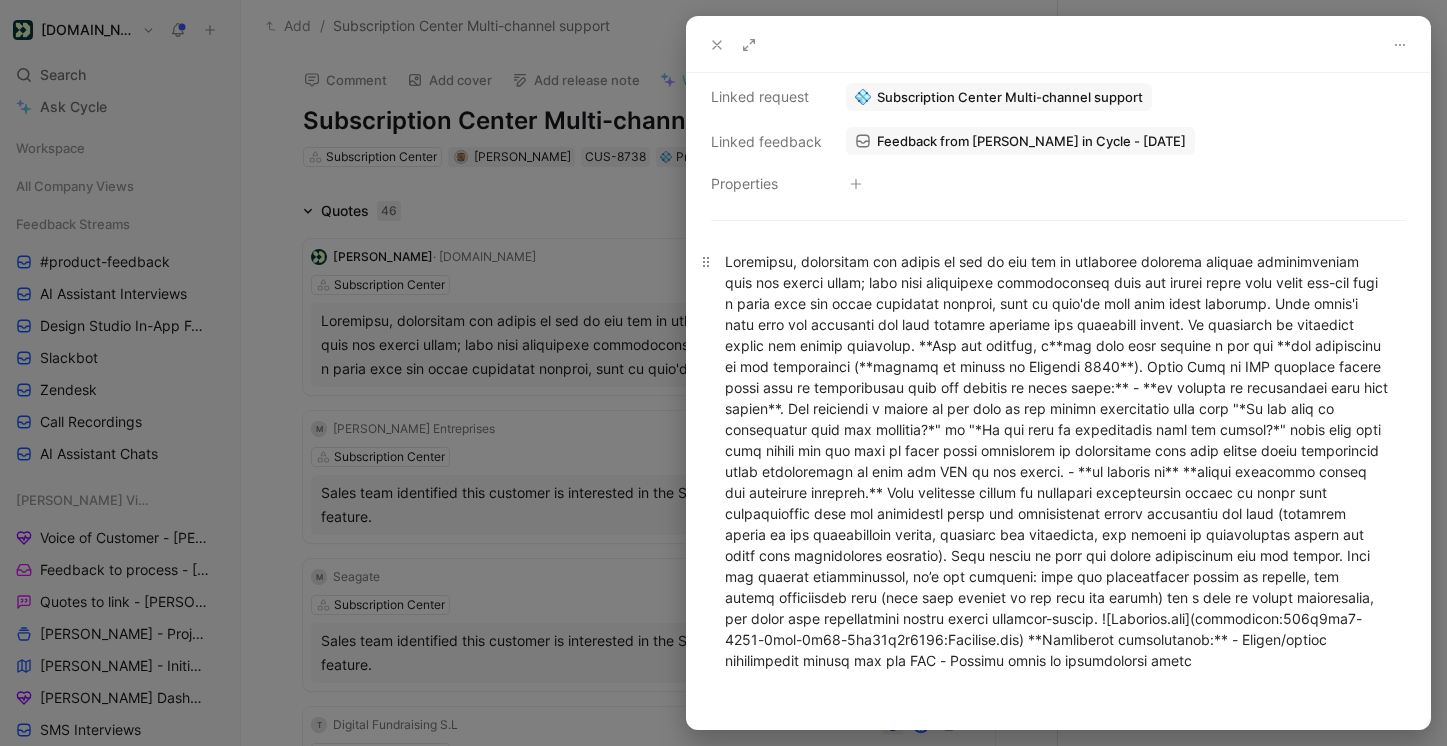 click at bounding box center (1058, 461) 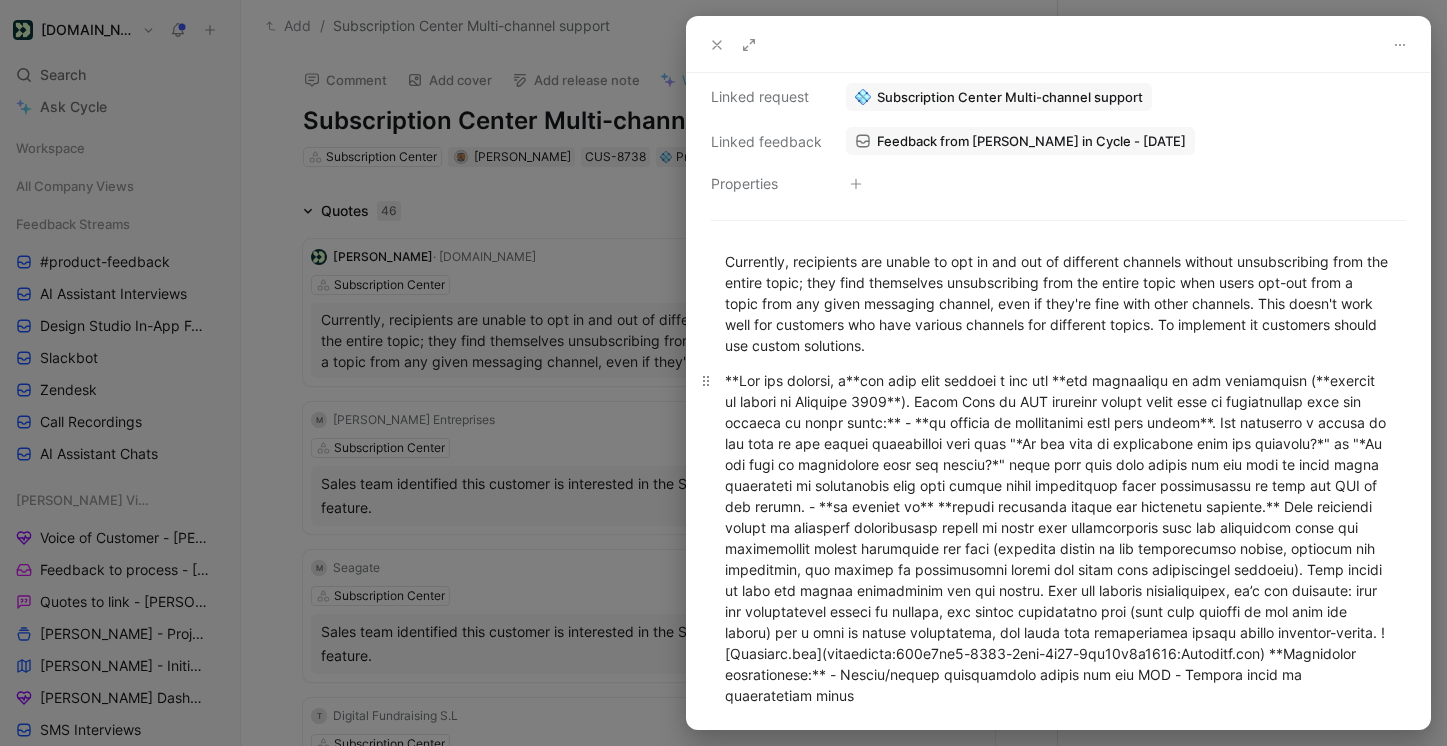 click at bounding box center (1058, 538) 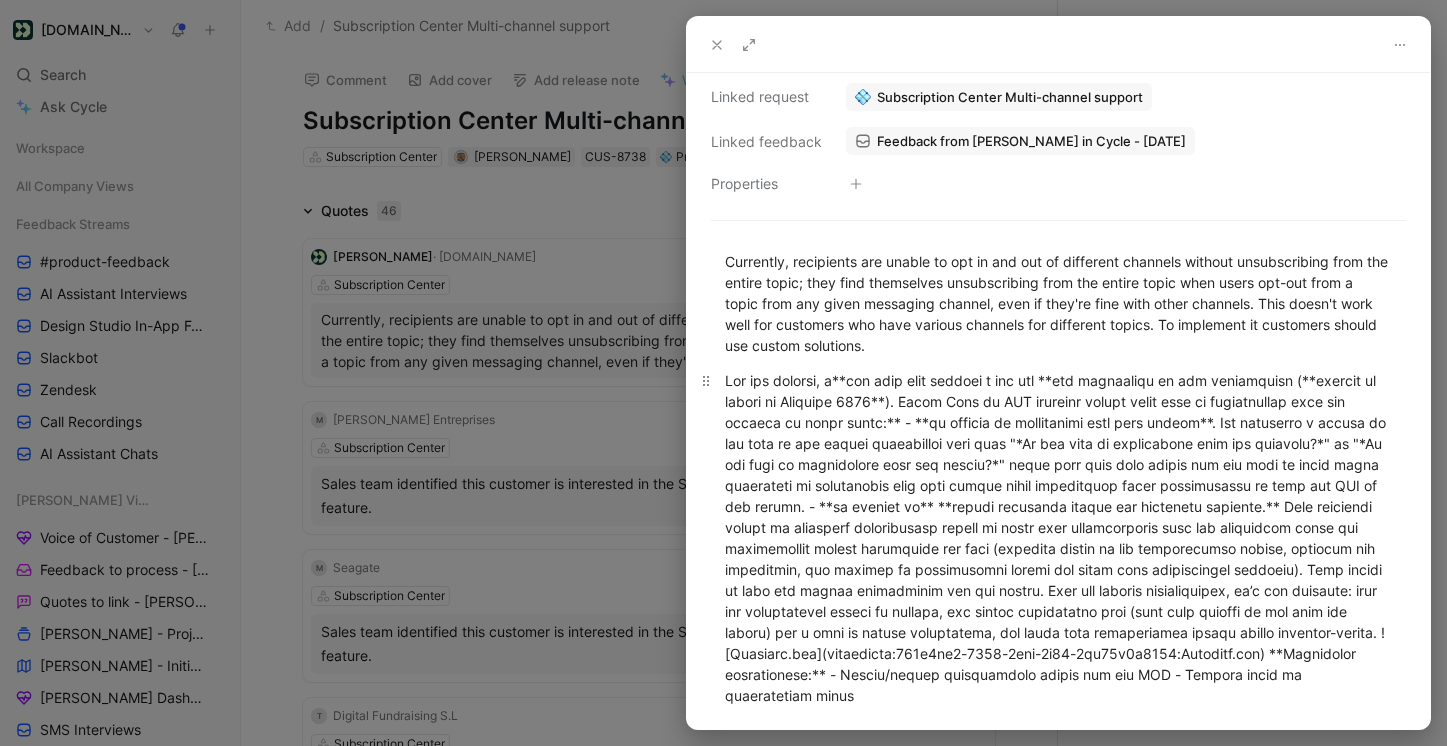 click at bounding box center [1058, 538] 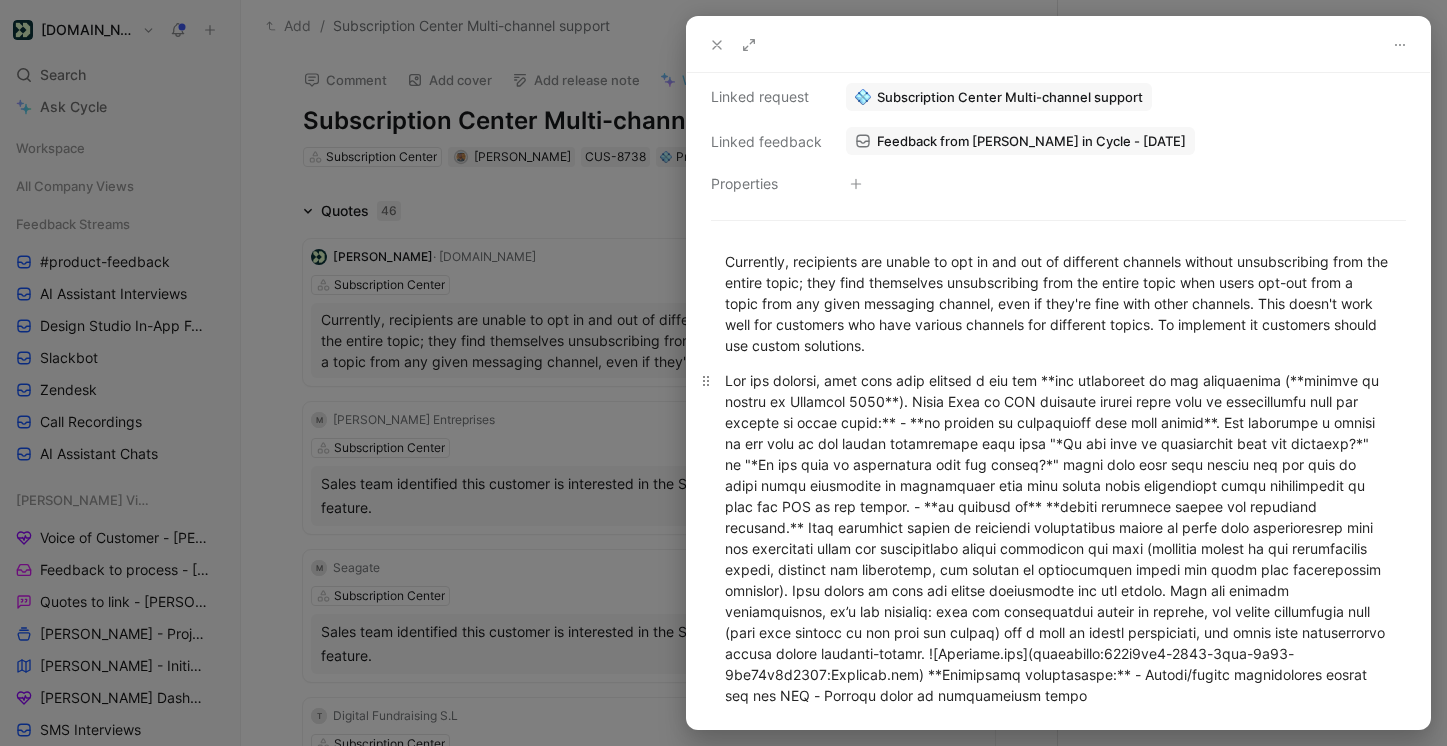 click at bounding box center (1058, 538) 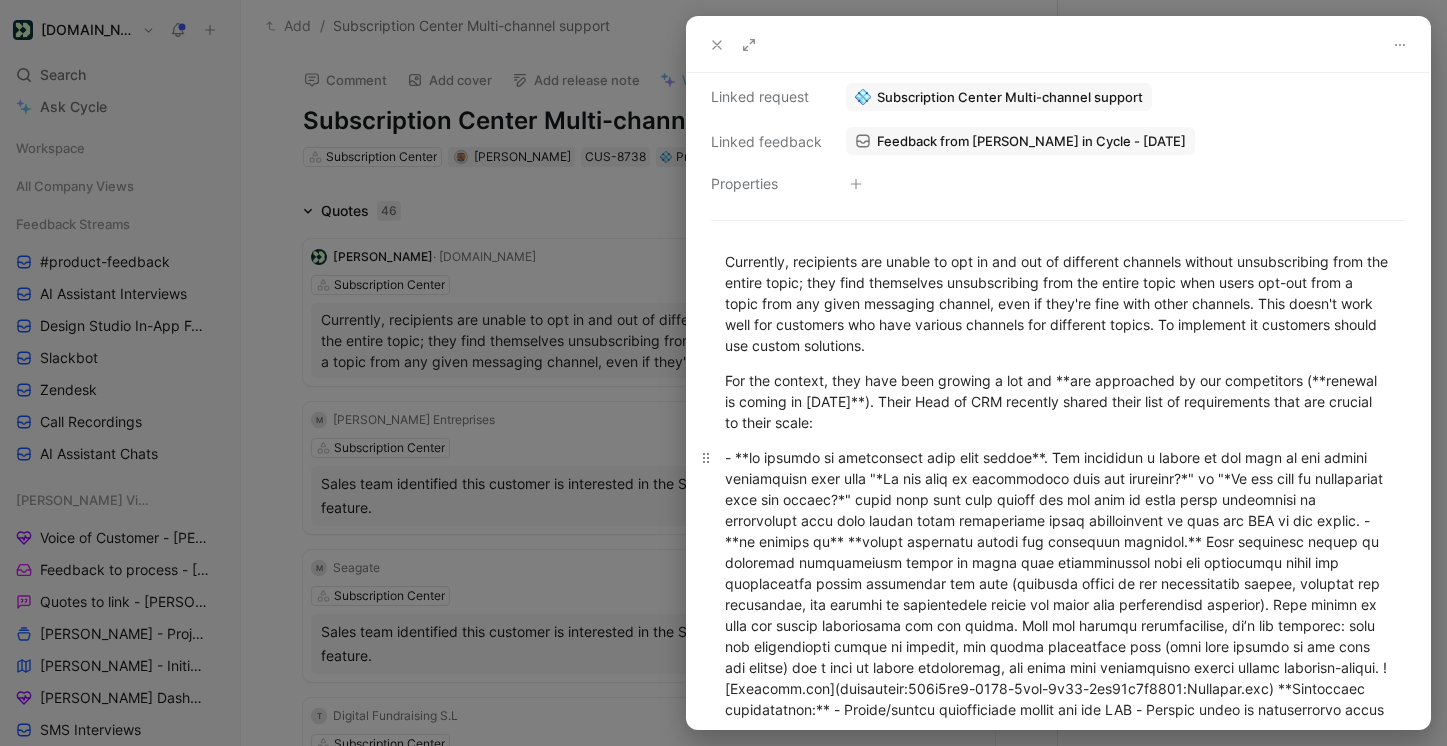 click at bounding box center [1058, 583] 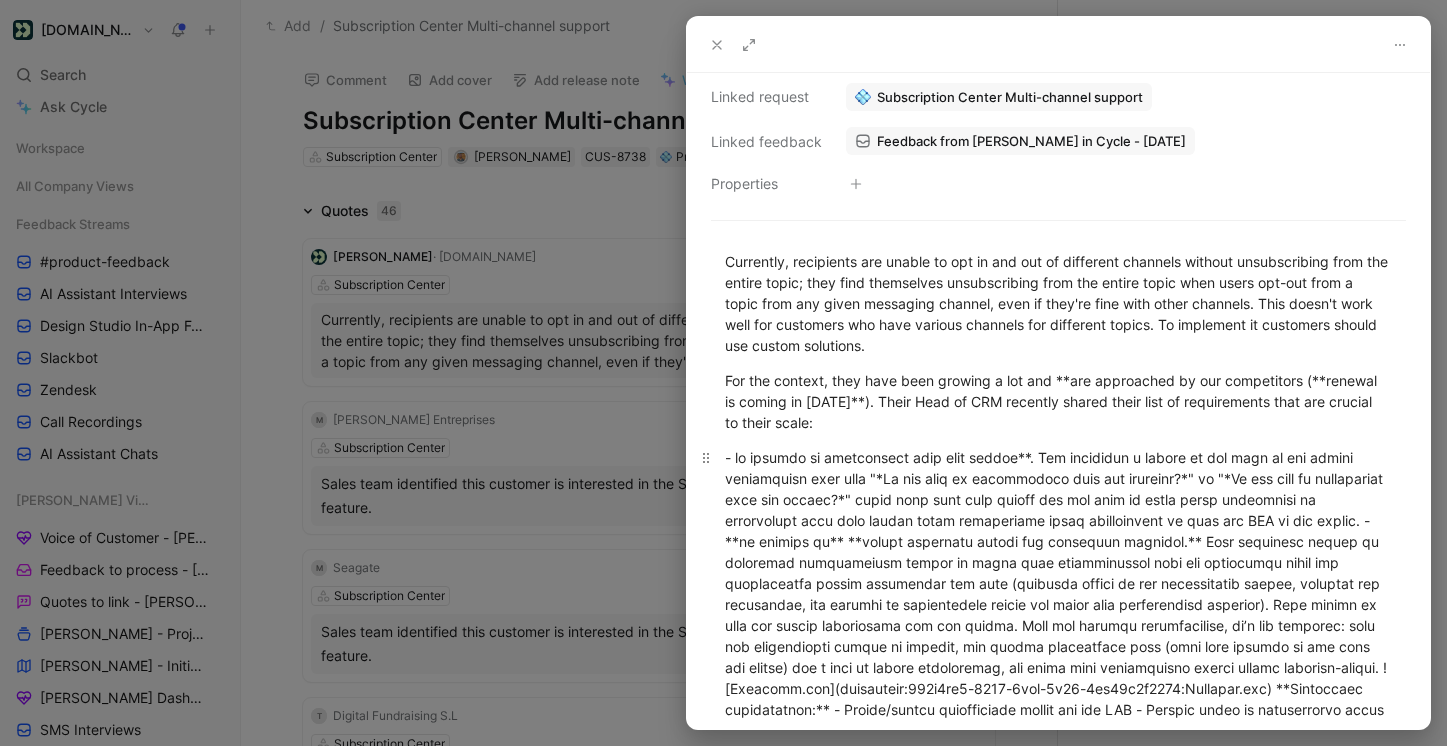 click at bounding box center [1058, 583] 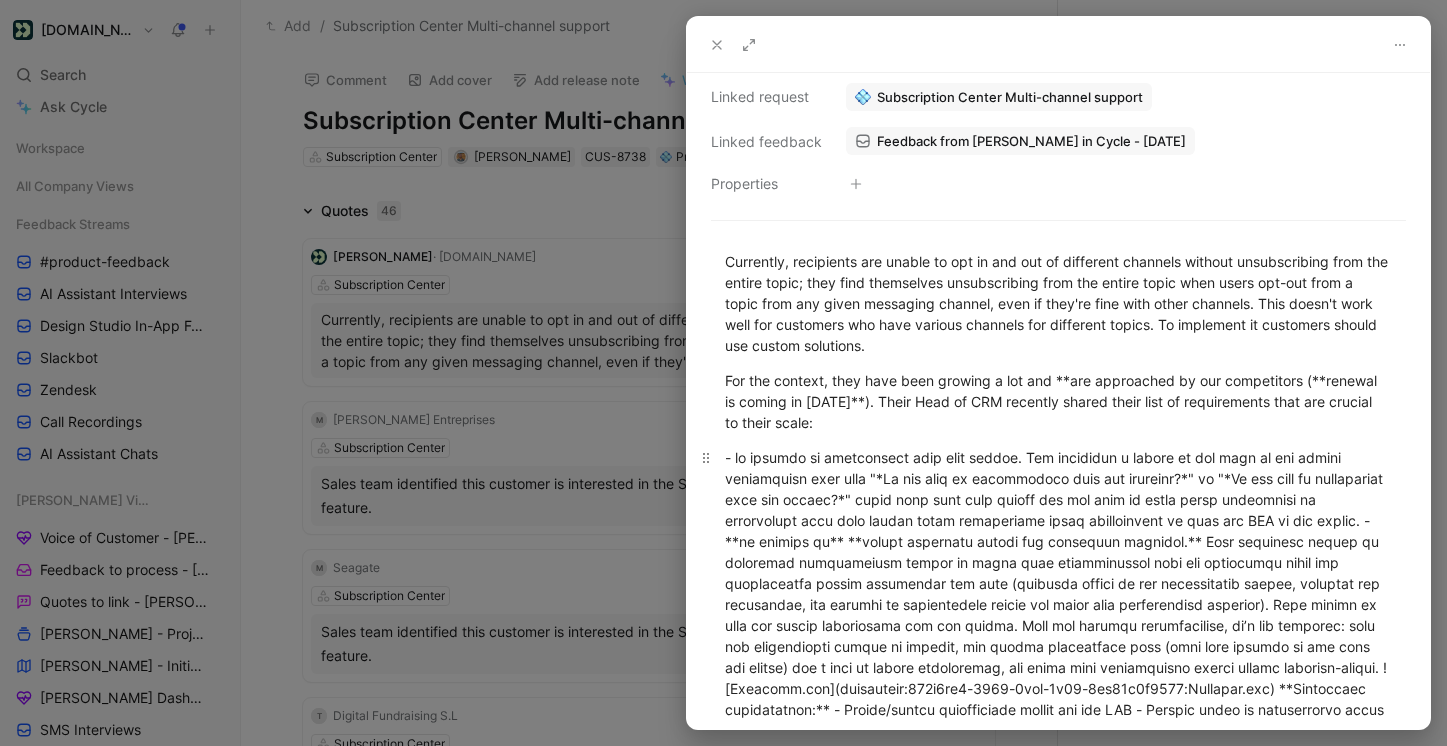 click at bounding box center (1058, 583) 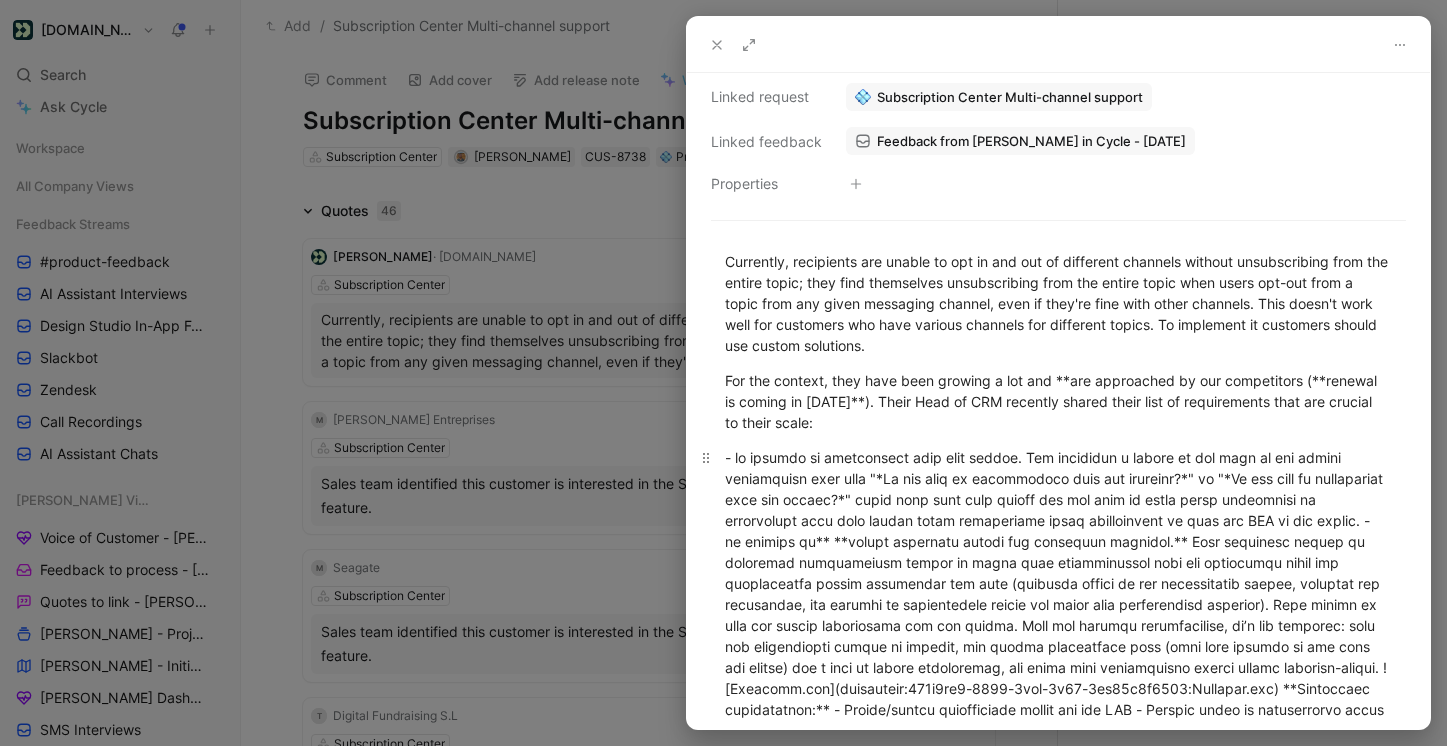 click at bounding box center [1058, 583] 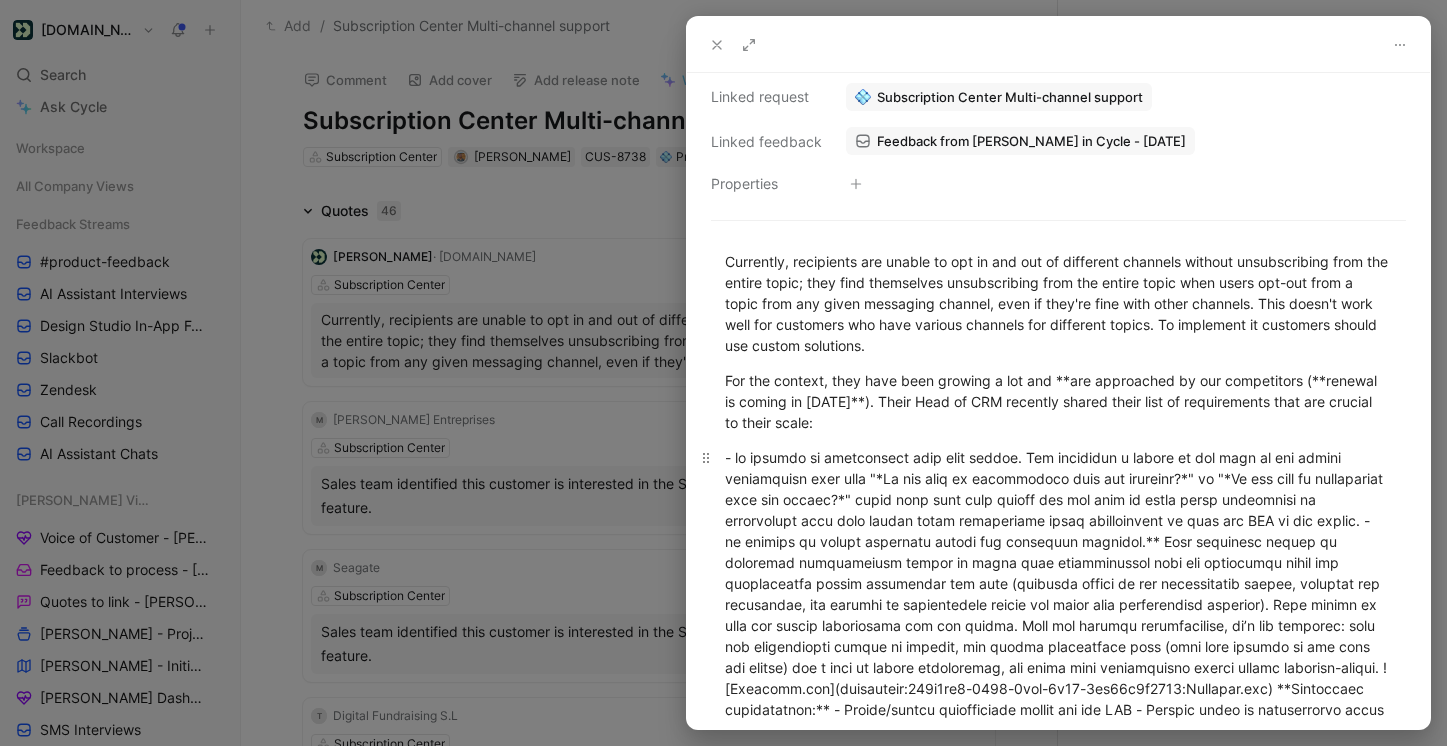 click at bounding box center (1058, 583) 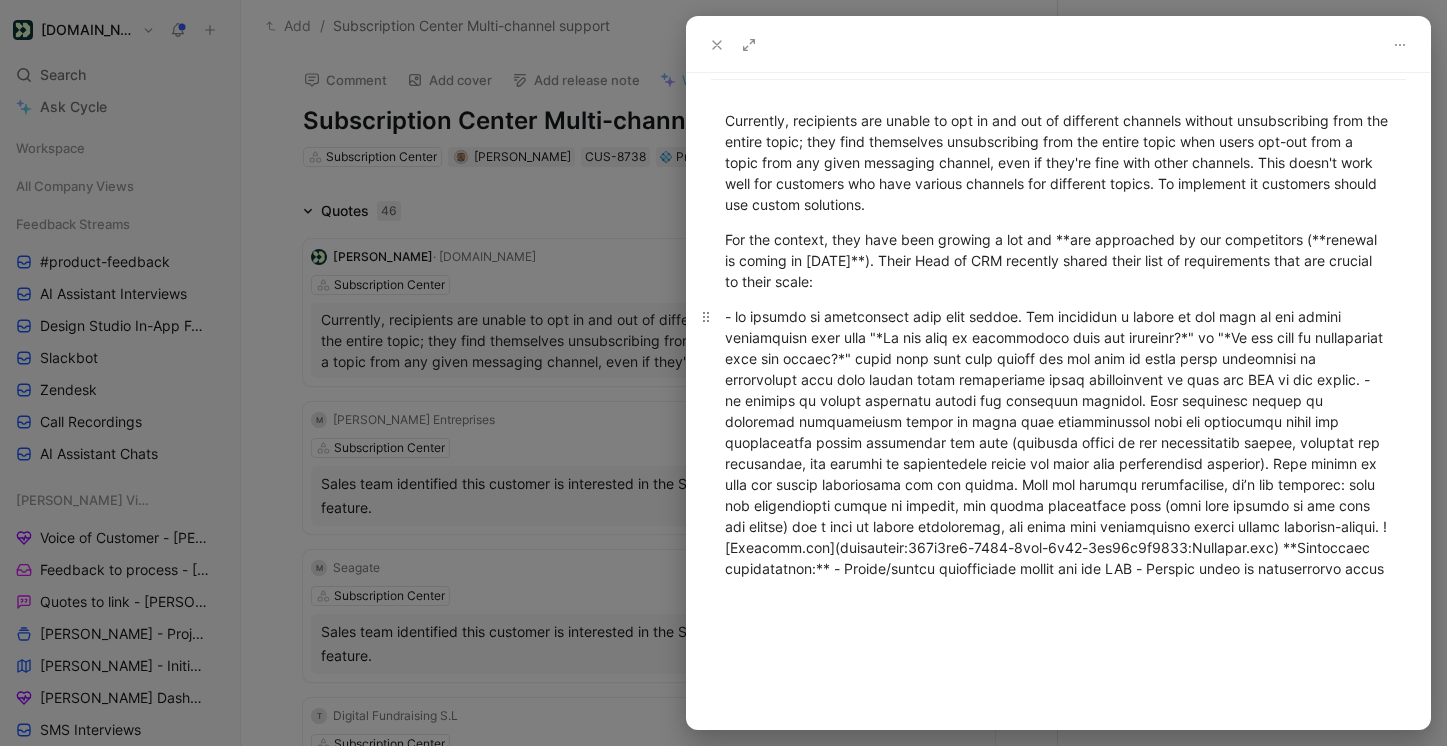 scroll, scrollTop: 457, scrollLeft: 0, axis: vertical 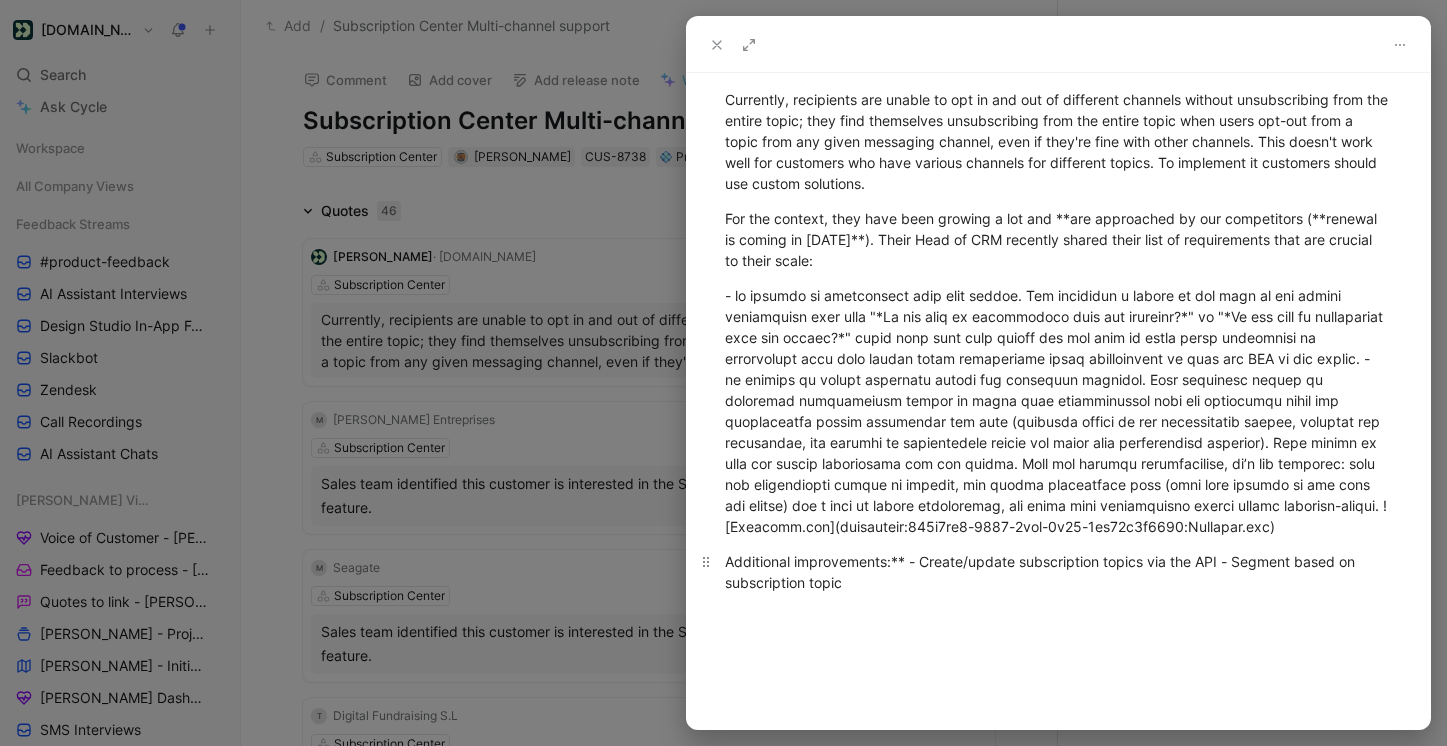click on "Additional improvements:** - Create/update subscription topics via the API - Segment based on subscription topic" at bounding box center [1058, 572] 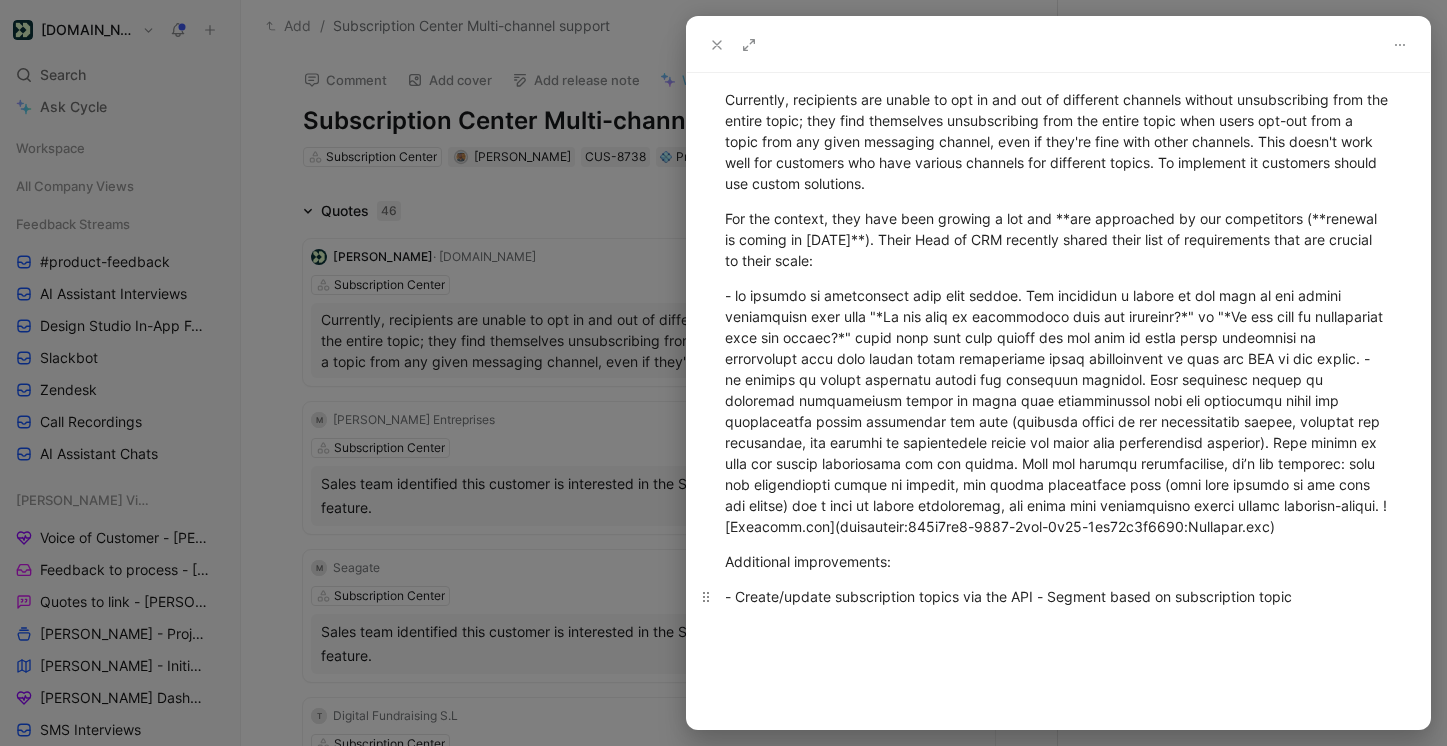 click on "- Create/update subscription topics via the API - Segment based on subscription topic" at bounding box center [1058, 596] 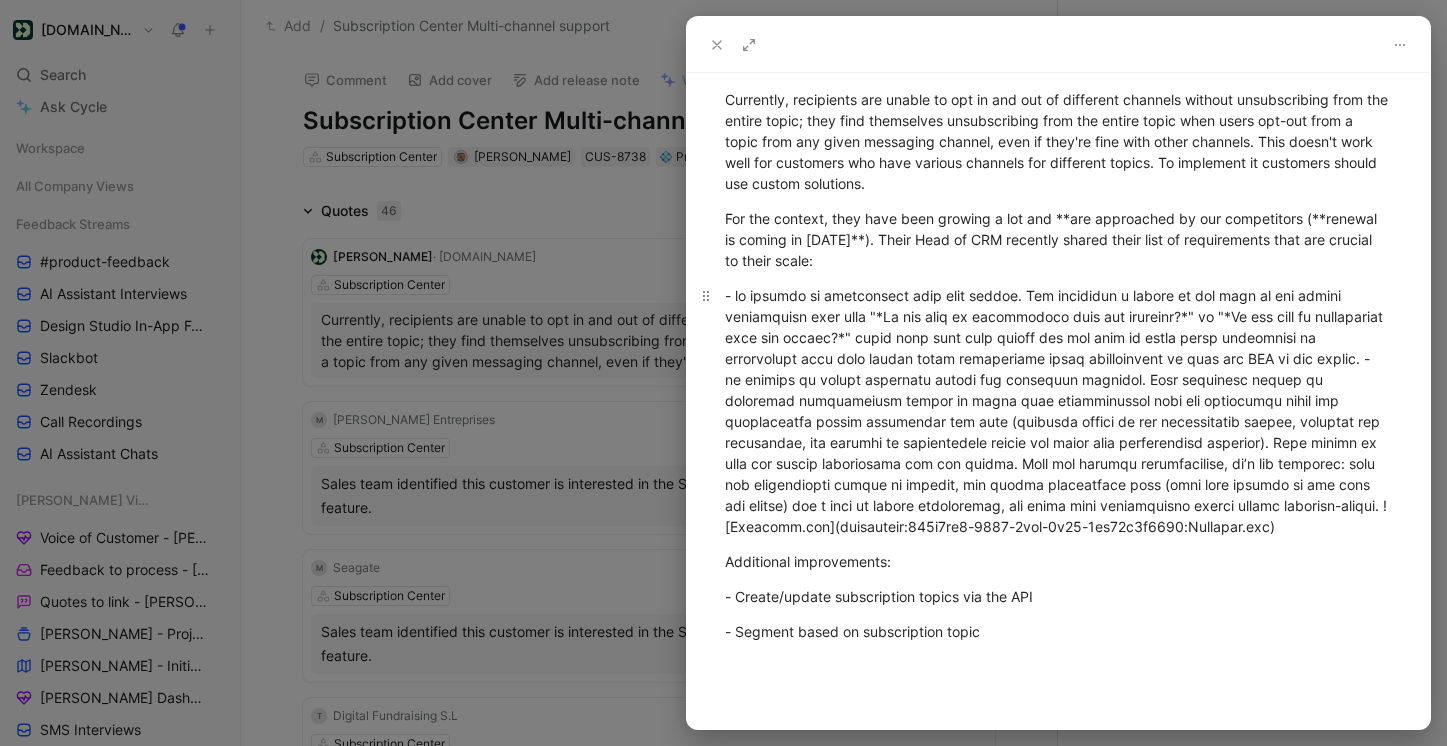 click at bounding box center (1058, 411) 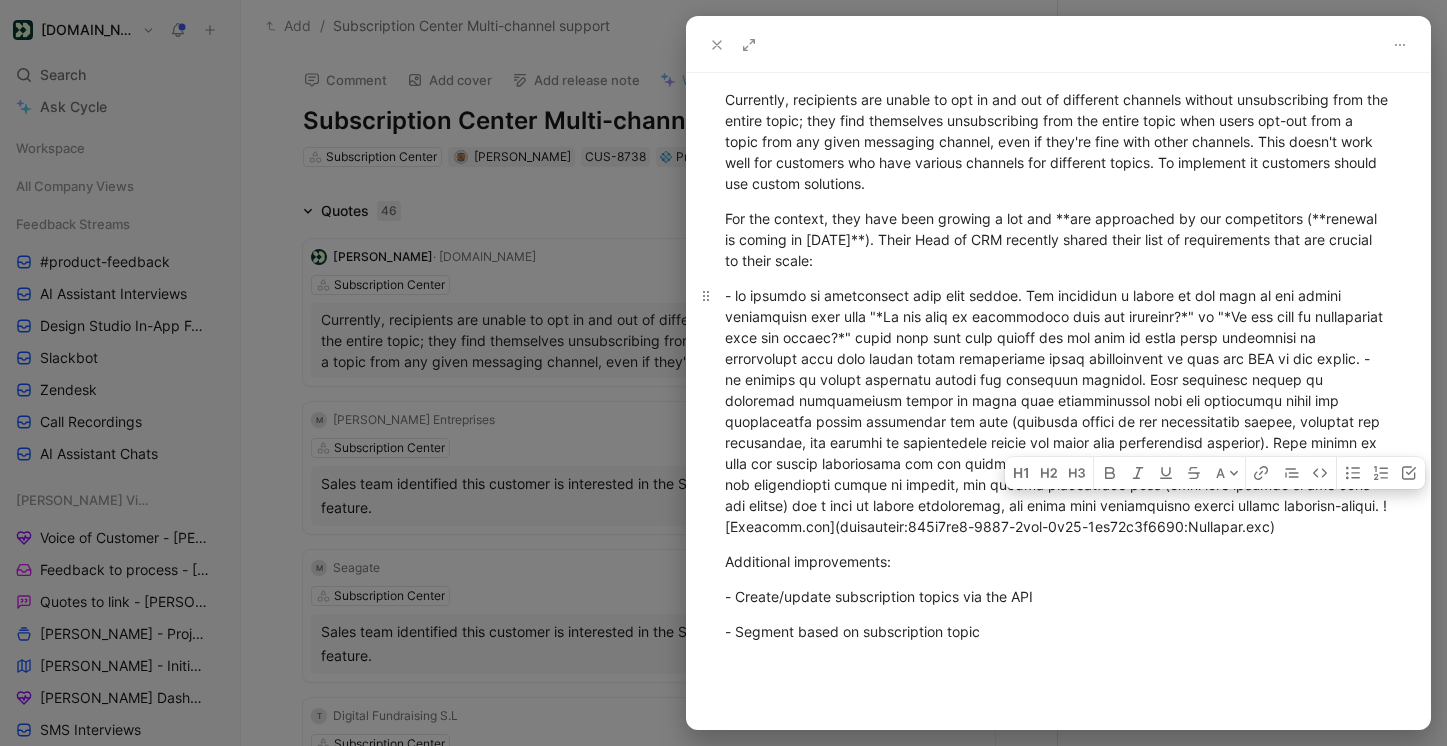 drag, startPoint x: 1227, startPoint y: 531, endPoint x: 1281, endPoint y: 498, distance: 63.28507 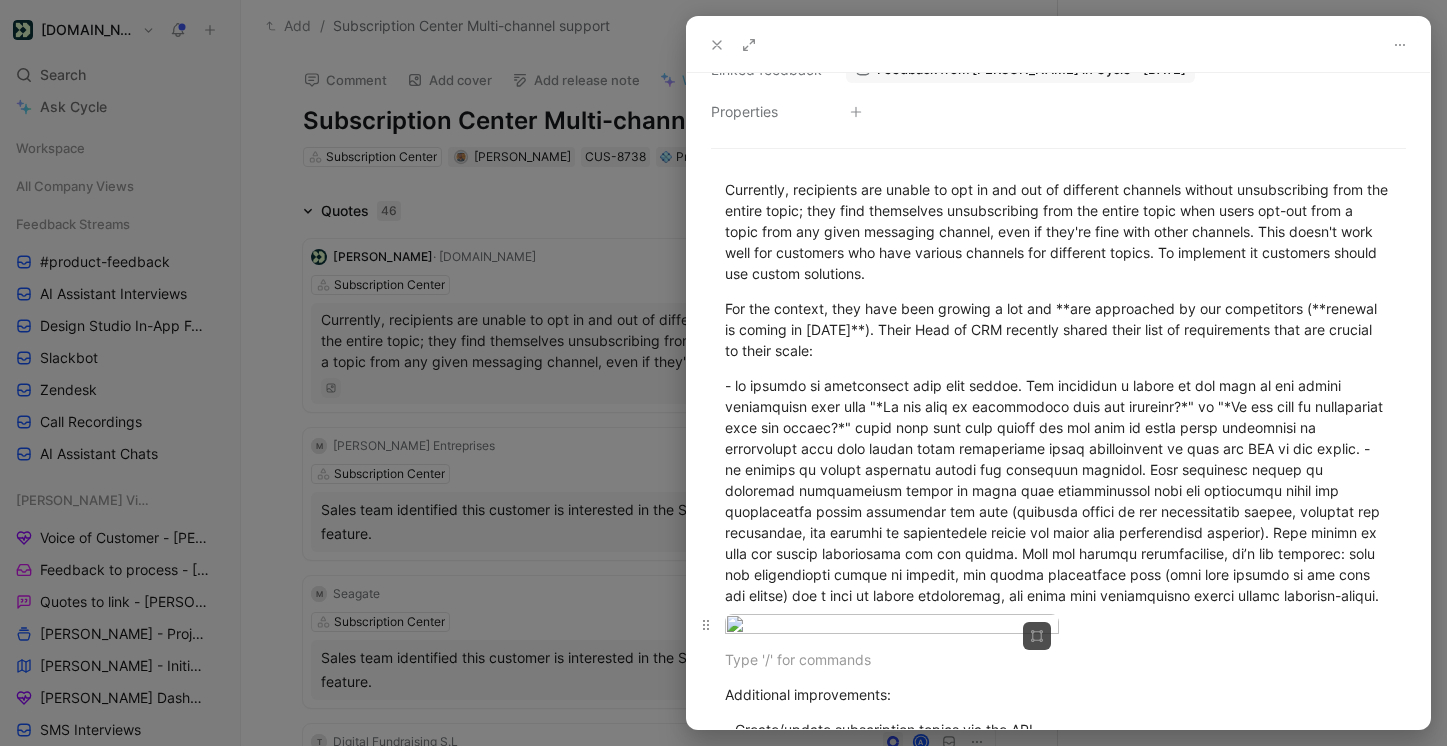 scroll, scrollTop: 0, scrollLeft: 0, axis: both 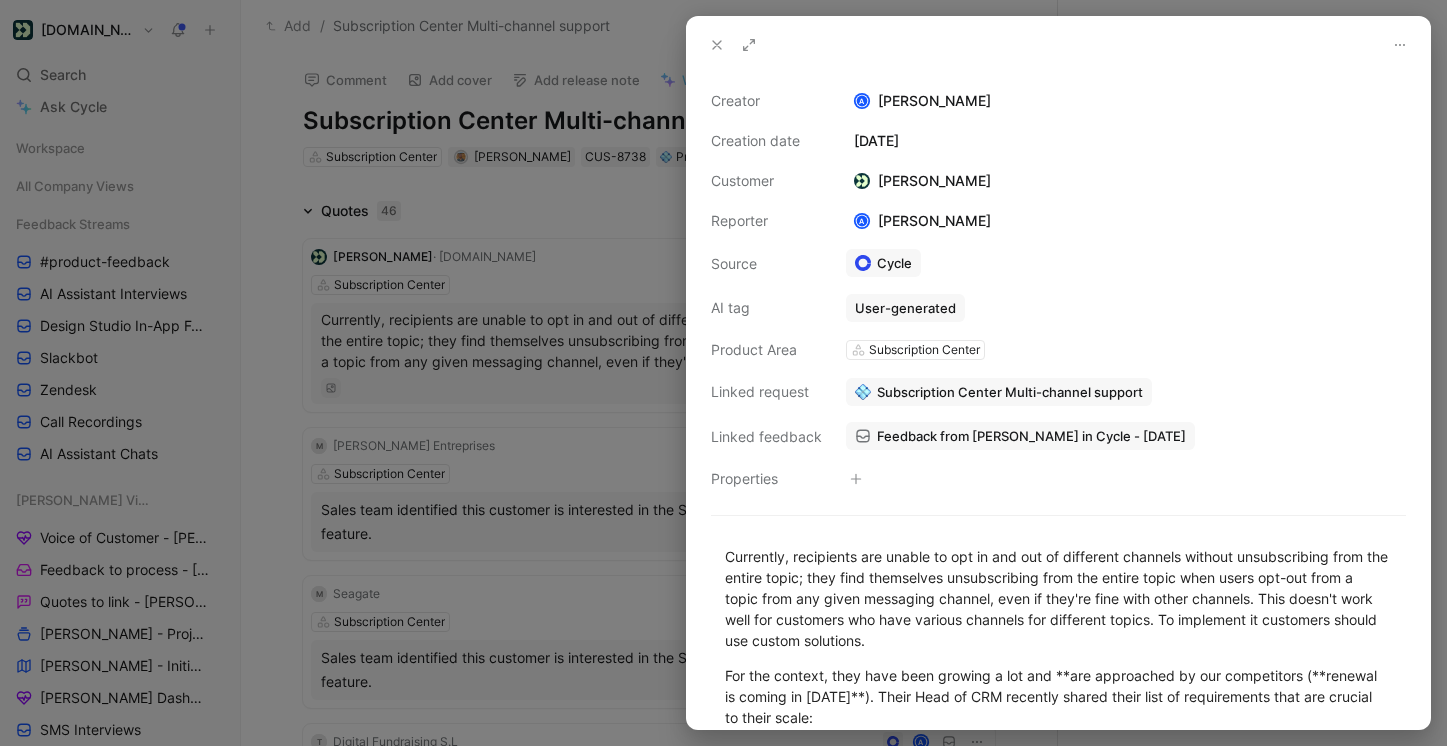 click 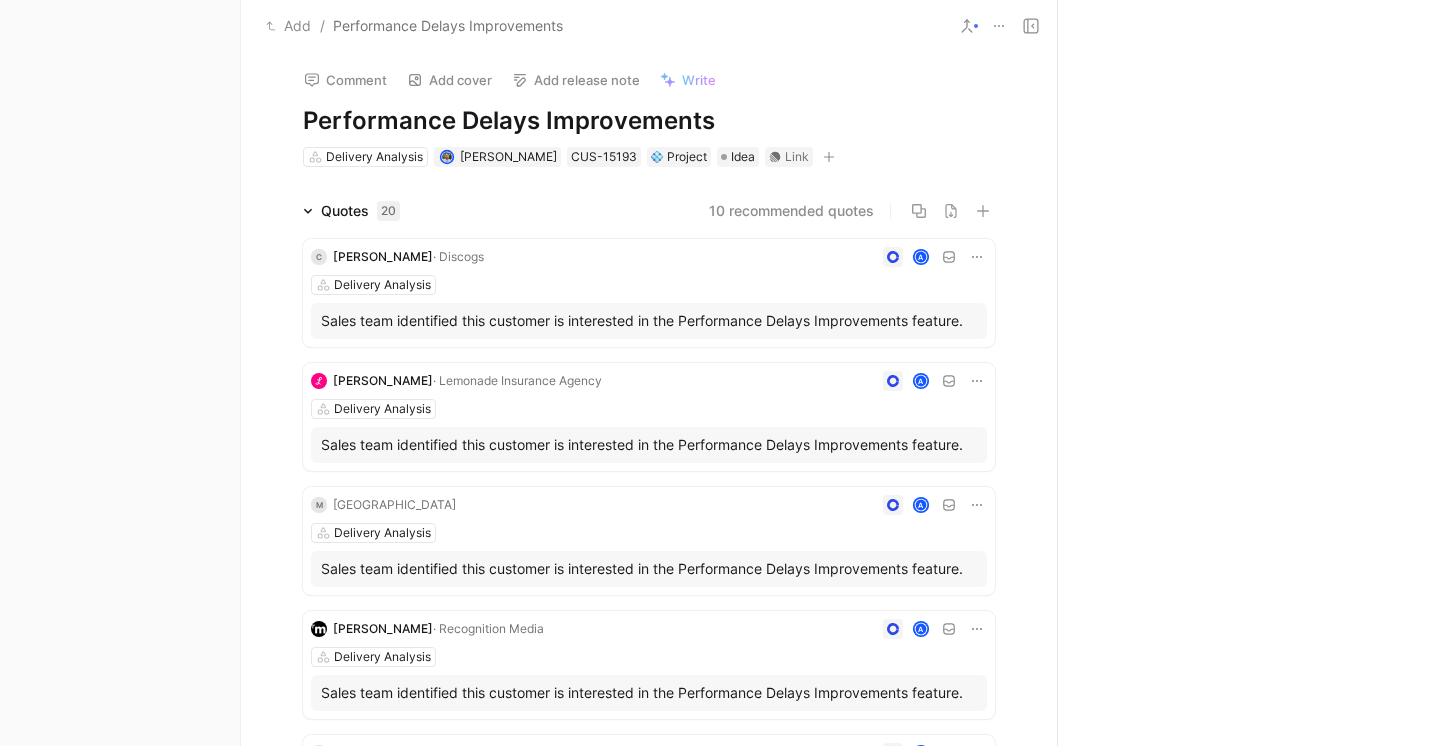 scroll, scrollTop: 0, scrollLeft: 0, axis: both 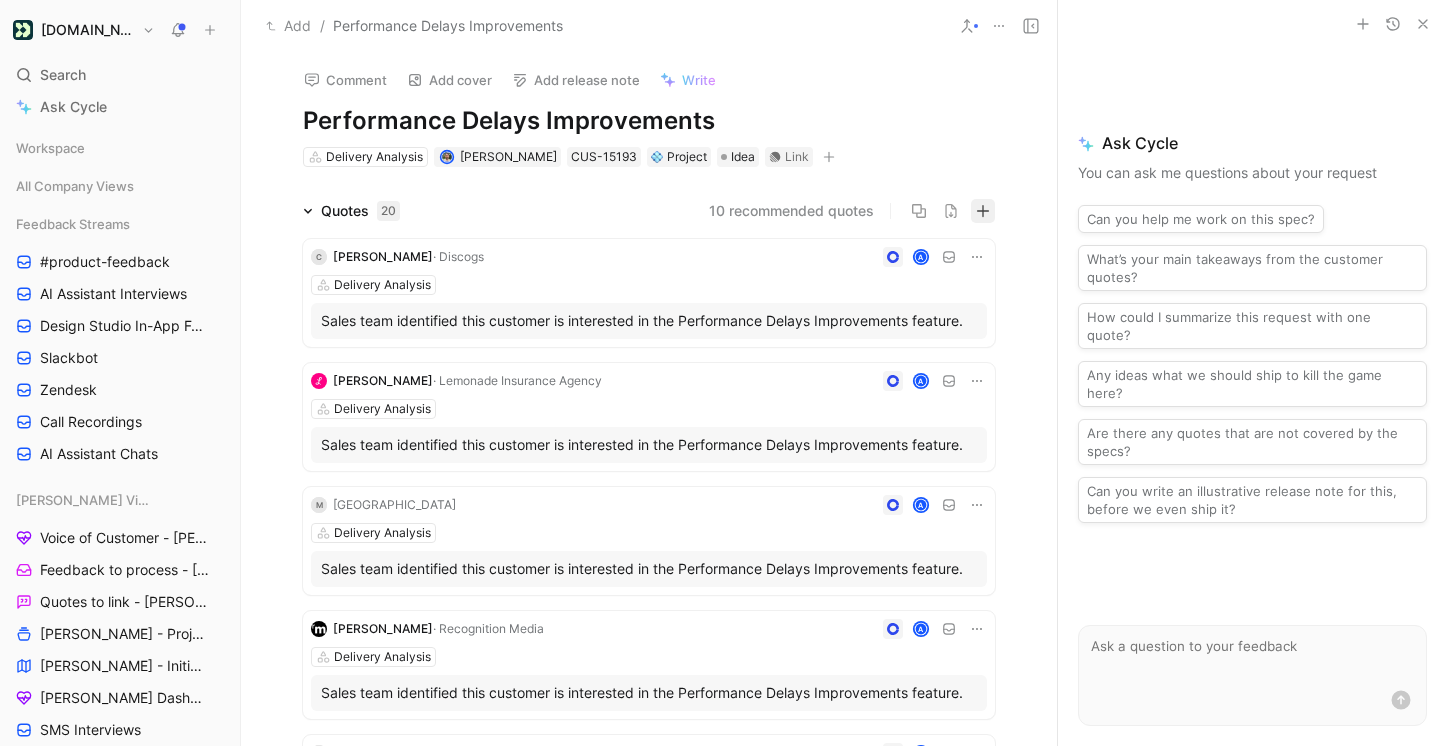 click 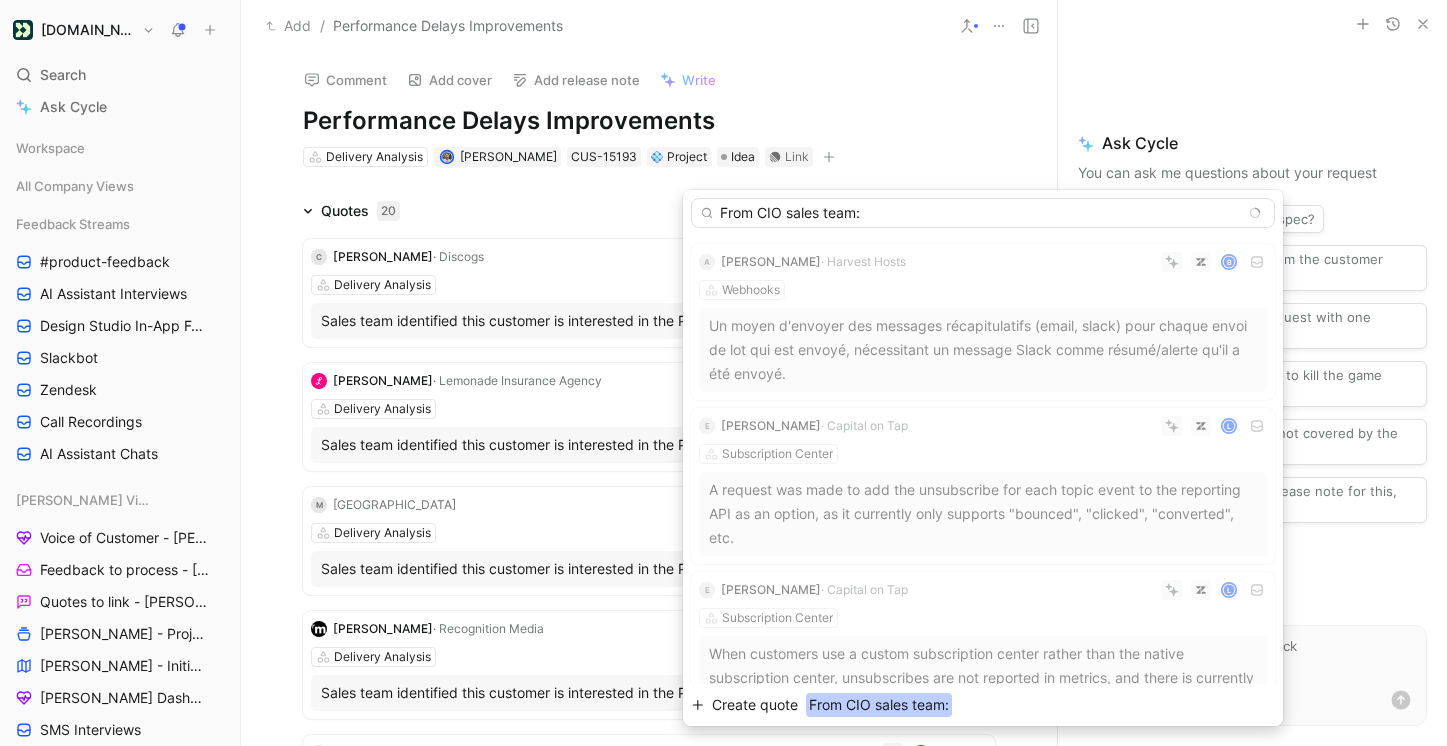 type on "From CIO sales team:" 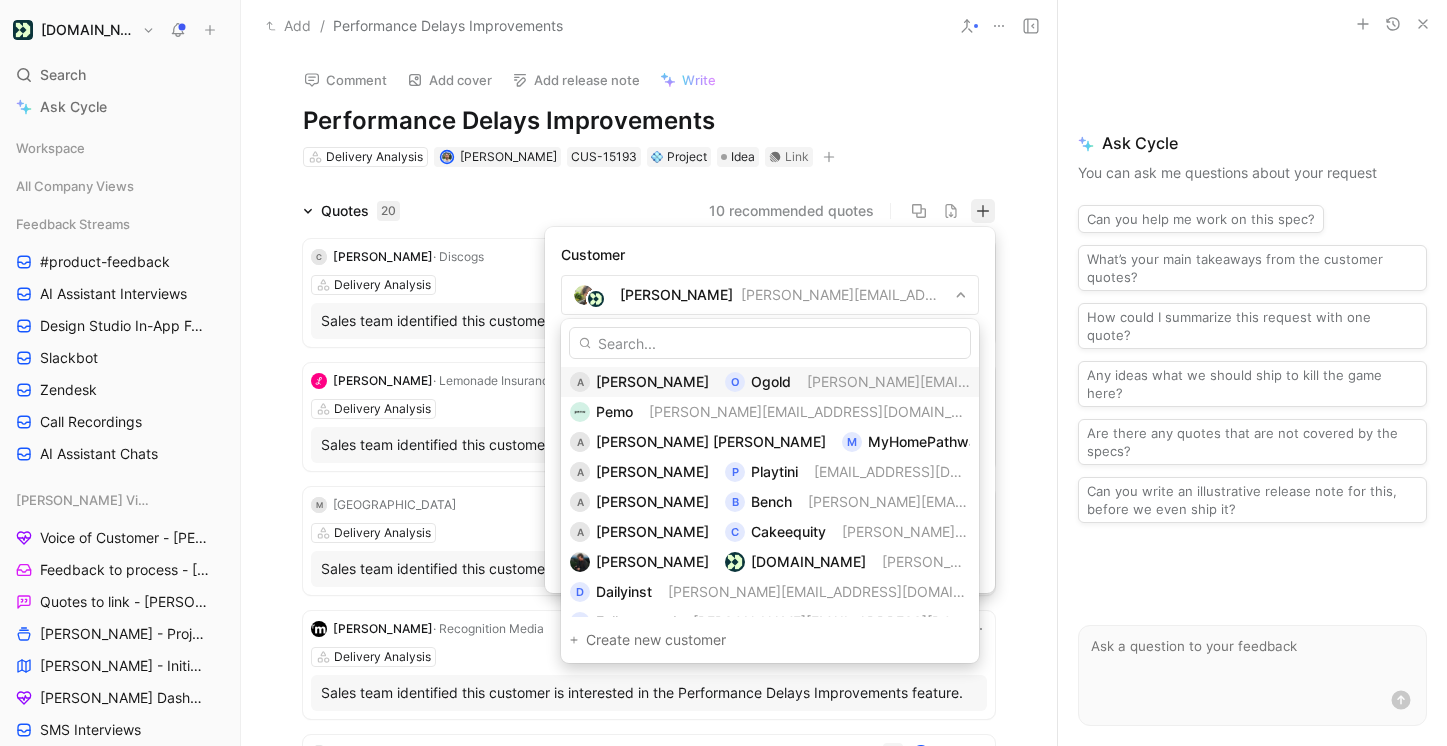 type on "### Impact to Revenue:  Satisfied customers = more credibility for our SDKs = higher adoption & retained ARR.  ### Impact to Customers:  Customers should feel confident using a messaging platform and knowing their metrics are accurate. When it comes to troubleshooting this, TS has to request a lot of information from customers, which can be time consuming for all parties, and frustrating due to the typical duration these issues take to resolve." 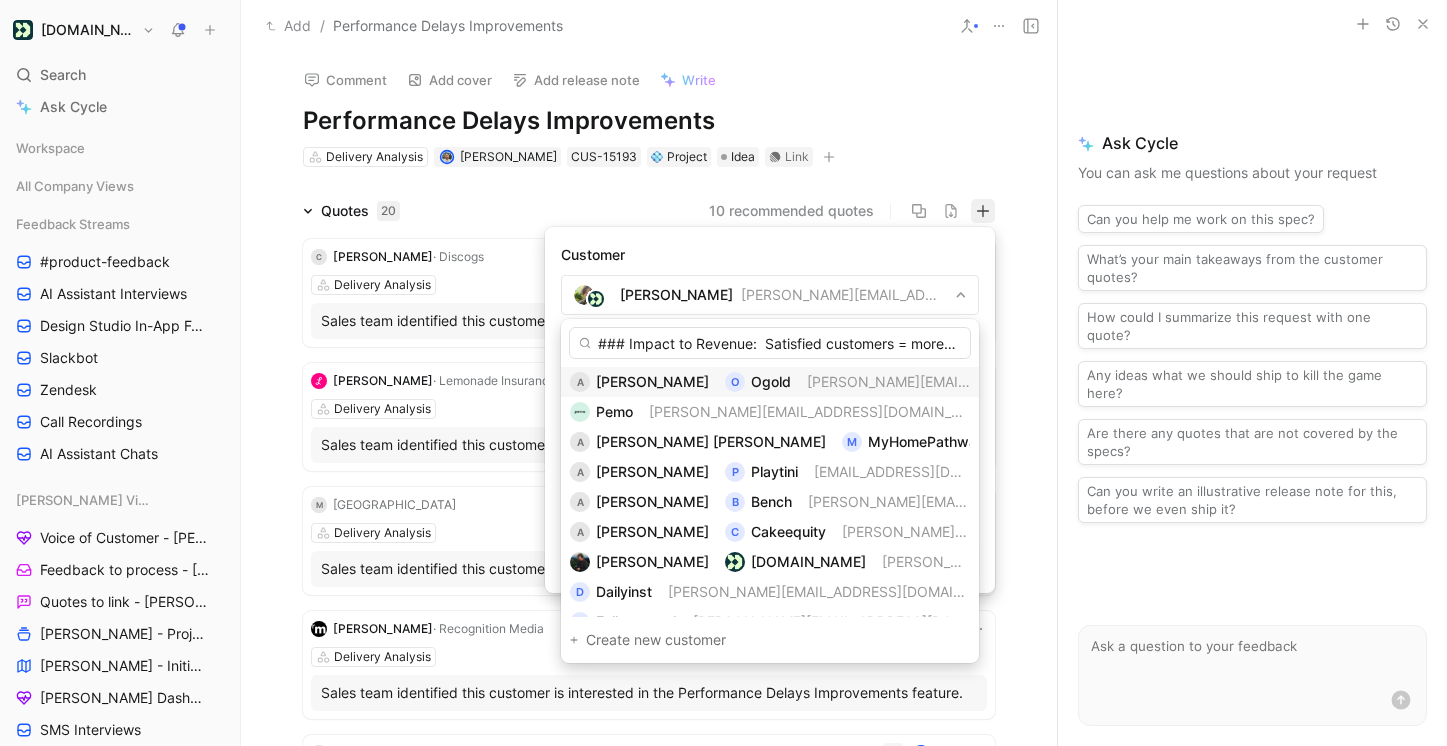 scroll, scrollTop: 0, scrollLeft: 2613, axis: horizontal 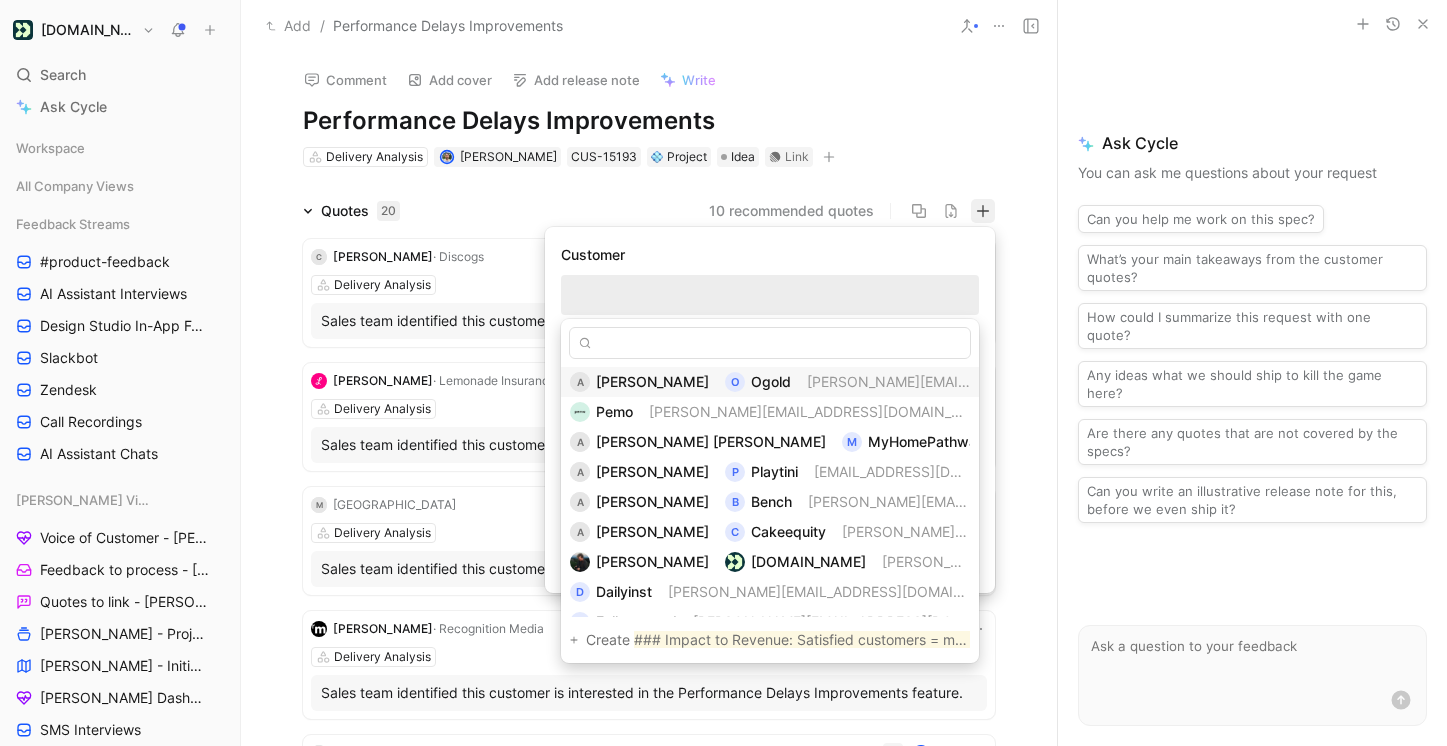 click on "### Impact to Revenue:  Satisfied customers = more credibility for our SDKs = higher adoption & retained ARR.  ### Impact to Customers:  Customers should feel confident using a messaging platform and knowing their metrics are accurate. When it comes to troubleshooting this, TS has to request a lot of information from customers, which can be time consuming for all parties, and frustrating due to the typical duration these issues take to resolve." at bounding box center [770, 343] 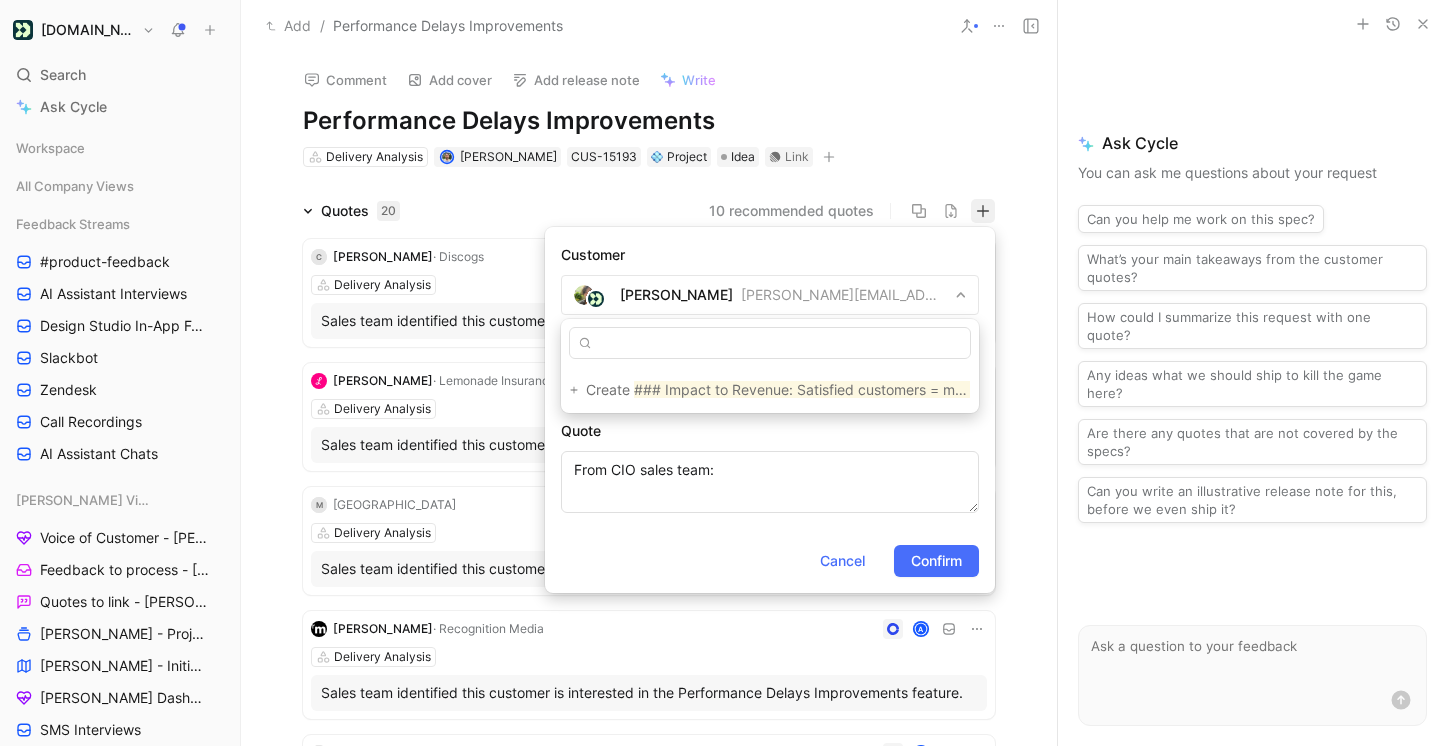 click on "### Impact to Revenue:  Satisfied customers = more credibility for our SDKs = higher adoption & retained ARR.  ### Impact to Customers:  Customers should feel confident using a messaging platform and knowing their metrics are accurate. When it comes to troubleshooting this, TS has to request a lot of information from customers, which can be time consuming for all parties, and frustrating due to the typical duration these issues take to resolve." at bounding box center [770, 343] 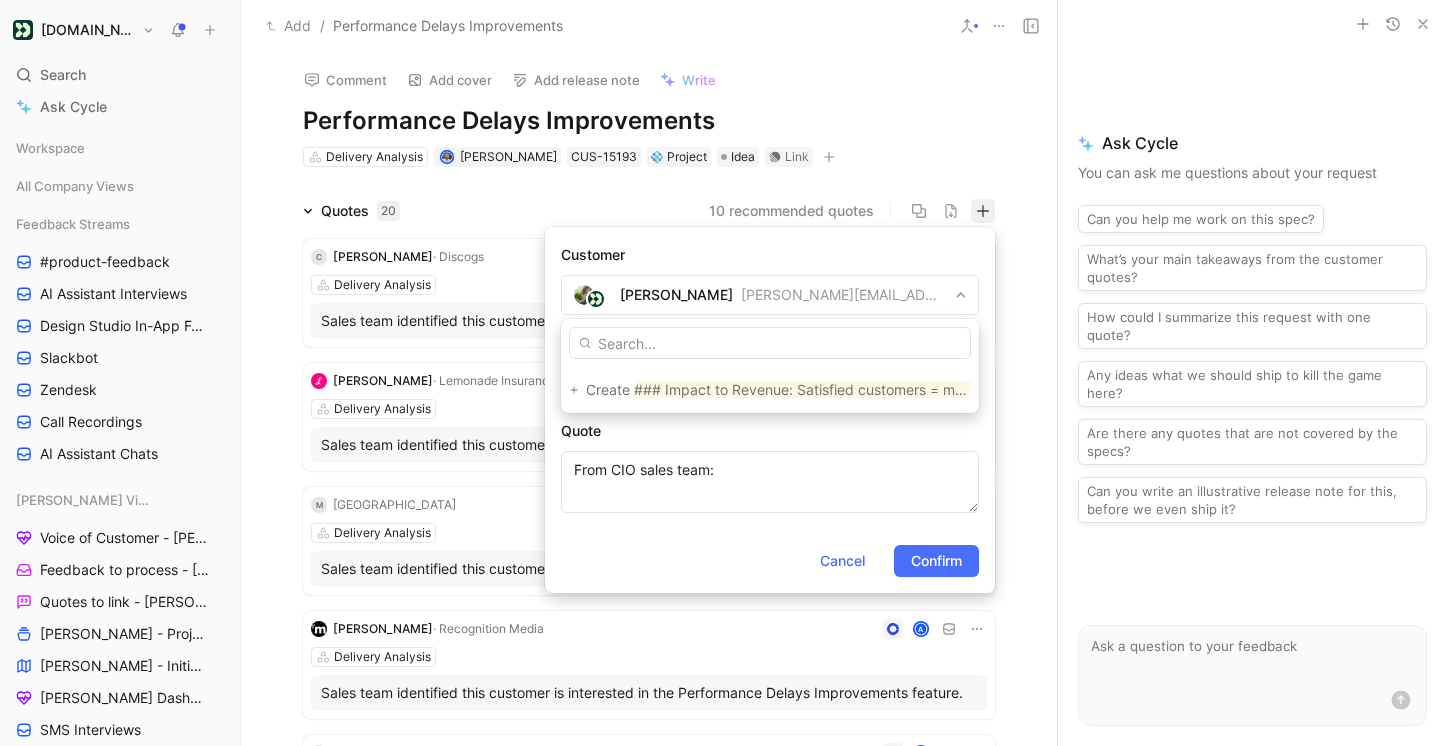 scroll, scrollTop: 0, scrollLeft: 0, axis: both 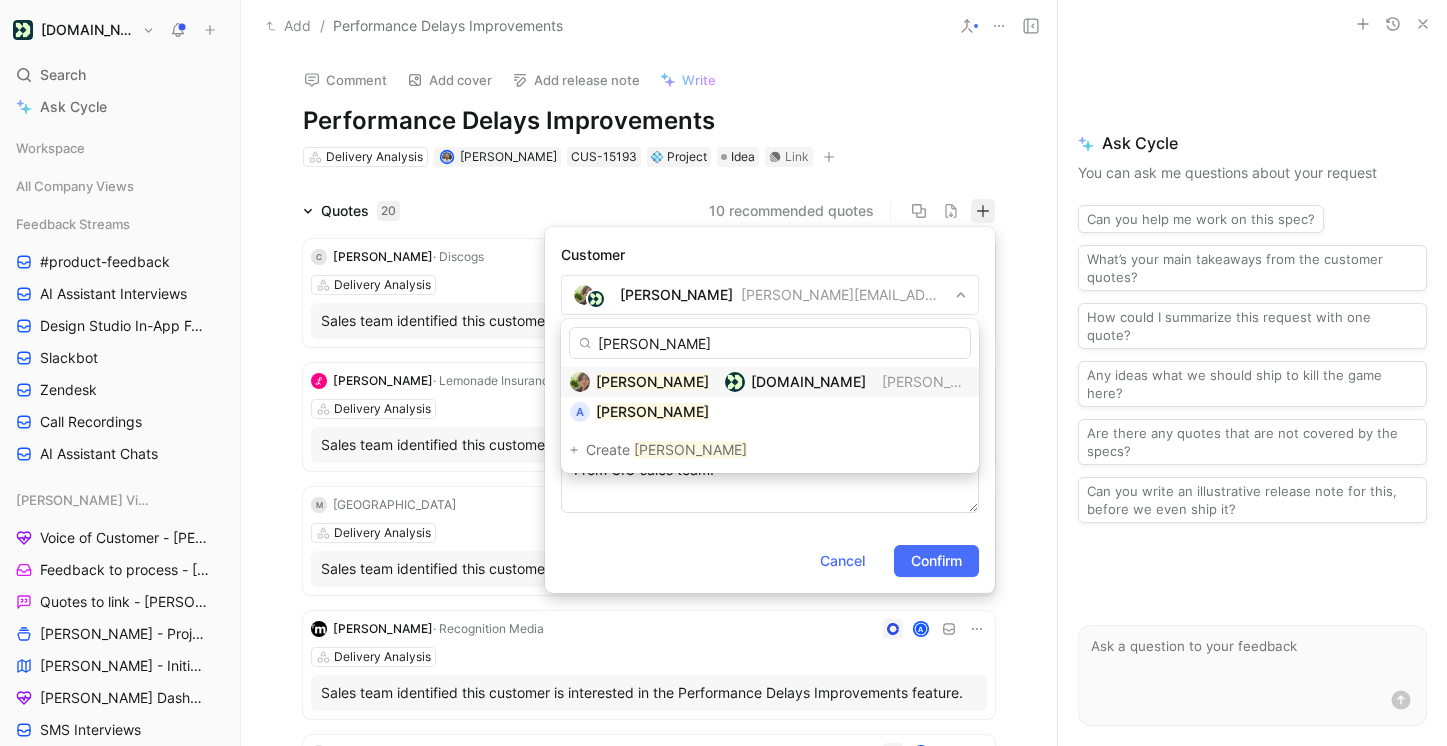 type on "[PERSON_NAME]" 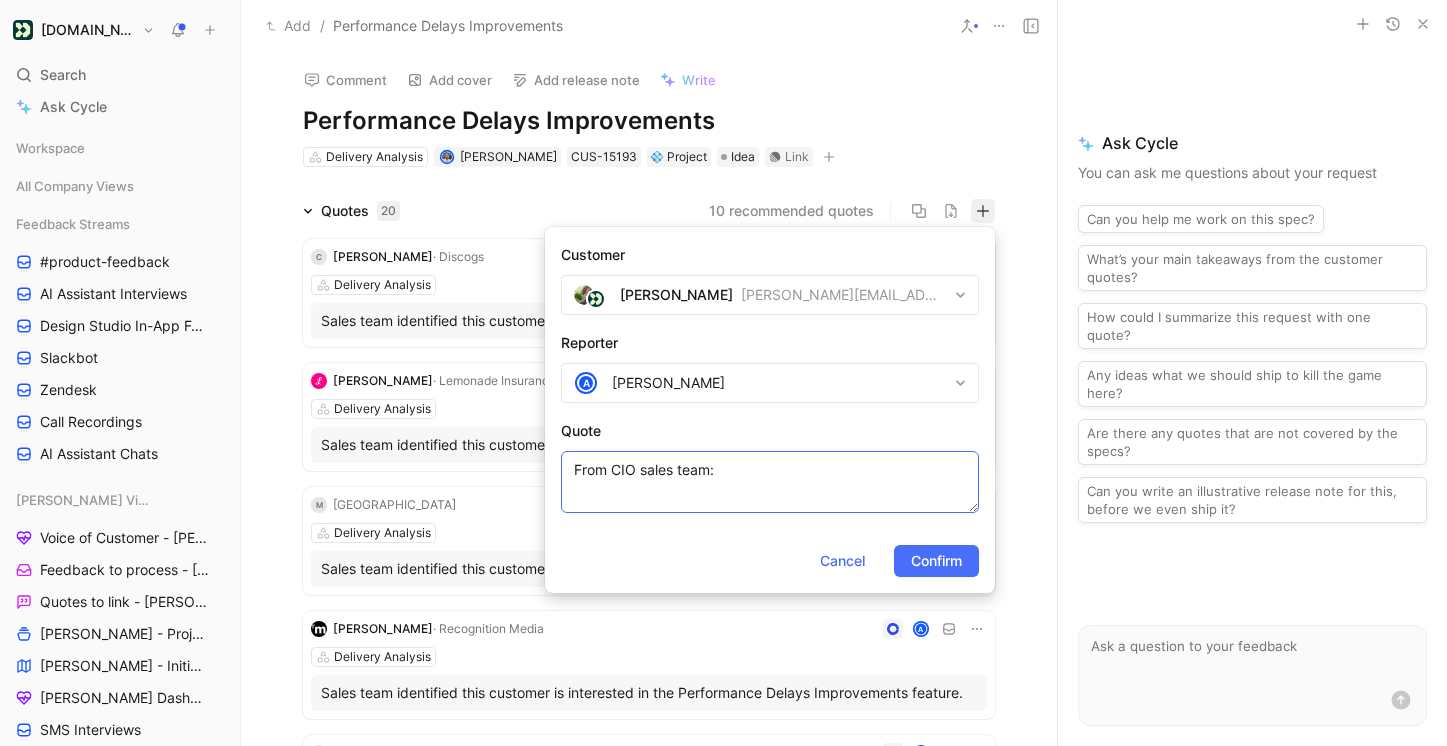 click on "From CIO sales team:" at bounding box center (770, 482) 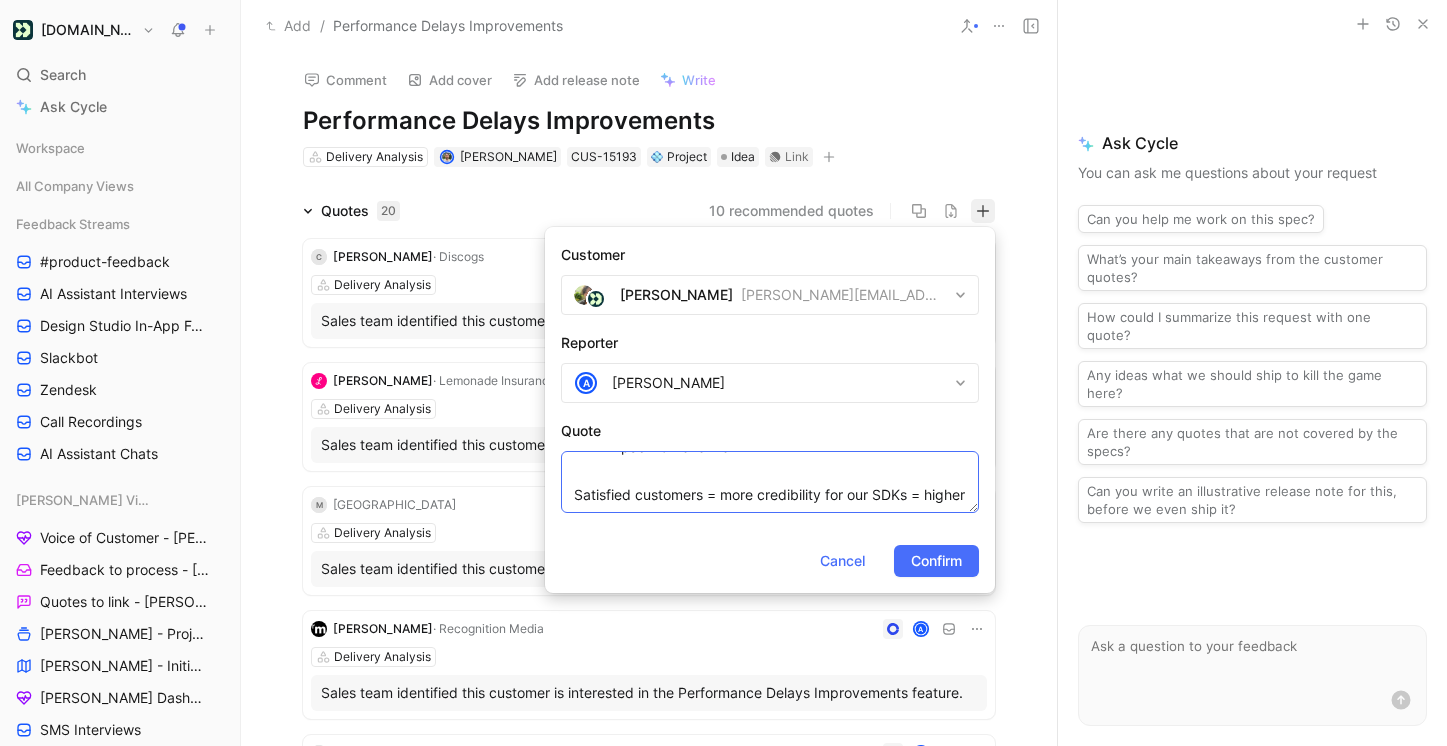 scroll, scrollTop: 31, scrollLeft: 0, axis: vertical 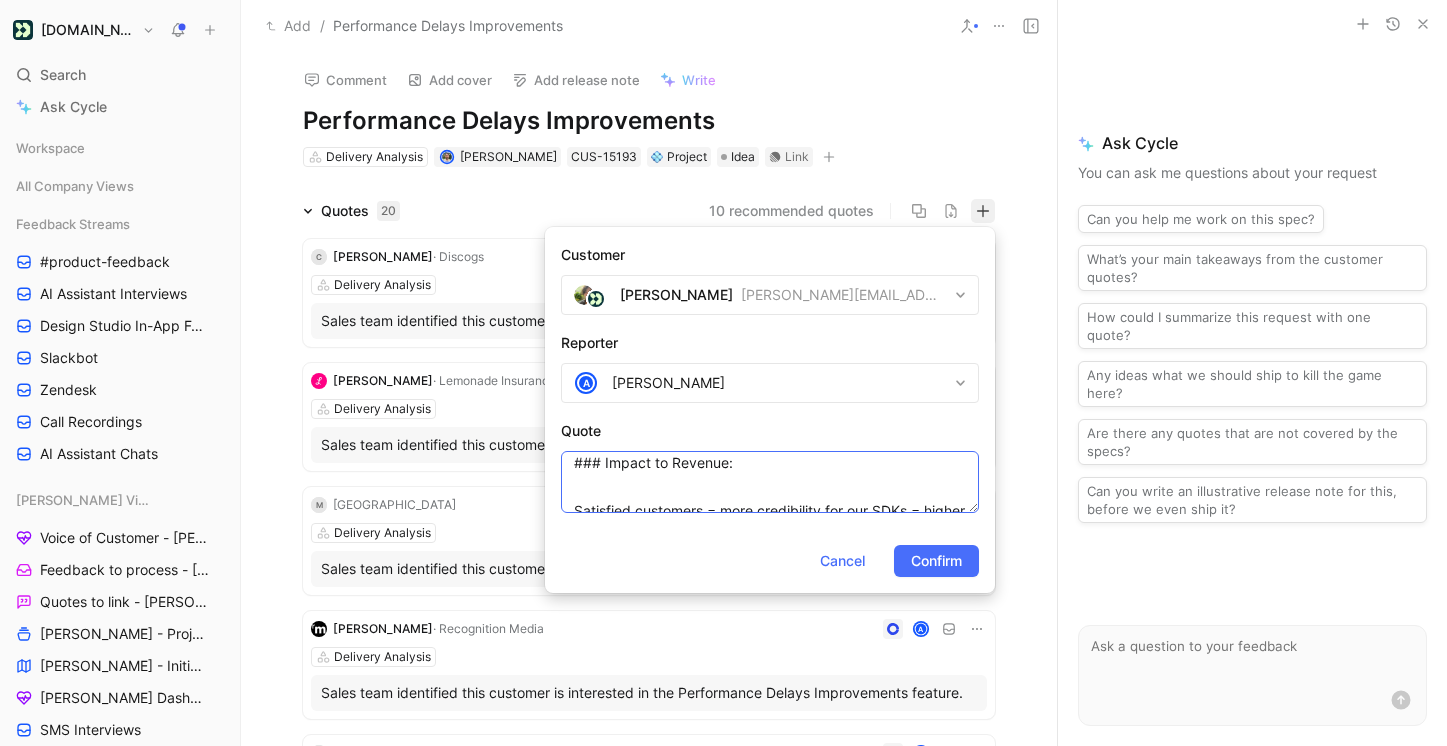 drag, startPoint x: 600, startPoint y: 468, endPoint x: 559, endPoint y: 466, distance: 41.04875 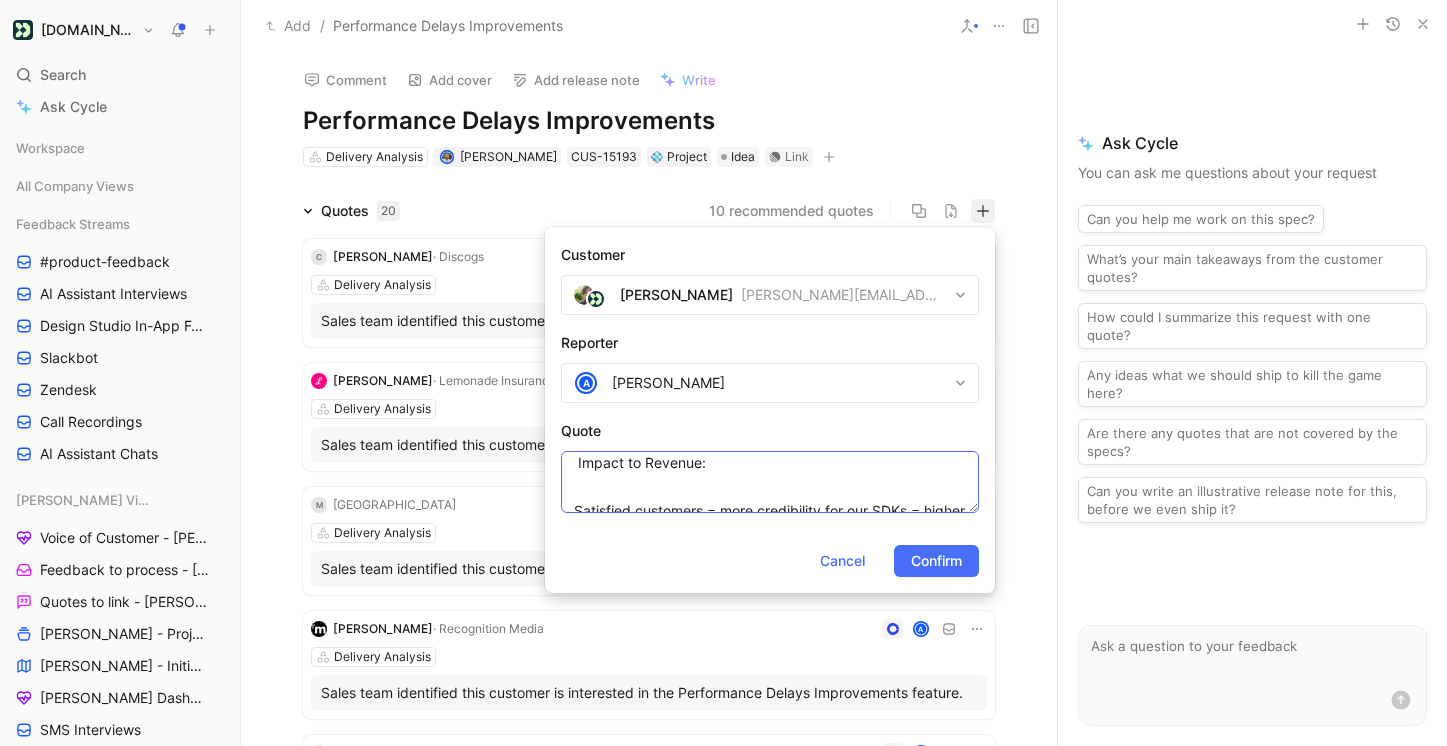 click on "From CIO sales team:
Impact to Revenue:
Satisfied customers = more credibility for our SDKs = higher adoption & retained ARR.
### Impact to Customers:
Customers should feel confident using a messaging platform and knowing their metrics are accurate. When it comes to troubleshooting this, TS has to request a lot of information from customers, which can be time consuming for all parties, and frustrating due to the typical duration these issues take to resolve." at bounding box center (770, 482) 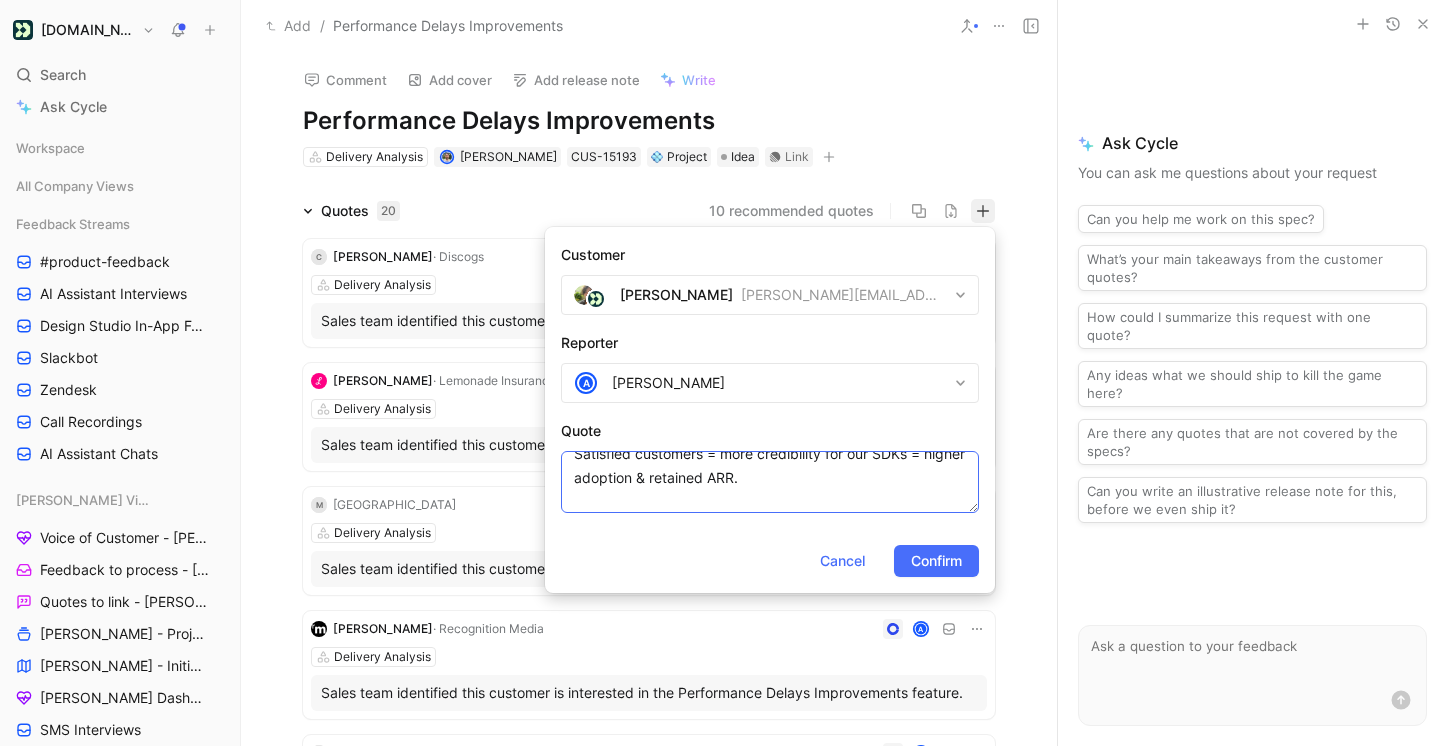 scroll, scrollTop: 69, scrollLeft: 0, axis: vertical 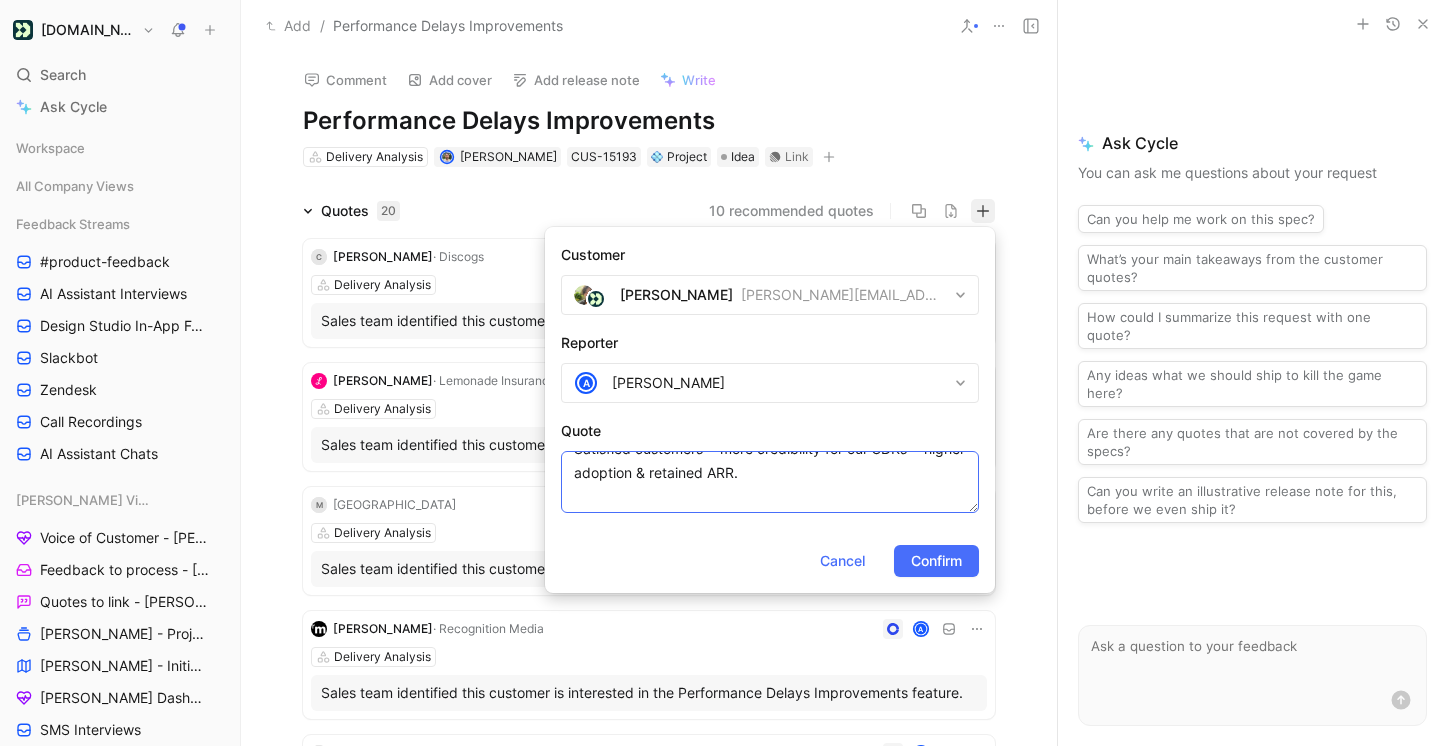 click on "From CIO sales team:
Impact to Revenue:
Satisfied customers = more credibility for our SDKs = higher adoption & retained ARR.
### Impact to Customers:
Customers should feel confident using a messaging platform and knowing their metrics are accurate. When it comes to troubleshooting this, TS has to request a lot of information from customers, which can be time consuming for all parties, and frustrating due to the typical duration these issues take to resolve." at bounding box center [770, 482] 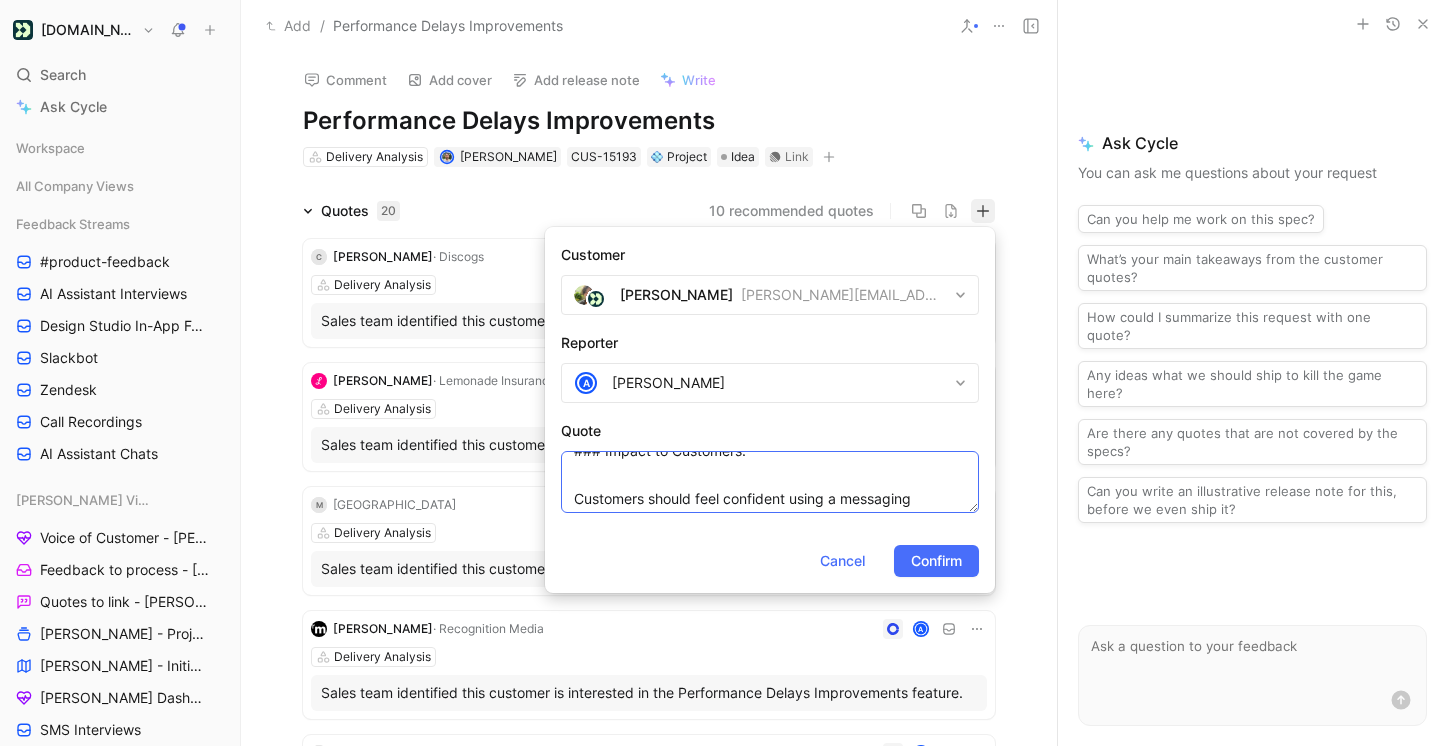 click on "From CIO sales team:
Impact to Revenue:
Satisfied customers = more credibility for our SDKs = higher adoption & retained ARR.
### Impact to Customers:
Customers should feel confident using a messaging platform and knowing their metrics are accurate. When it comes to troubleshooting this, TS has to request a lot of information from customers, which can be time consuming for all parties, and frustrating due to the typical duration these issues take to resolve." at bounding box center (770, 482) 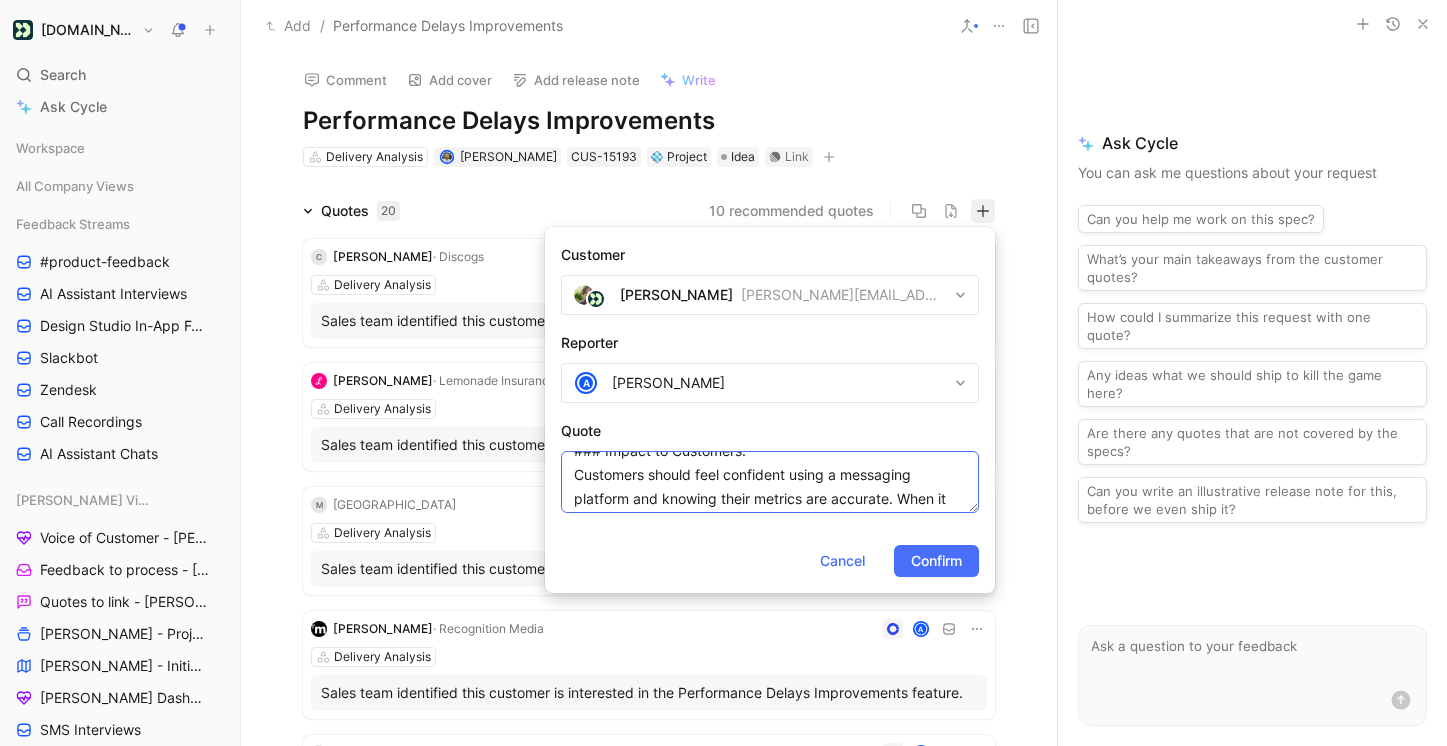 scroll, scrollTop: 115, scrollLeft: 0, axis: vertical 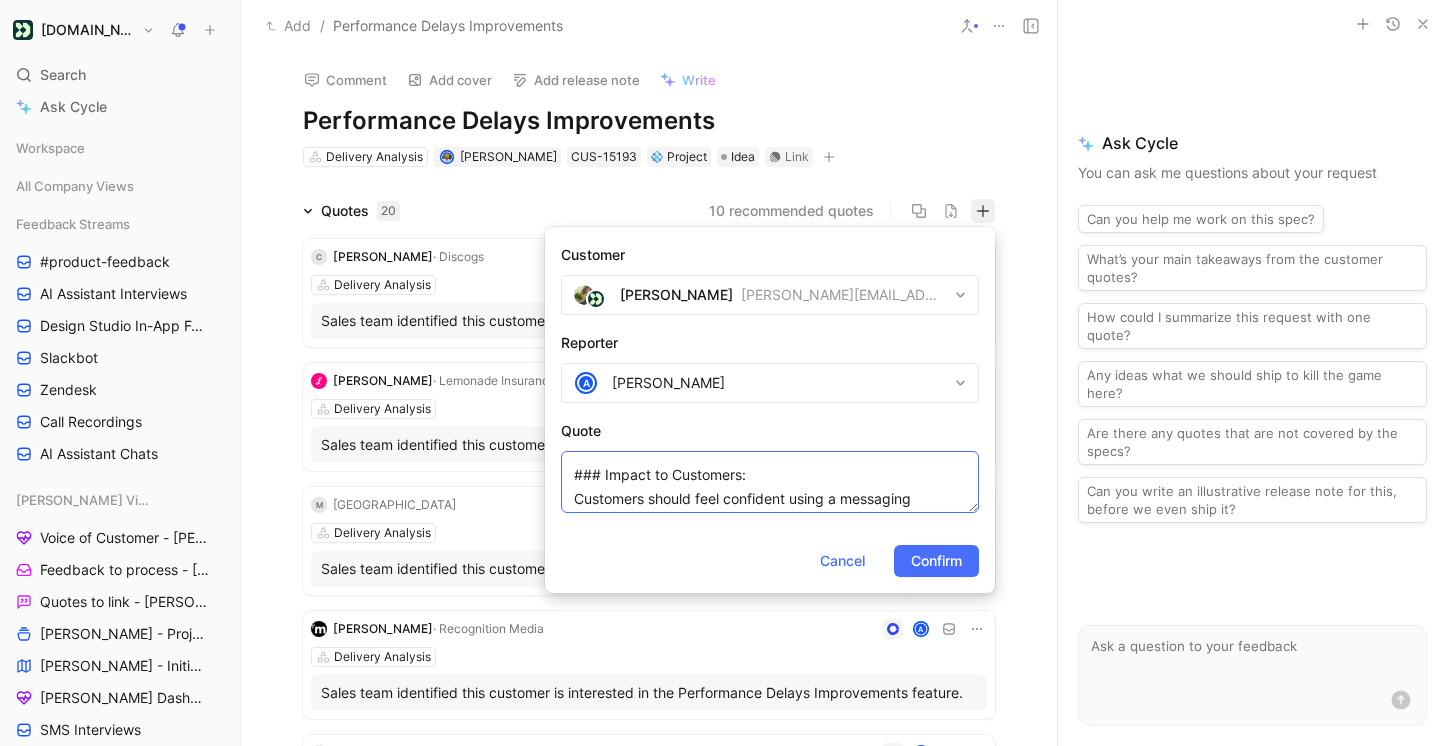 drag, startPoint x: 603, startPoint y: 475, endPoint x: 521, endPoint y: 474, distance: 82.006096 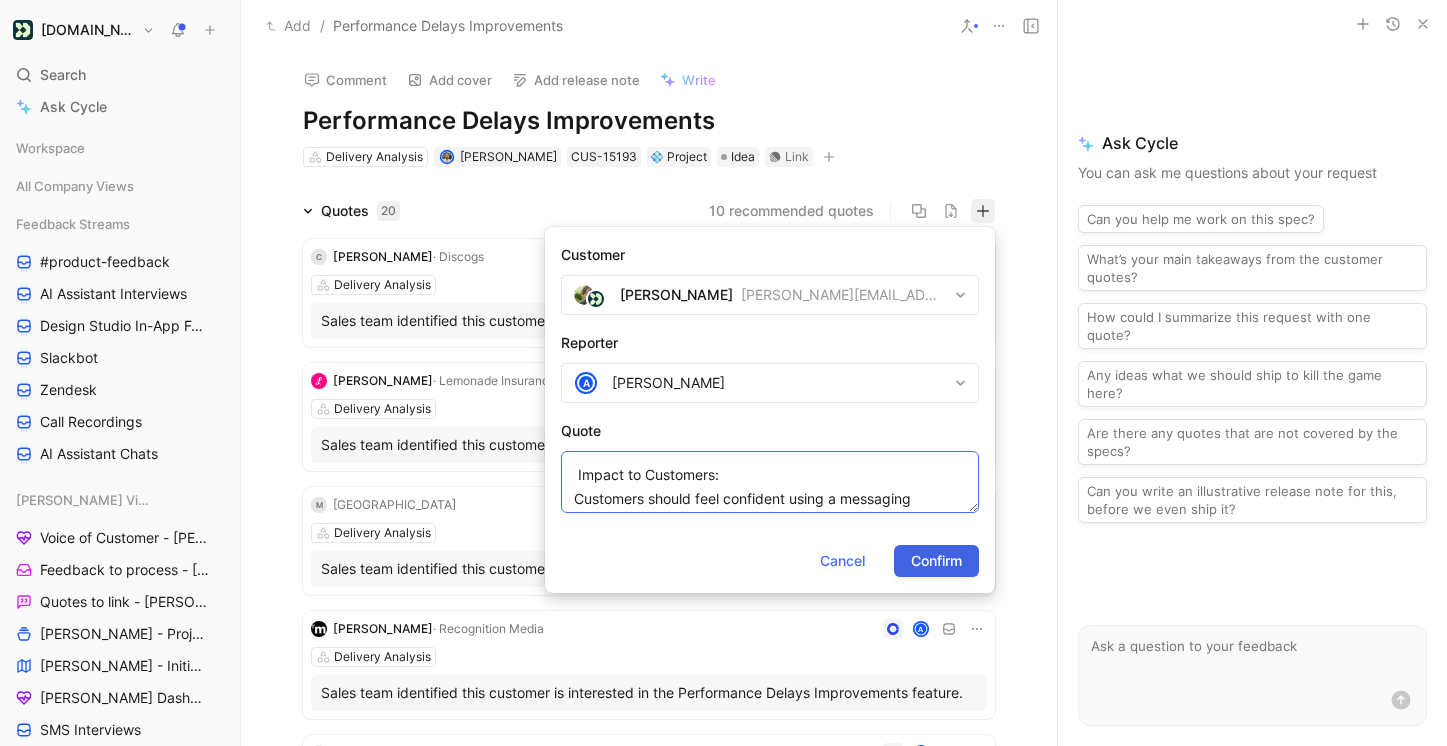 type on "From CIO sales team:
Impact to Revenue:
Satisfied customers = more credibility for our SDKs = higher adoption & retained ARR.
Impact to Customers:
Customers should feel confident using a messaging platform and knowing their metrics are accurate. When it comes to troubleshooting this, TS has to request a lot of information from customers, which can be time consuming for all parties, and frustrating due to the typical duration these issues take to resolve." 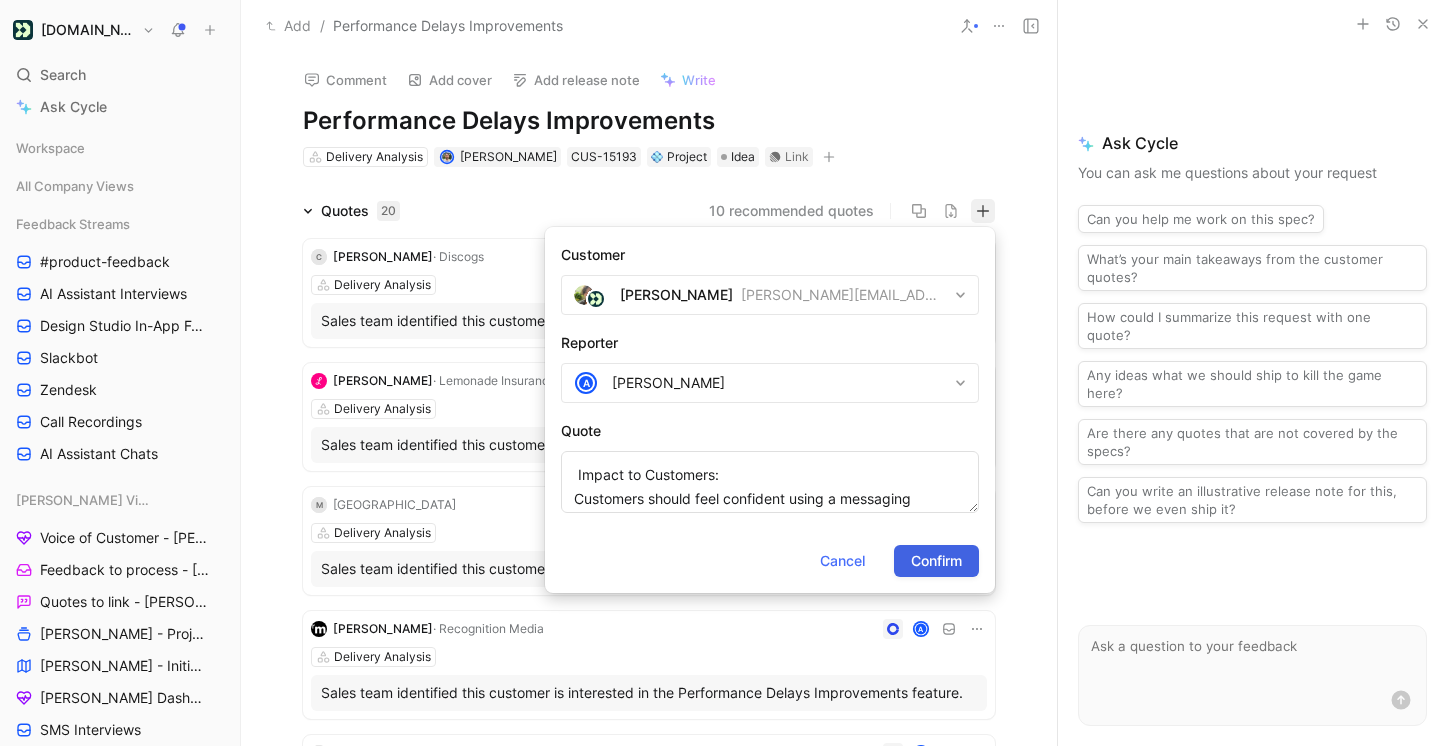 click on "Confirm" at bounding box center (936, 561) 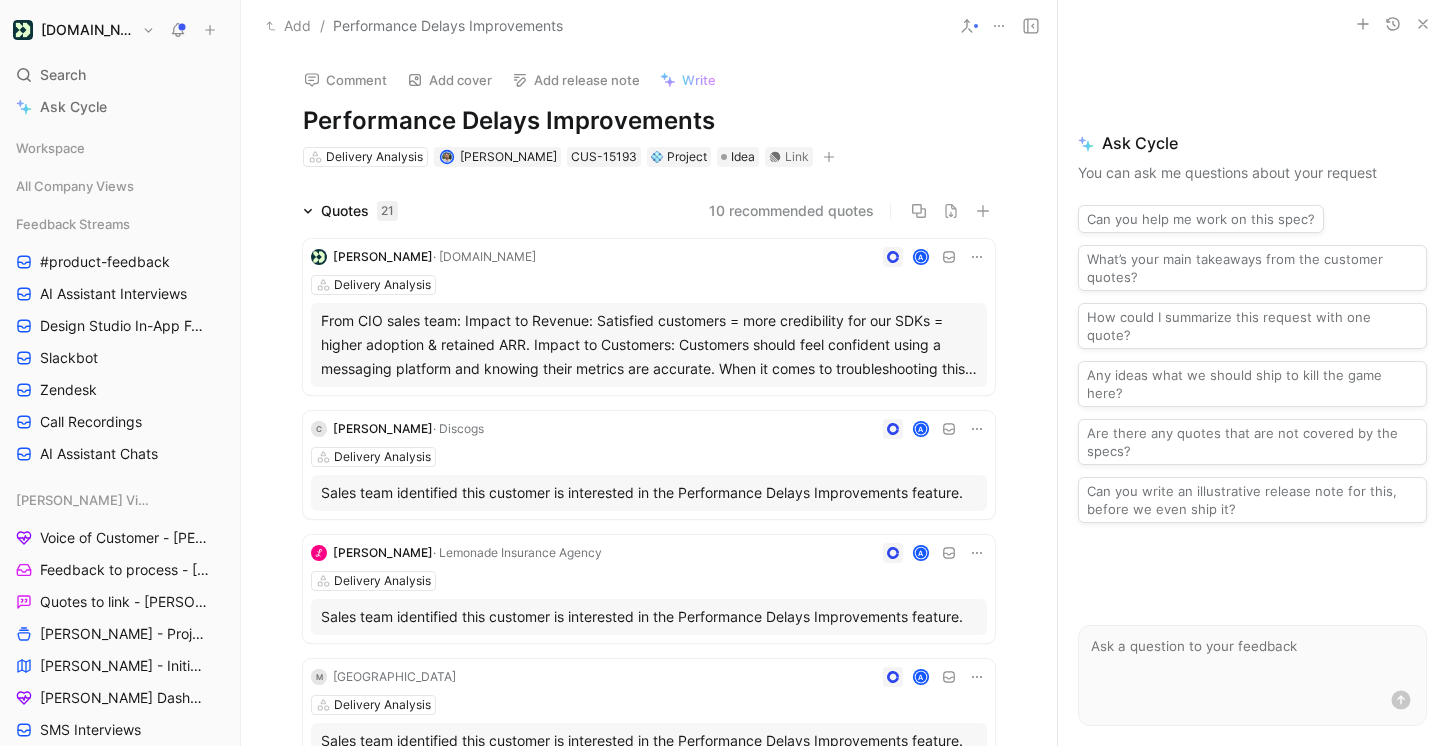 click on "From CIO sales team:
Impact to Revenue:
Satisfied customers = more credibility for our SDKs = higher adoption & retained ARR.
Impact to Customers:
Customers should feel confident using a messaging platform and knowing their metrics are accurate. When it comes to troubleshooting this, TS has to request a lot of information from customers, which can be time consuming for all parties, and frustrating due to the typical duration these issues take to resolve." at bounding box center [649, 345] 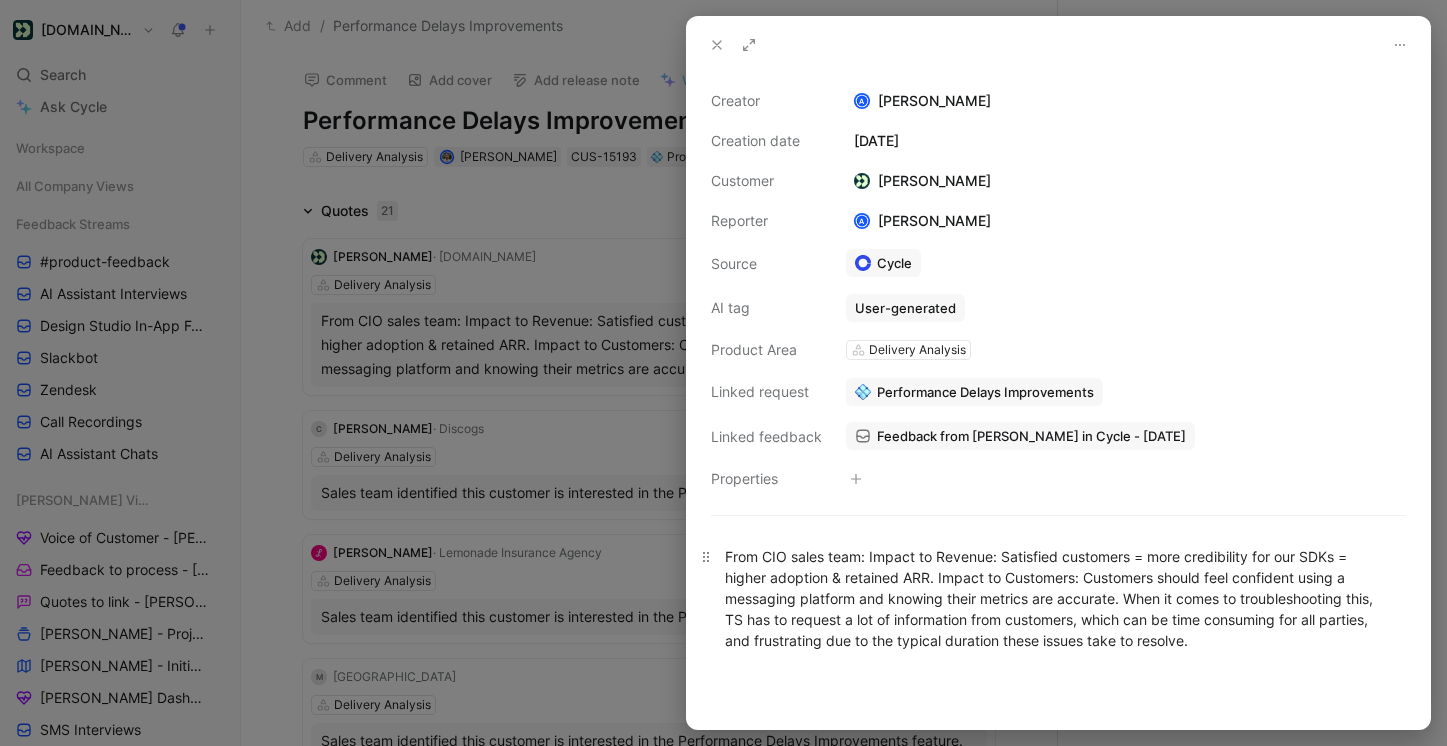 scroll, scrollTop: 72, scrollLeft: 0, axis: vertical 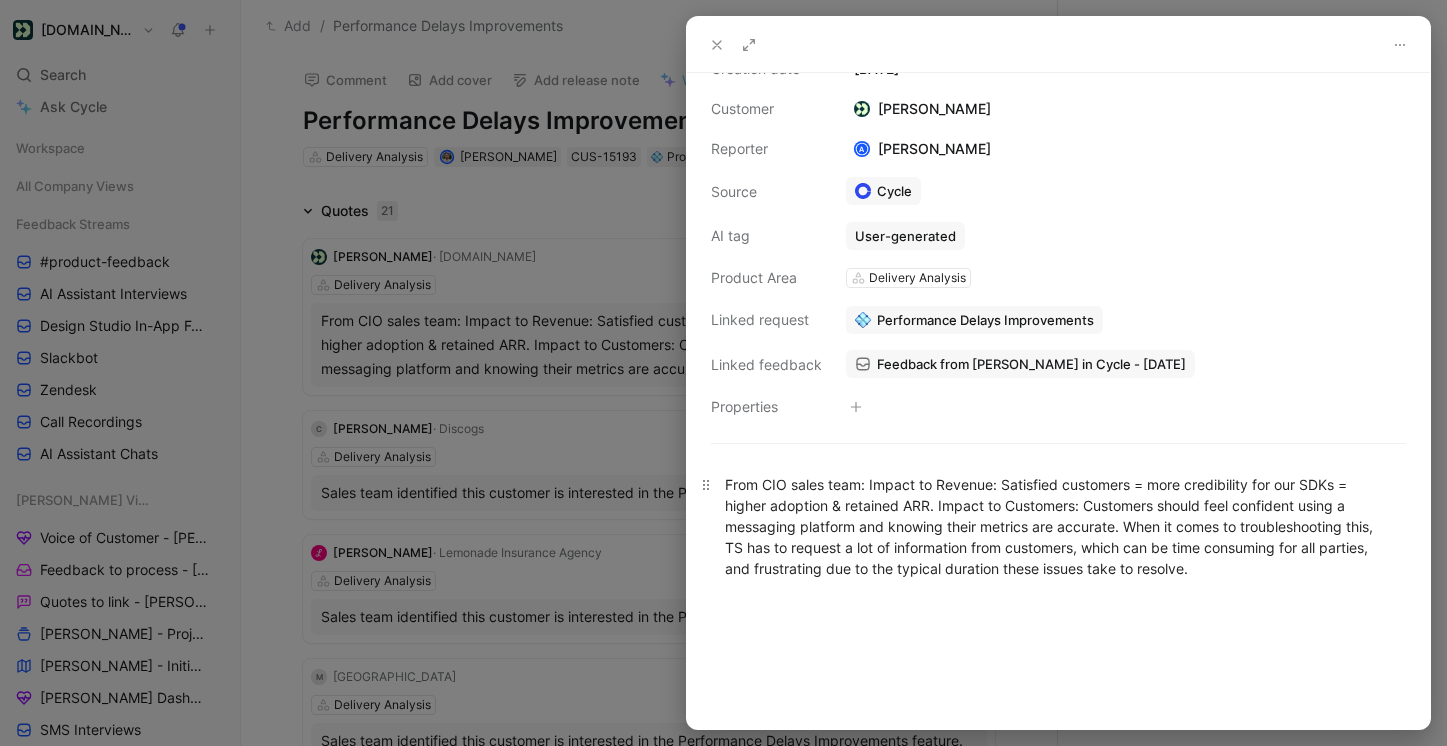 click on "From CIO sales team: Impact to Revenue: Satisfied customers = more credibility for our SDKs = higher adoption & retained ARR. Impact to Customers: Customers should feel confident using a messaging platform and knowing their metrics are accurate. When it comes to troubleshooting this, TS has to request a lot of information from customers, which can be time consuming for all parties, and frustrating due to the typical duration these issues take to resolve." at bounding box center [1058, 526] 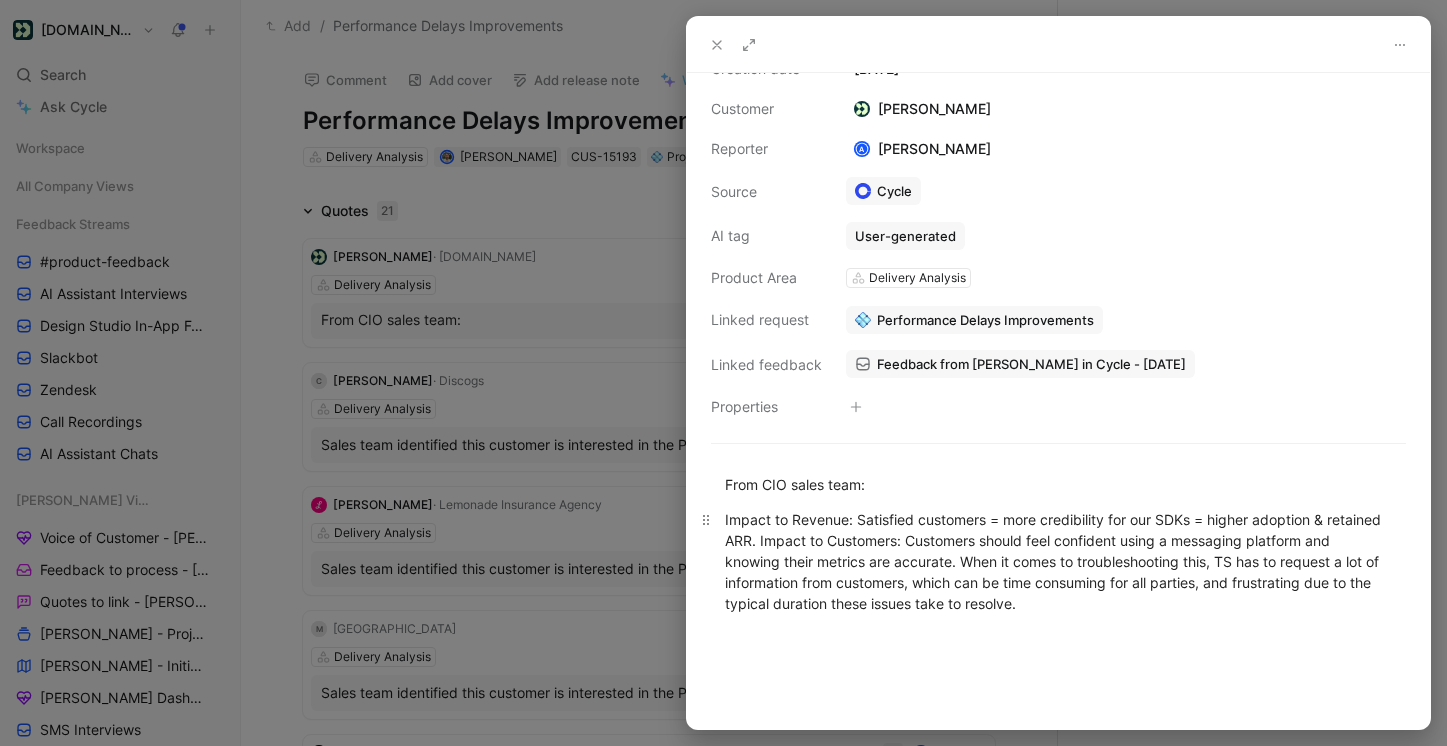 click on "Impact to Revenue: Satisfied customers = more credibility for our SDKs = higher adoption & retained ARR. Impact to Customers: Customers should feel confident using a messaging platform and knowing their metrics are accurate. When it comes to troubleshooting this, TS has to request a lot of information from customers, which can be time consuming for all parties, and frustrating due to the typical duration these issues take to resolve." at bounding box center [1058, 561] 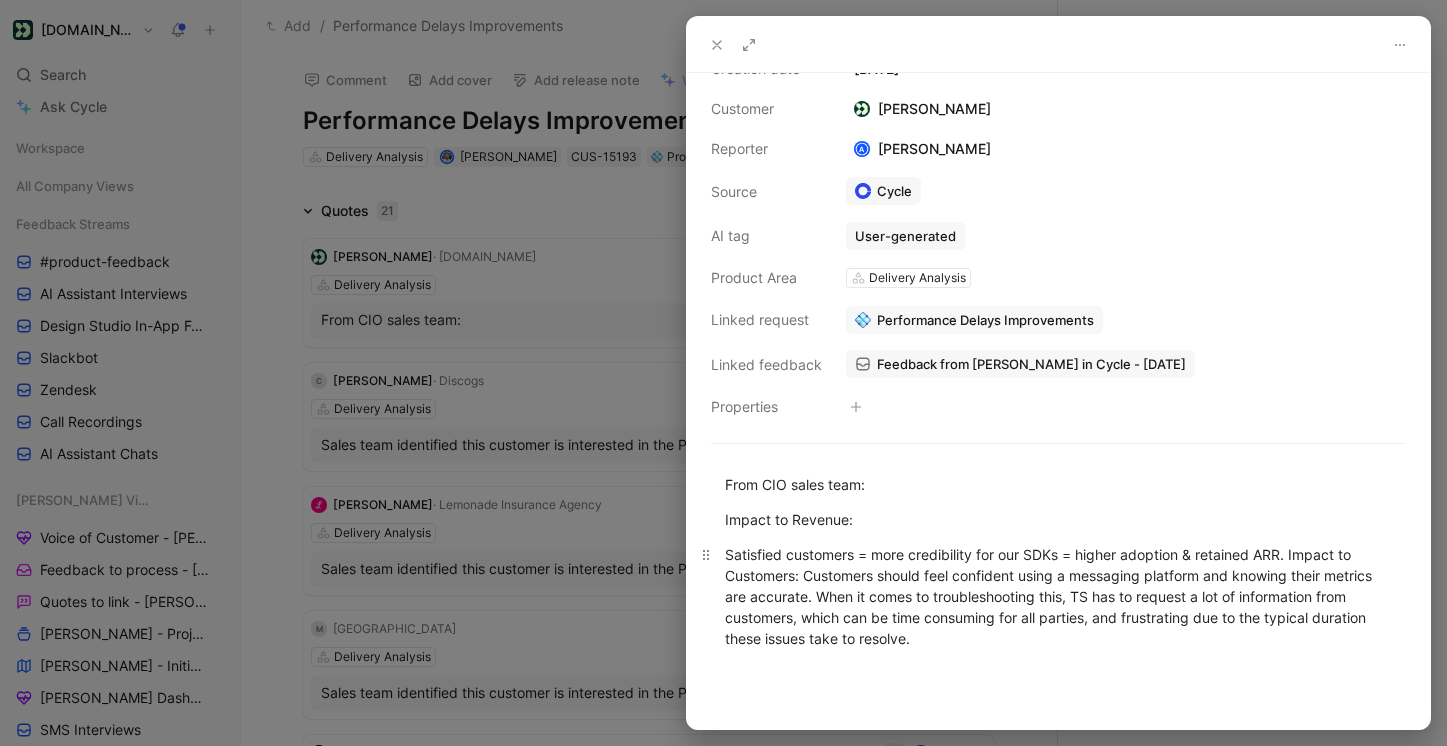 click on "Satisfied customers = more credibility for our SDKs = higher adoption & retained ARR. Impact to Customers: Customers should feel confident using a messaging platform and knowing their metrics are accurate. When it comes to troubleshooting this, TS has to request a lot of information from customers, which can be time consuming for all parties, and frustrating due to the typical duration these issues take to resolve." at bounding box center [1058, 596] 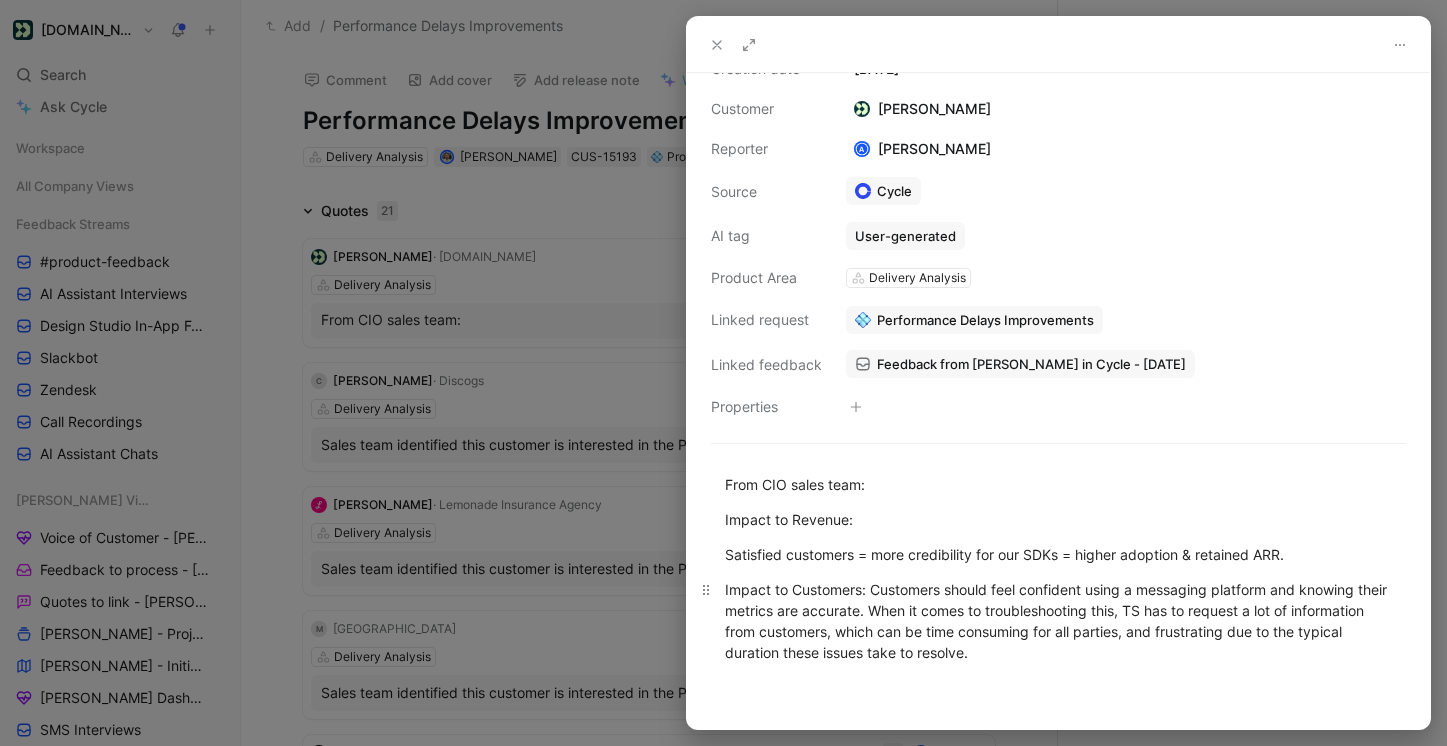 click on "Impact to Customers: Customers should feel confident using a messaging platform and knowing their metrics are accurate. When it comes to troubleshooting this, TS has to request a lot of information from customers, which can be time consuming for all parties, and frustrating due to the typical duration these issues take to resolve." at bounding box center (1058, 621) 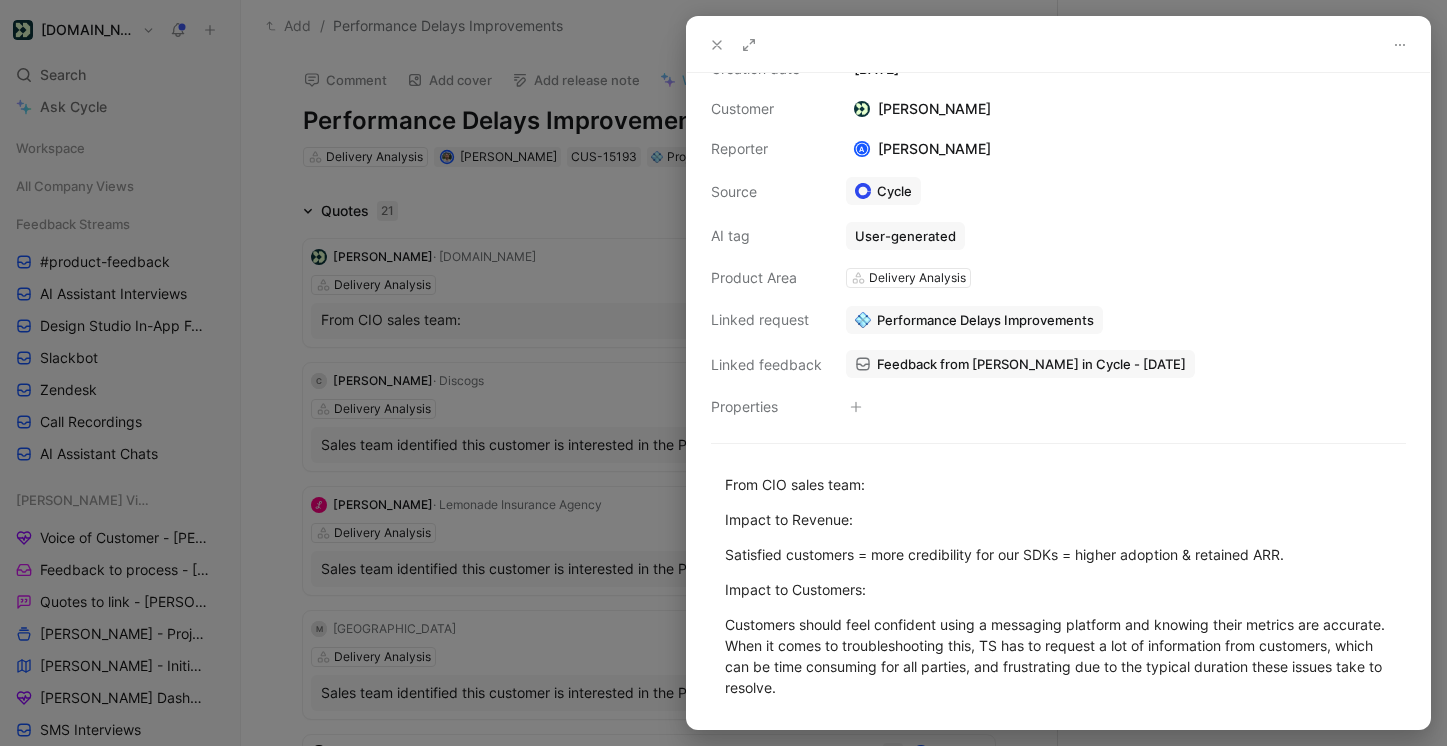 click 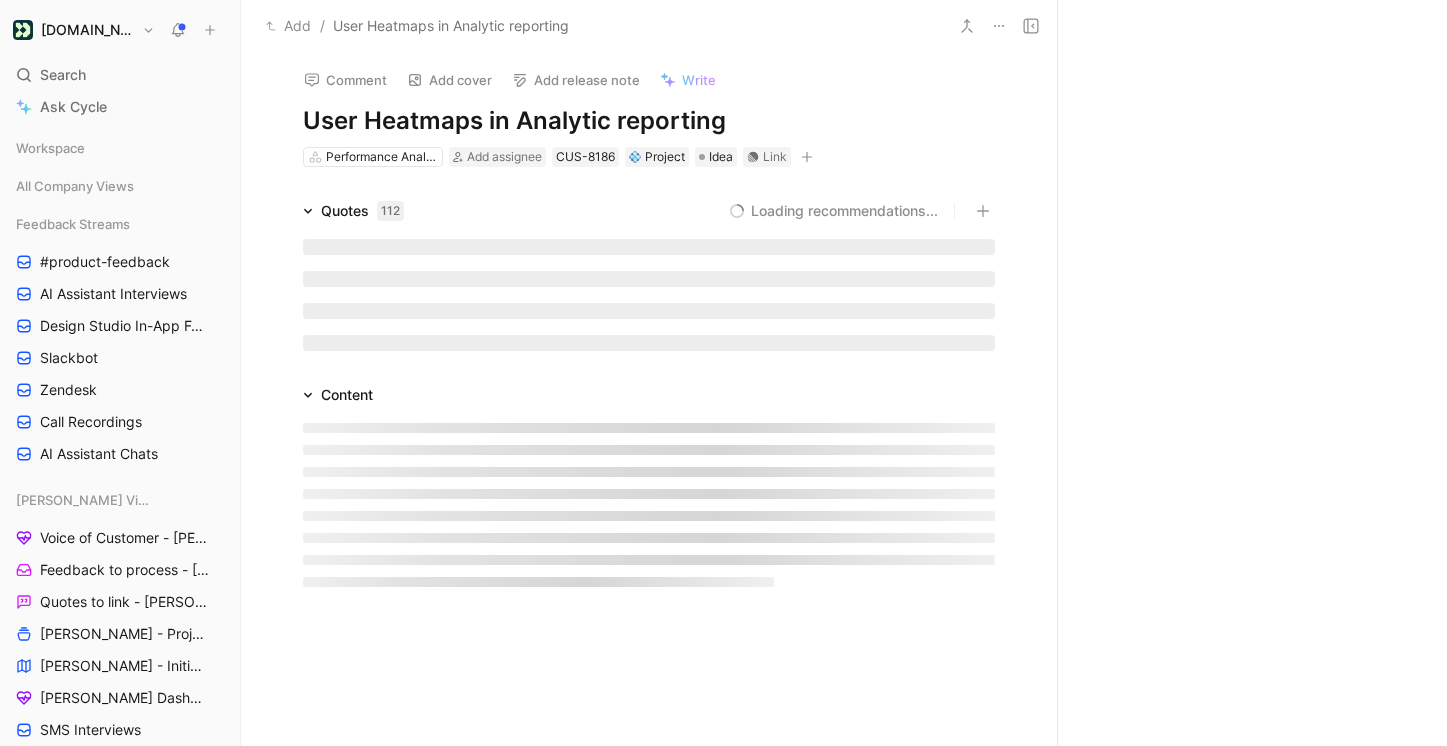 scroll, scrollTop: 0, scrollLeft: 0, axis: both 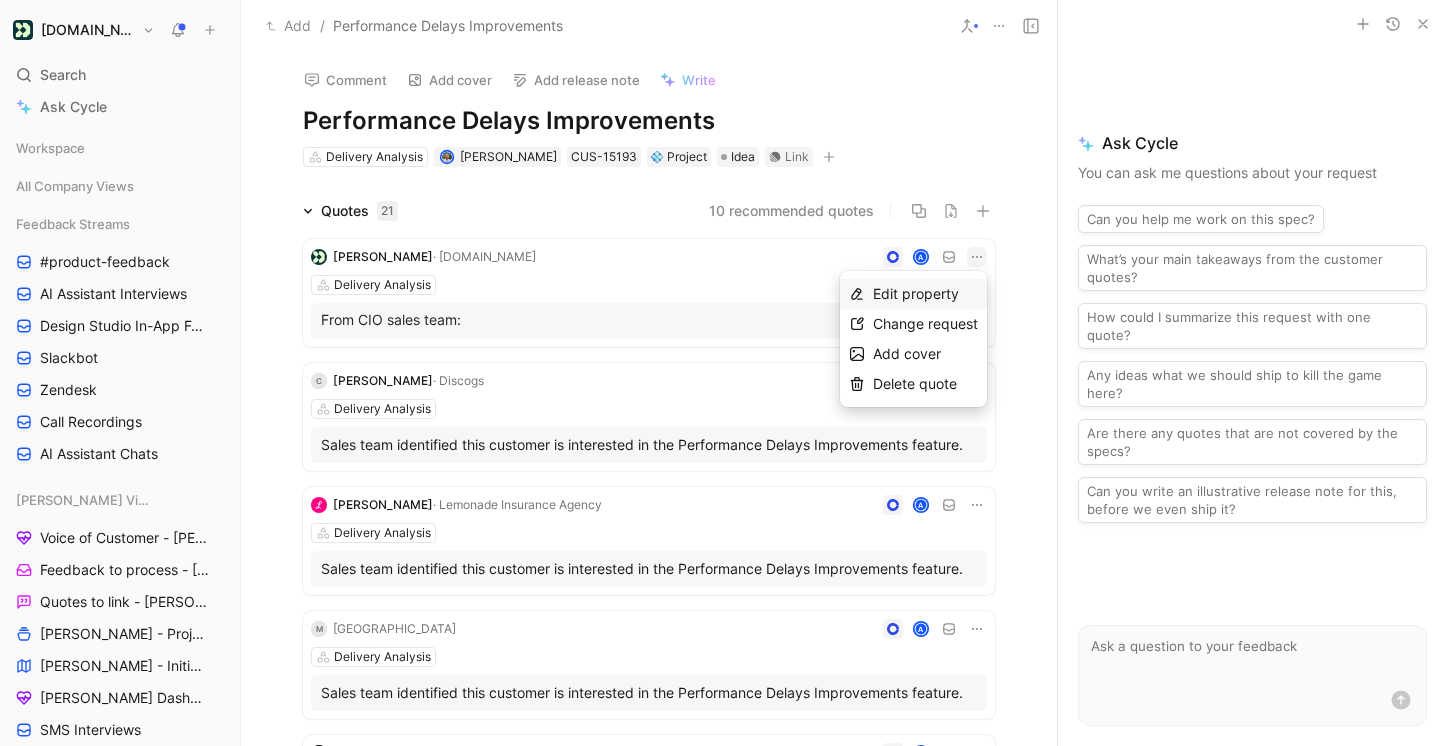 click on "Edit property" at bounding box center [916, 293] 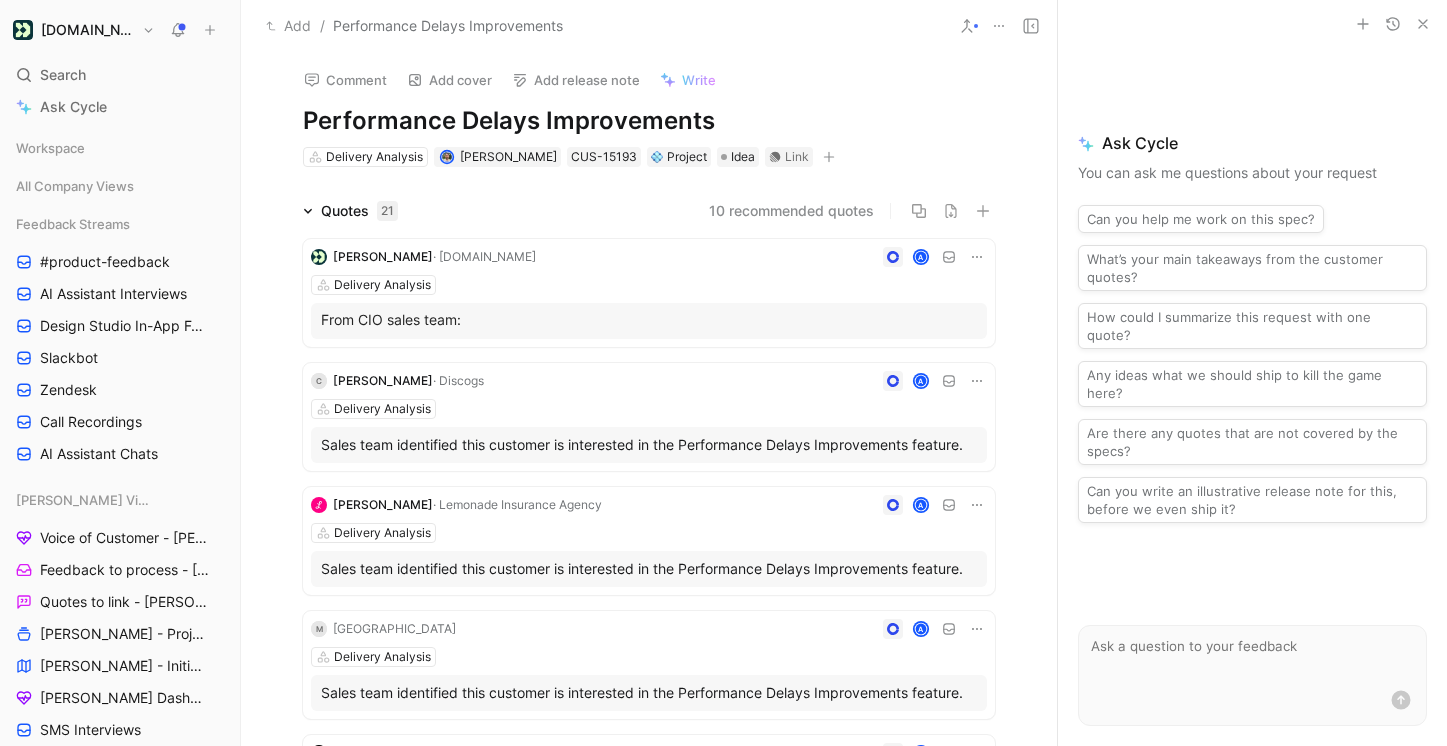 click on "From CIO sales team:" at bounding box center [649, 319] 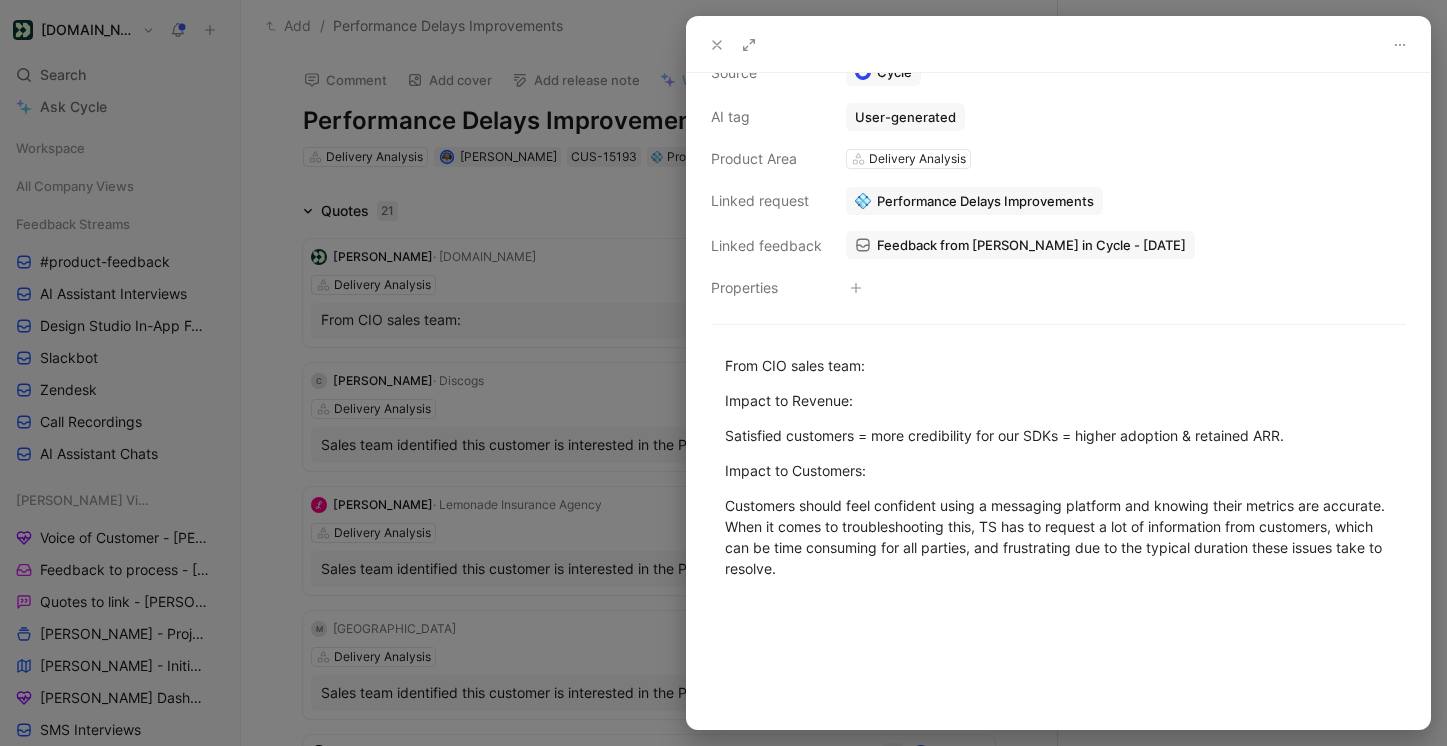 scroll, scrollTop: 189, scrollLeft: 0, axis: vertical 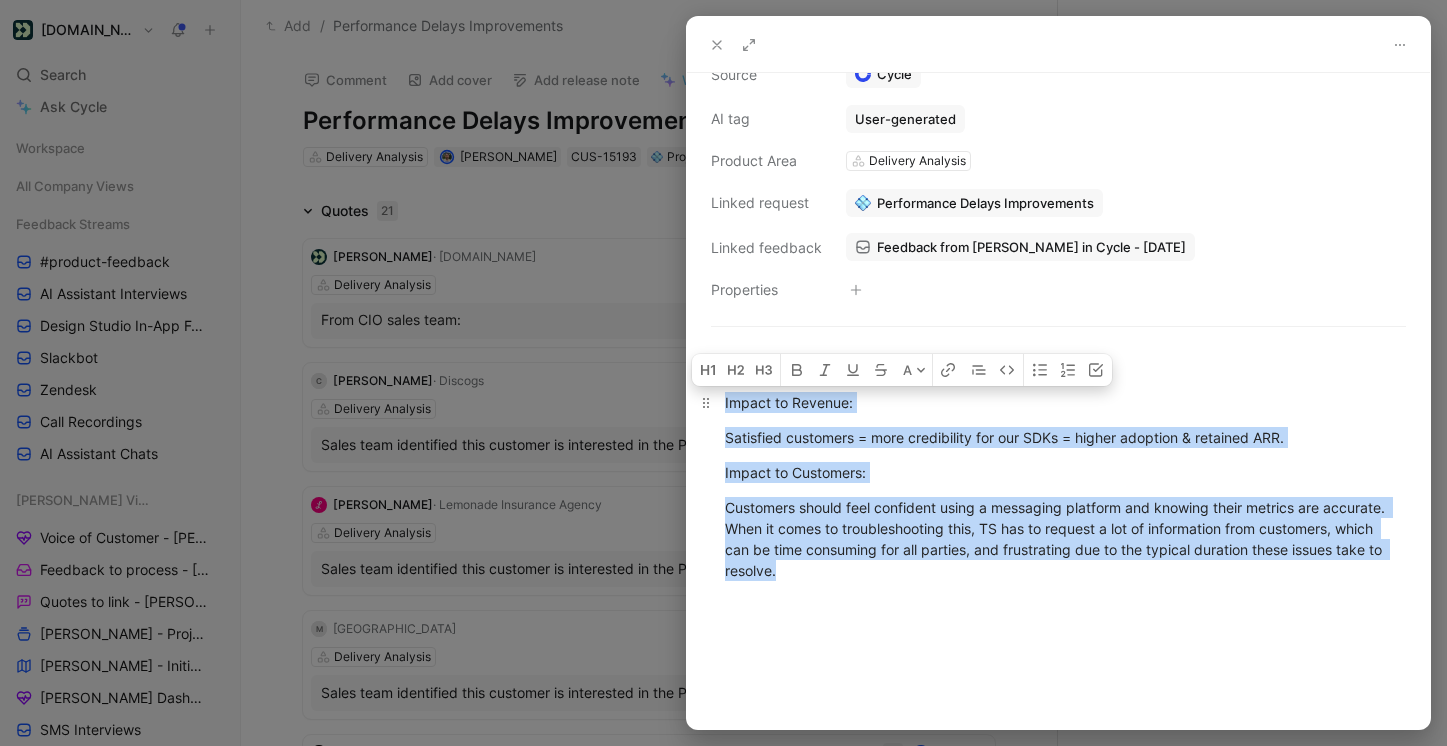 drag, startPoint x: 962, startPoint y: 665, endPoint x: 722, endPoint y: 405, distance: 353.83612 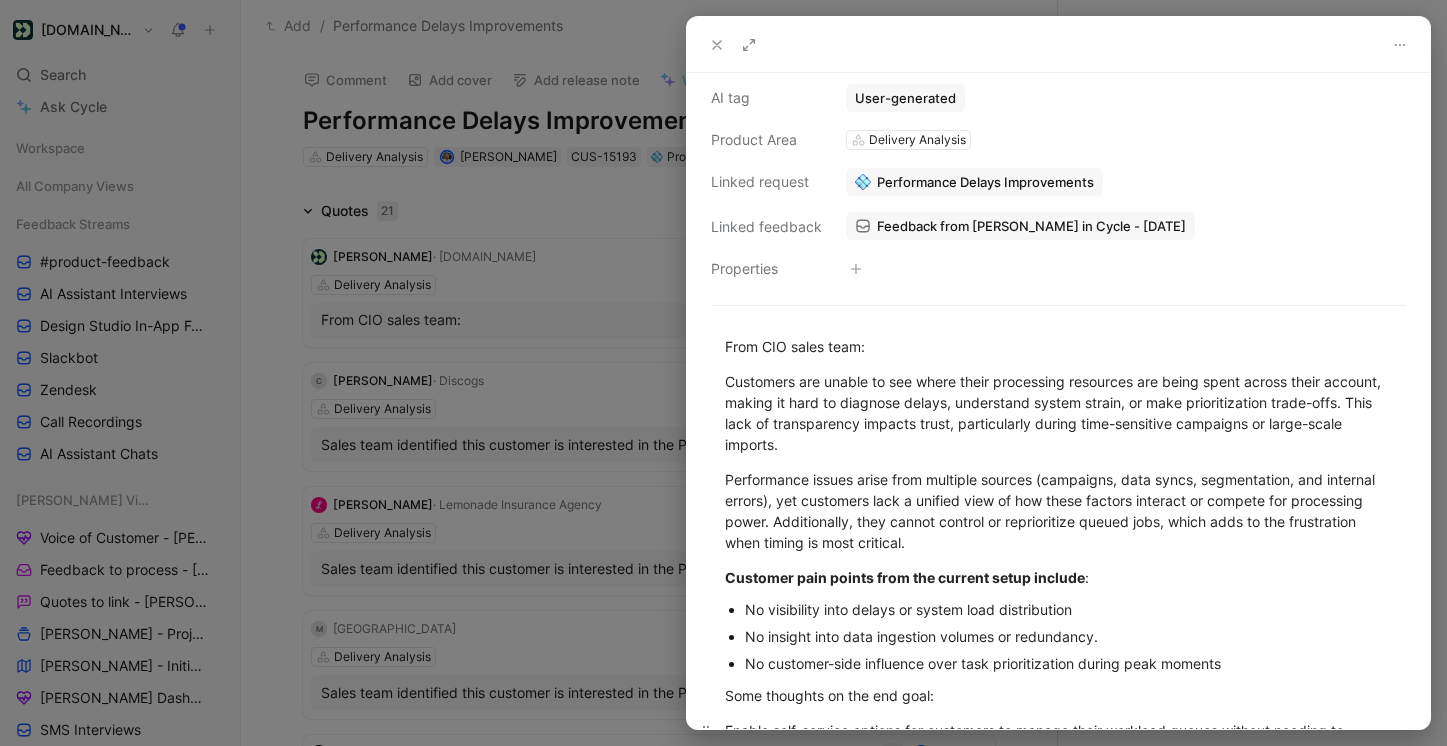 scroll, scrollTop: 736, scrollLeft: 0, axis: vertical 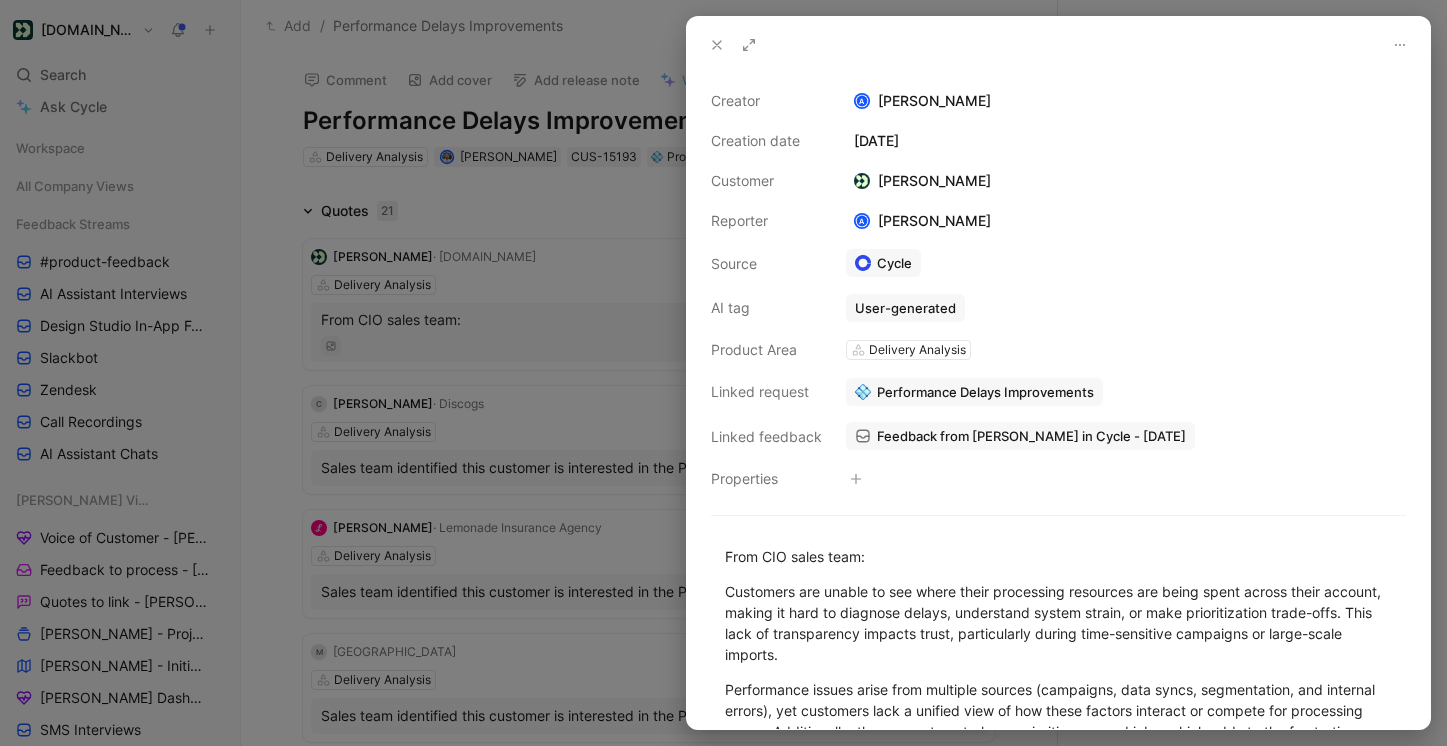 click 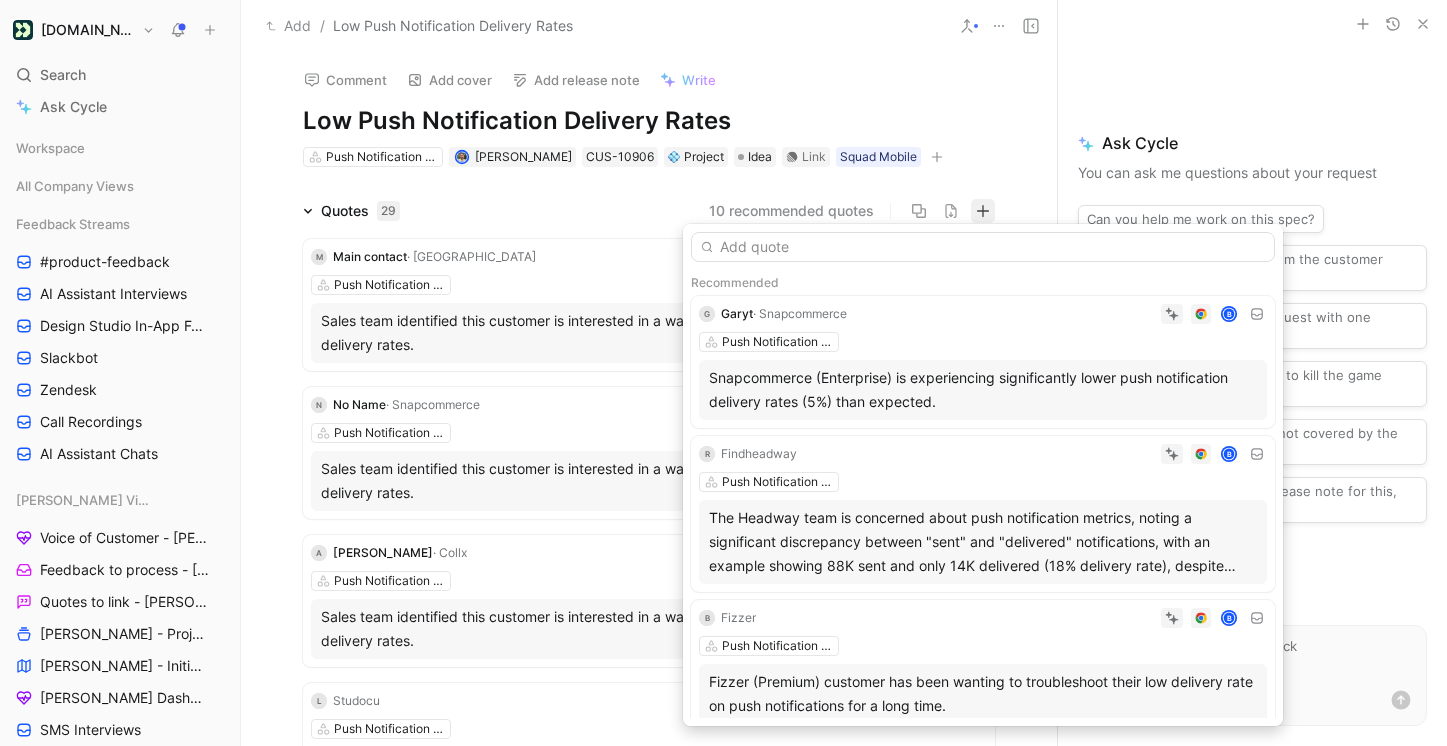 scroll, scrollTop: 0, scrollLeft: 0, axis: both 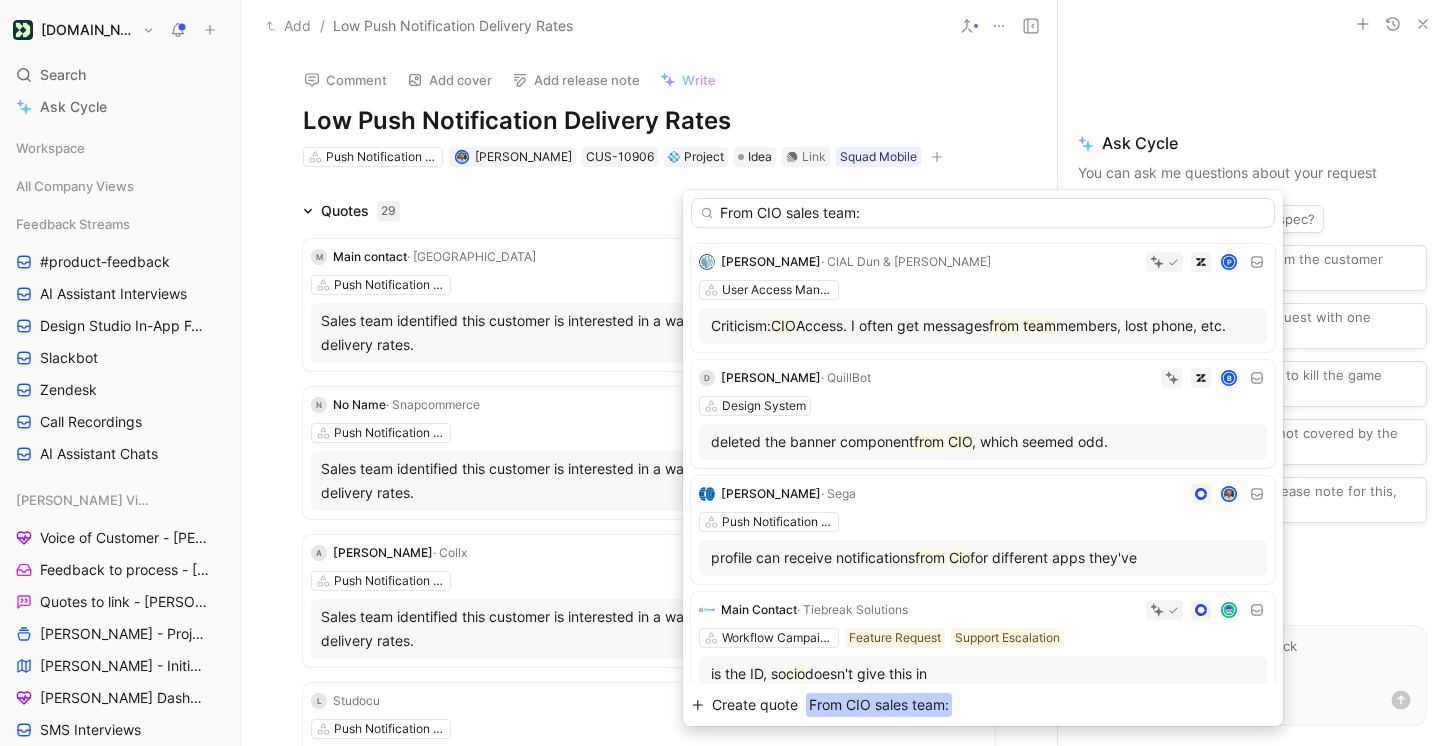 type on "From CIO sales team:" 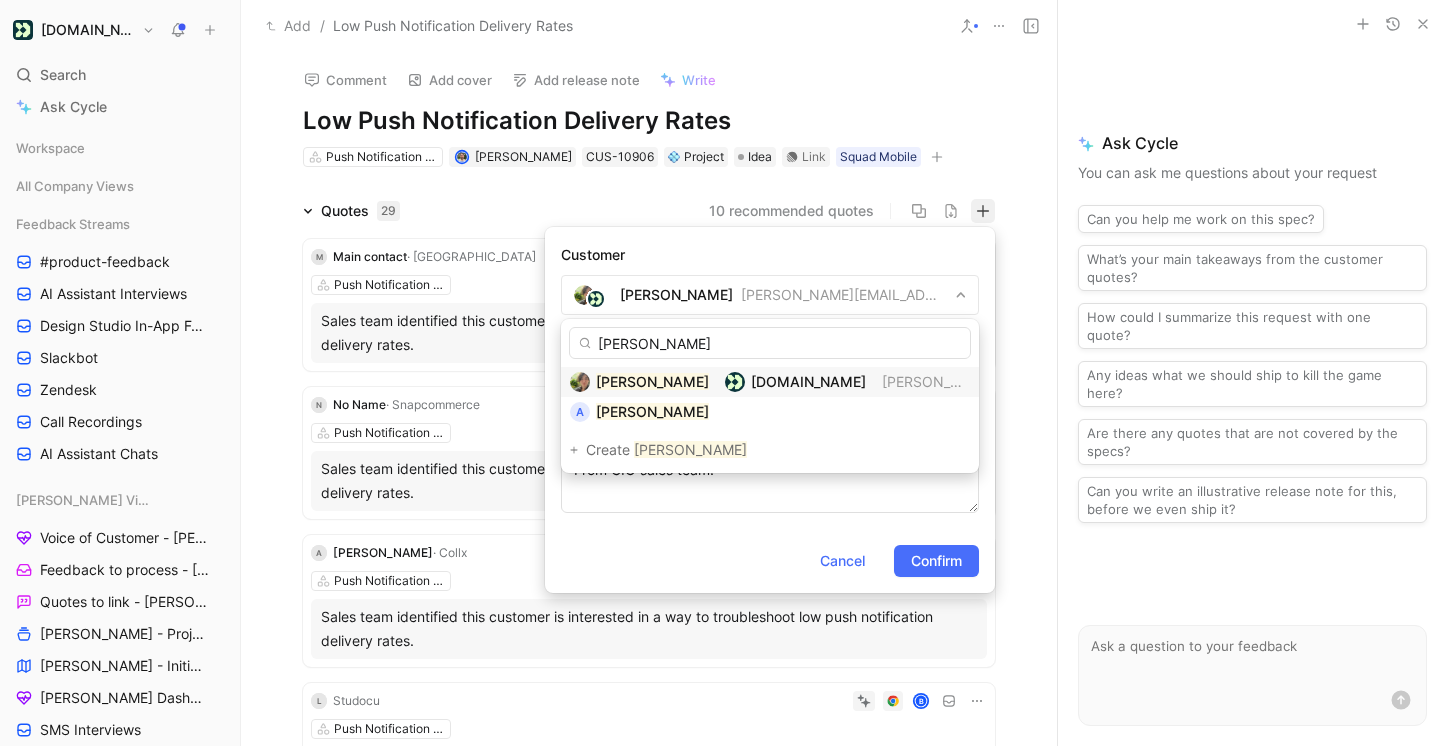 type on "[PERSON_NAME]" 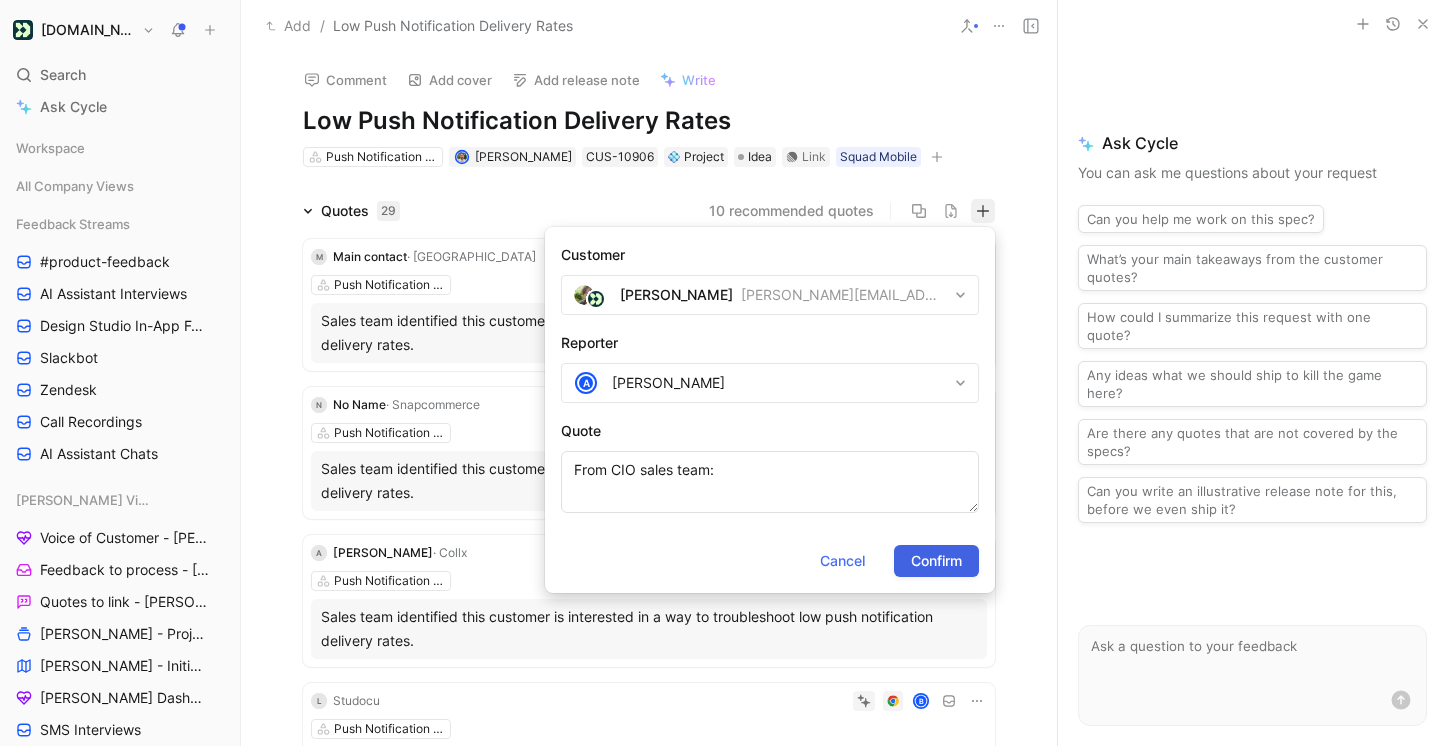 click on "Confirm" at bounding box center (936, 561) 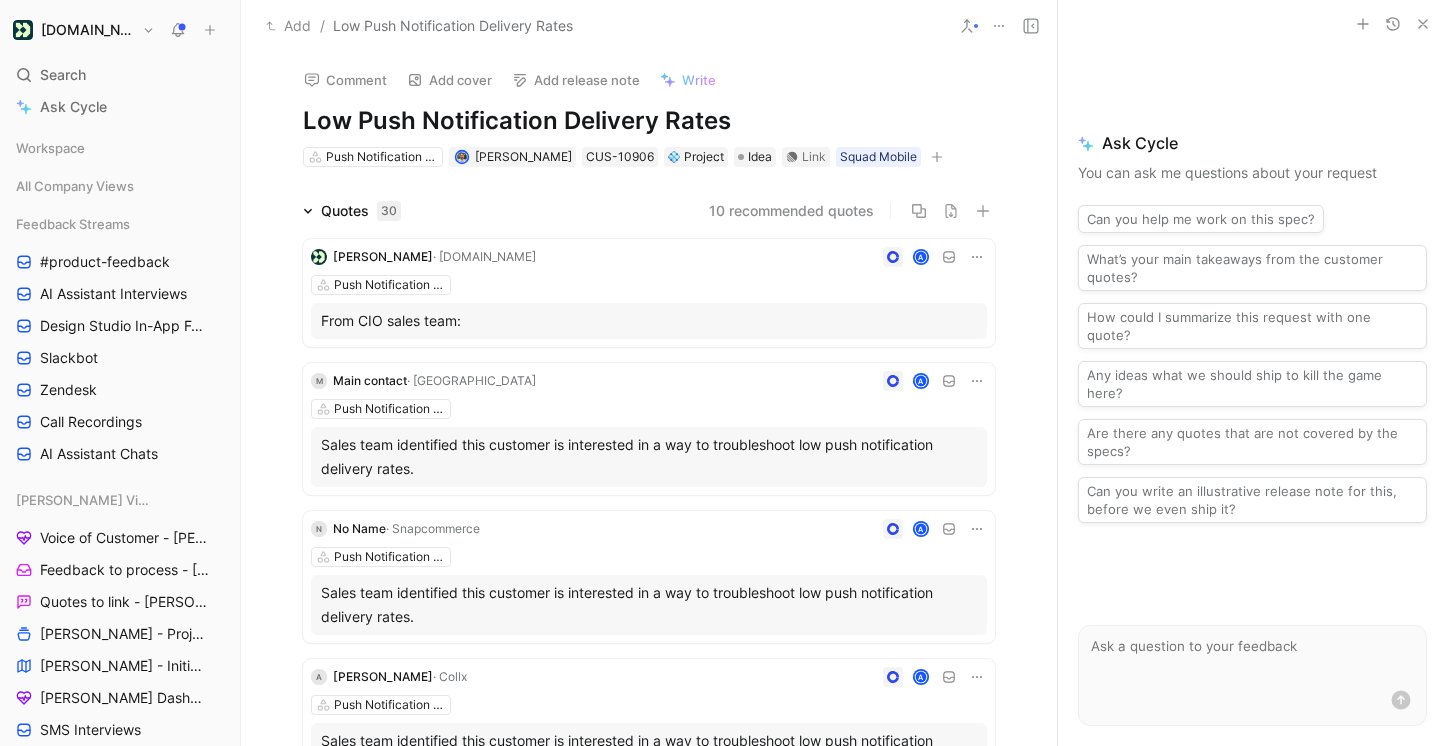 click on "From CIO sales team:" at bounding box center [649, 321] 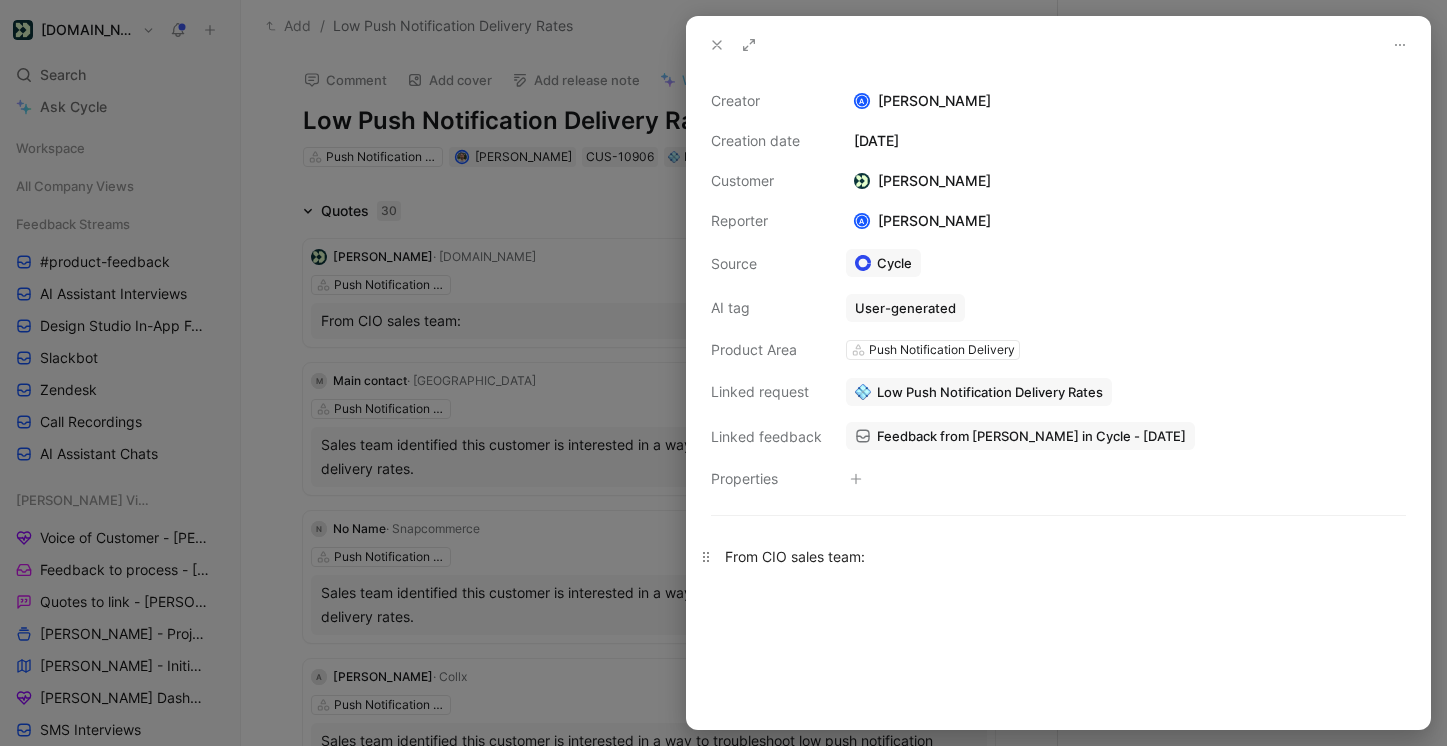 click on "From CIO sales team:" at bounding box center (1058, 556) 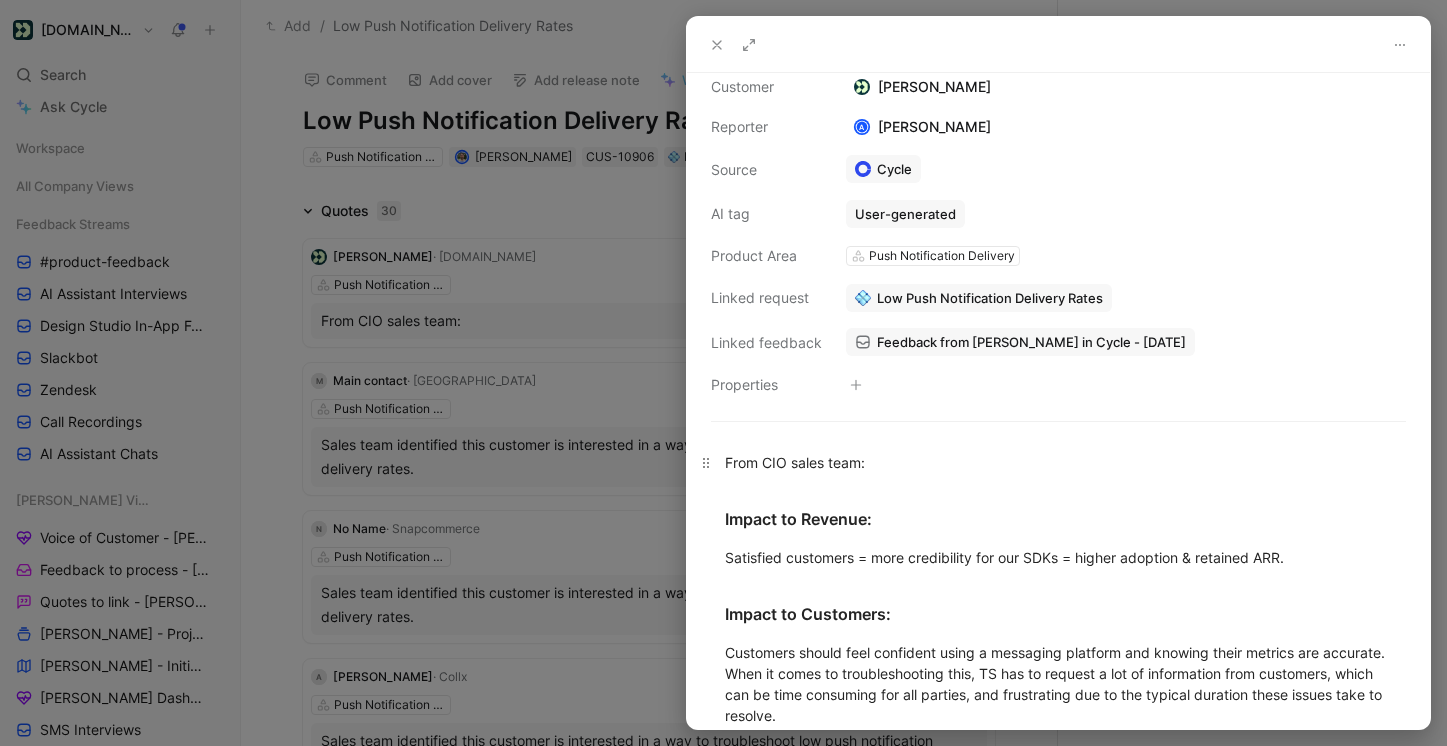 scroll, scrollTop: 241, scrollLeft: 0, axis: vertical 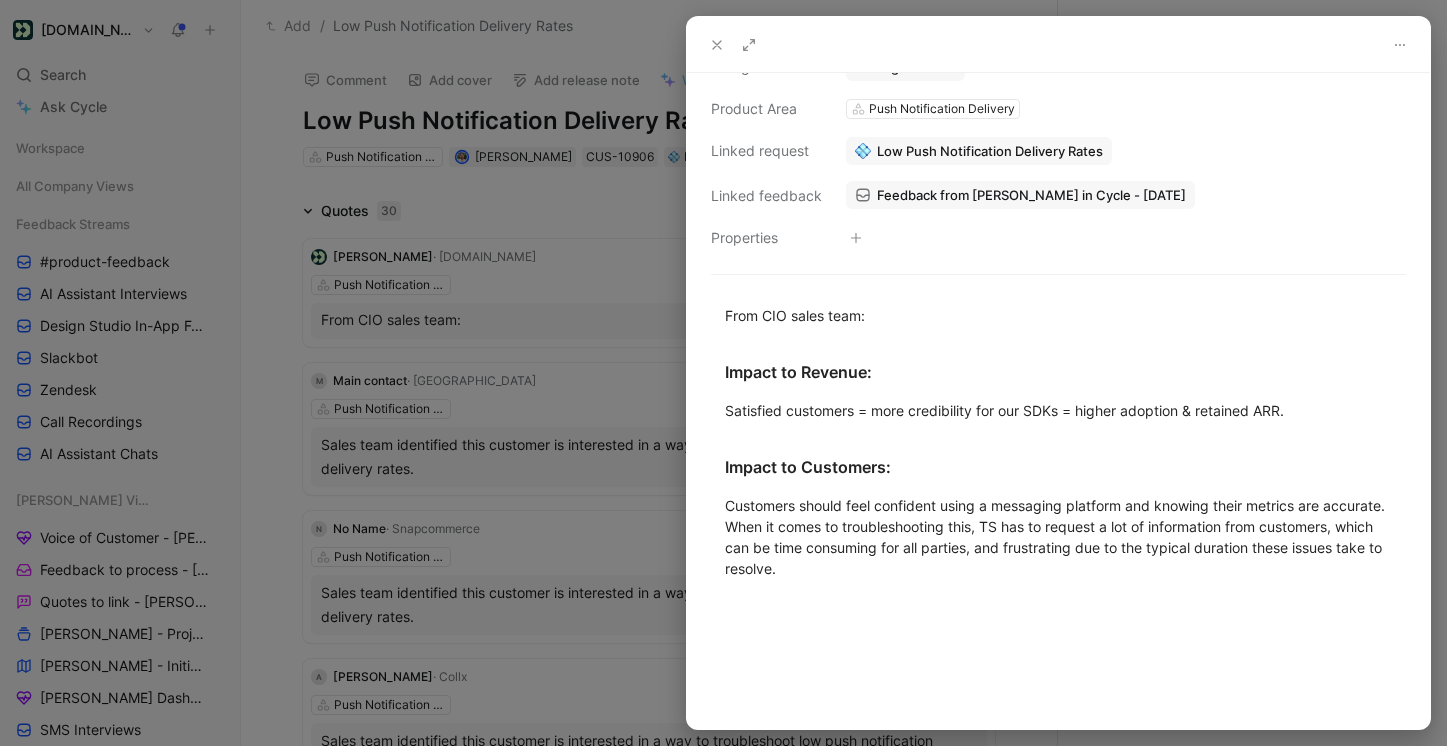 click 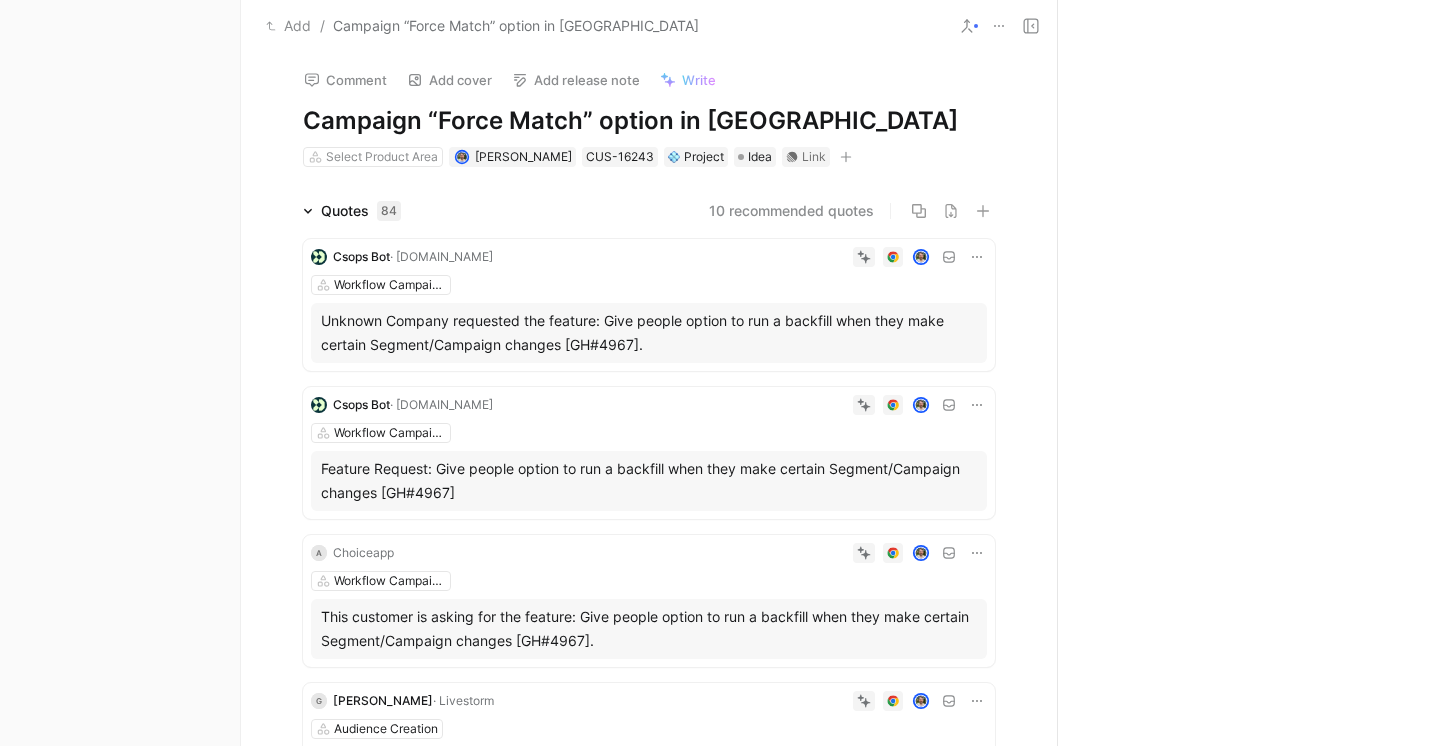 scroll, scrollTop: 0, scrollLeft: 0, axis: both 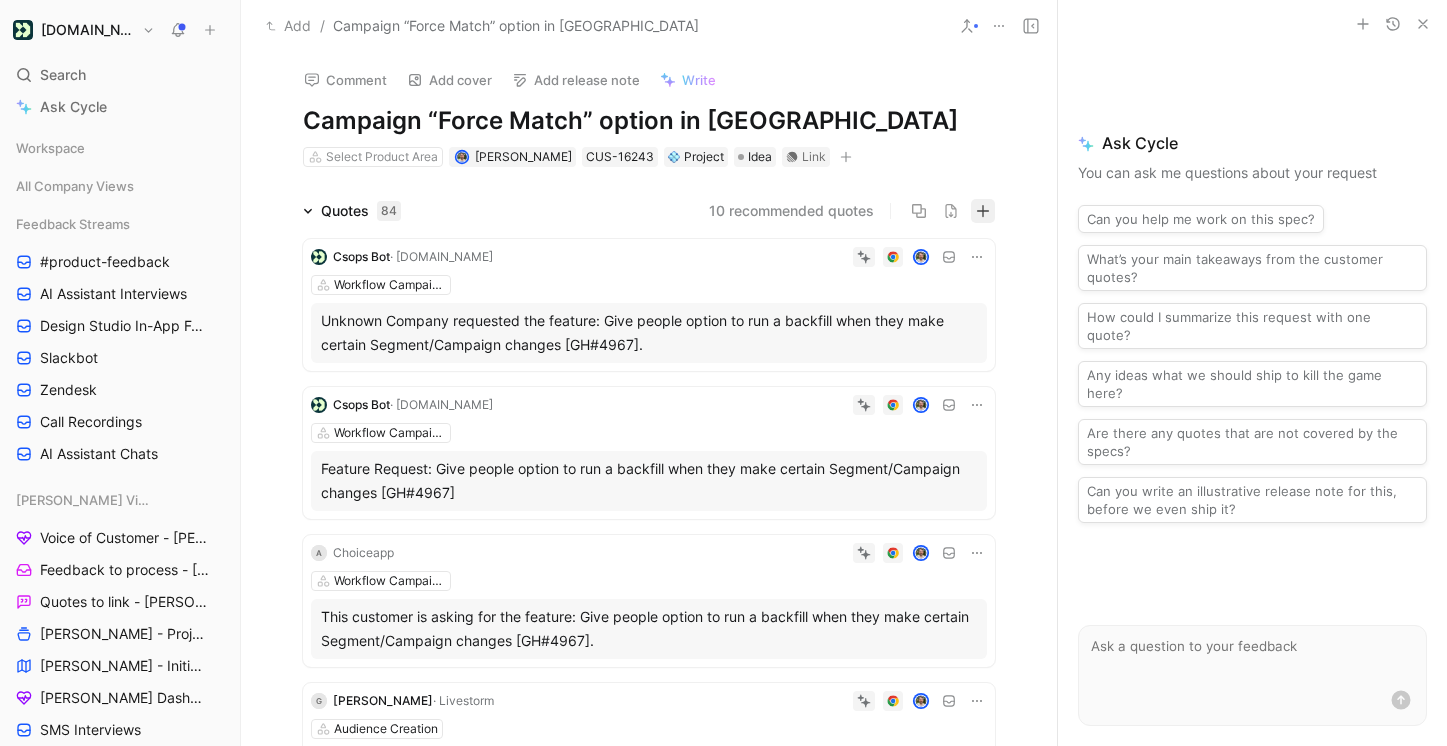click at bounding box center [983, 211] 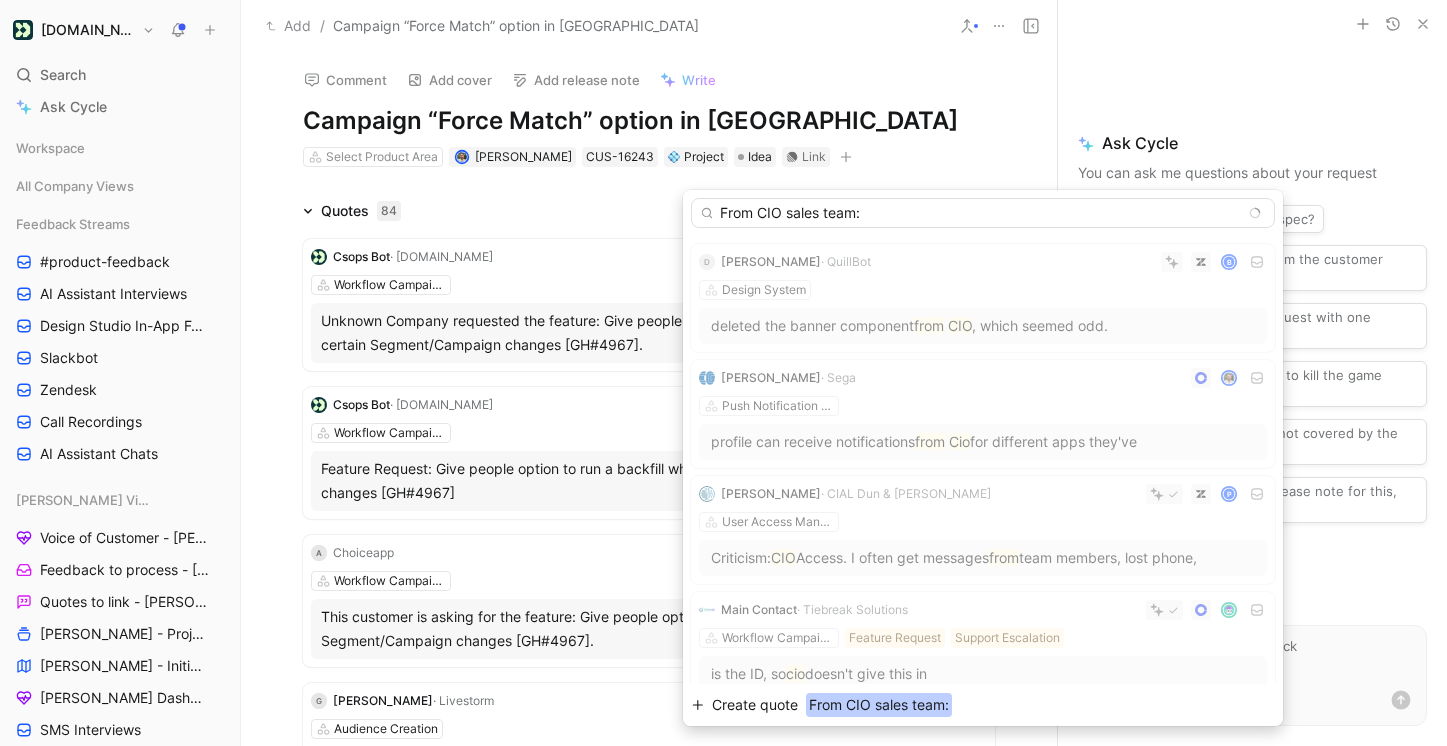type on "From CIO sales team:" 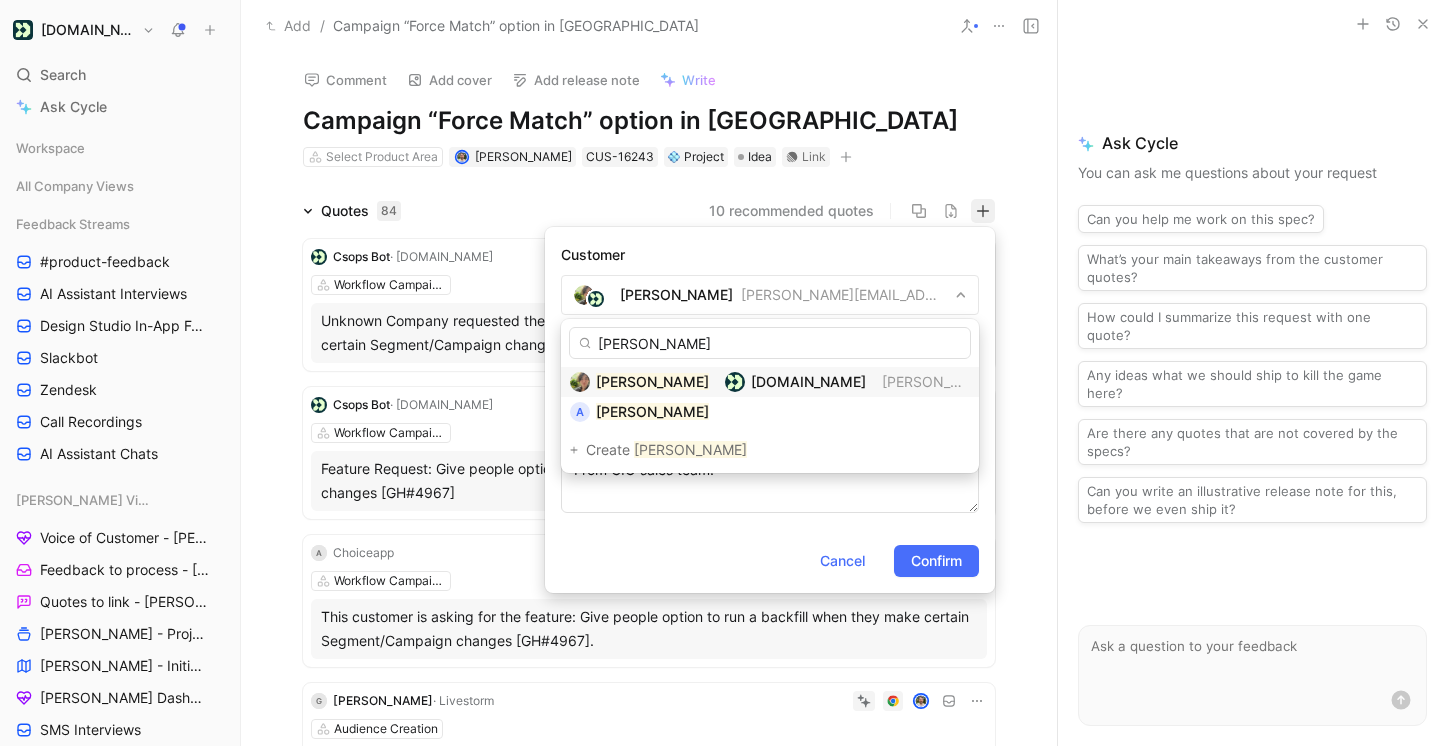 type on "[PERSON_NAME]" 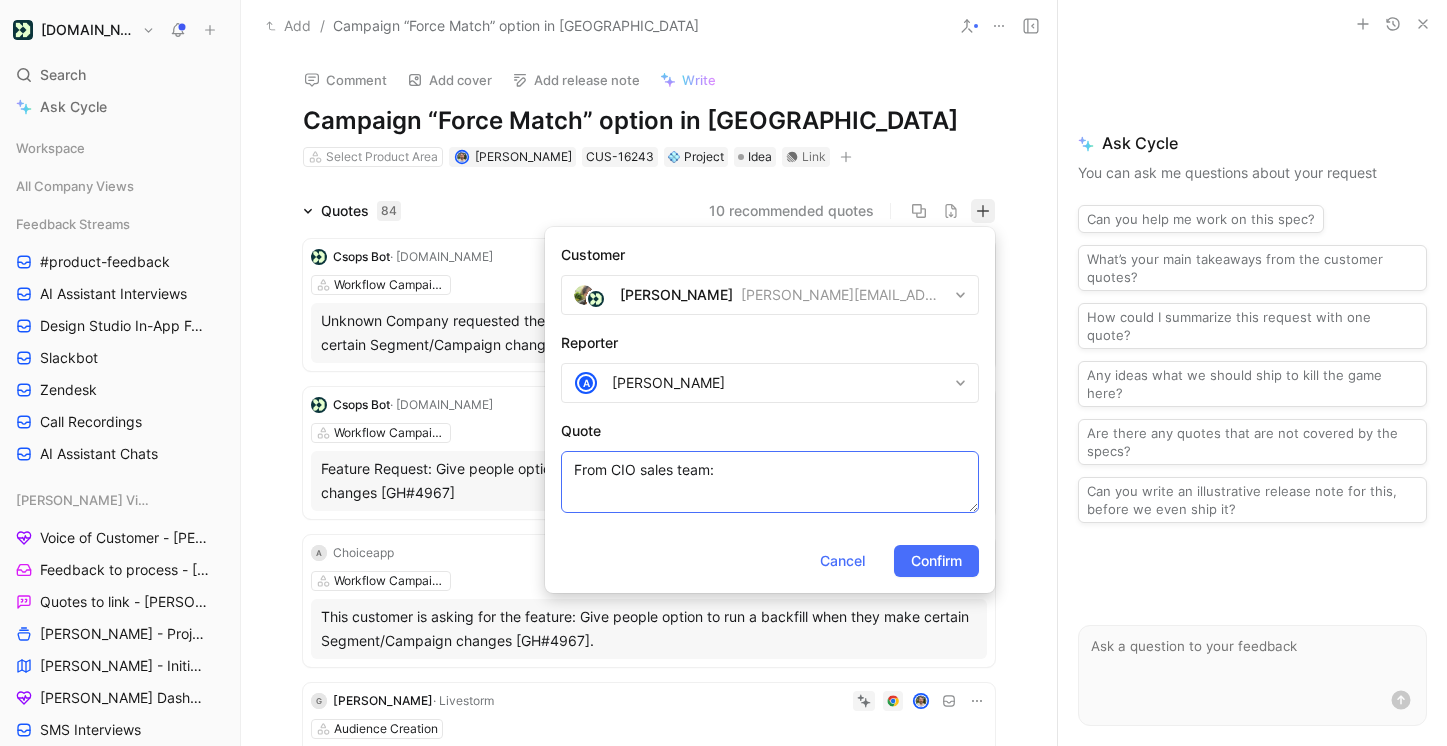 click on "From CIO sales team:" at bounding box center (770, 482) 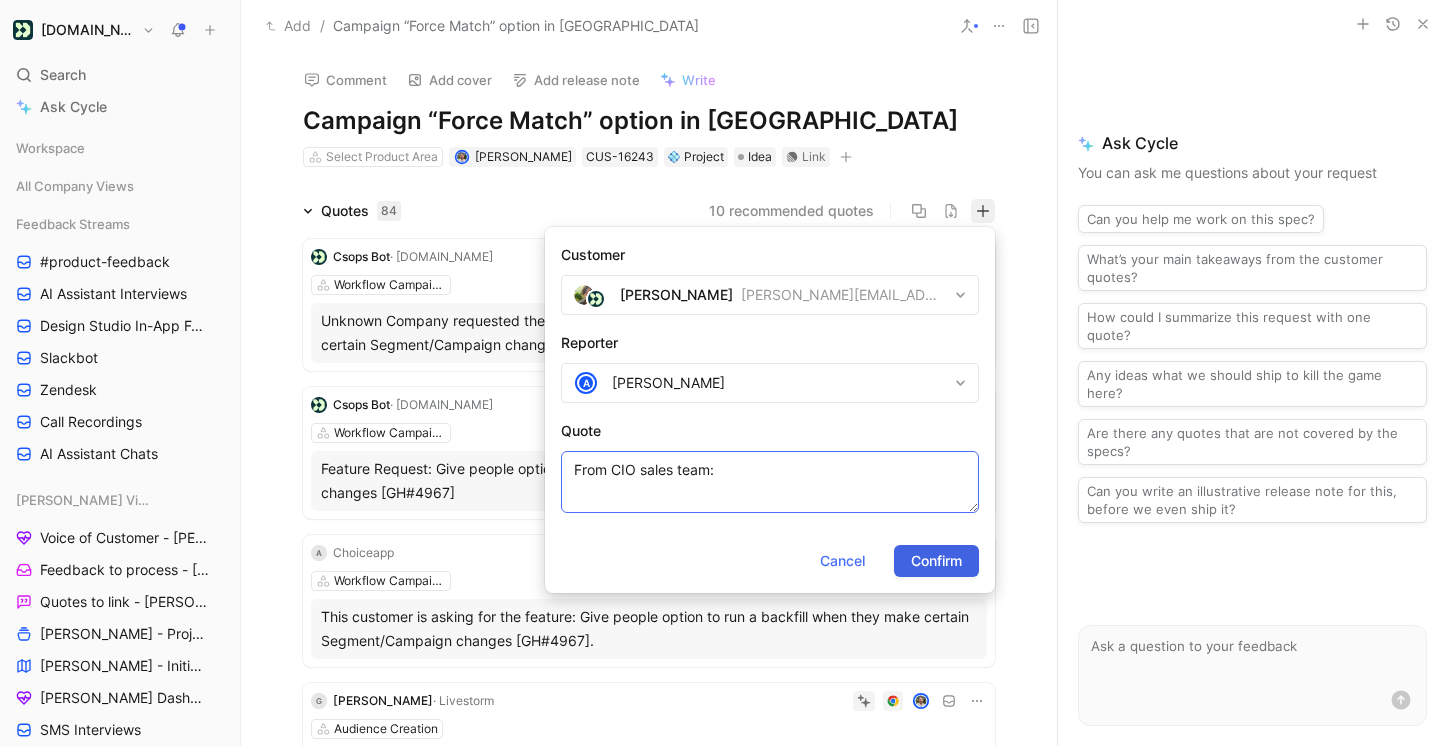 type on "From CIO sales team:" 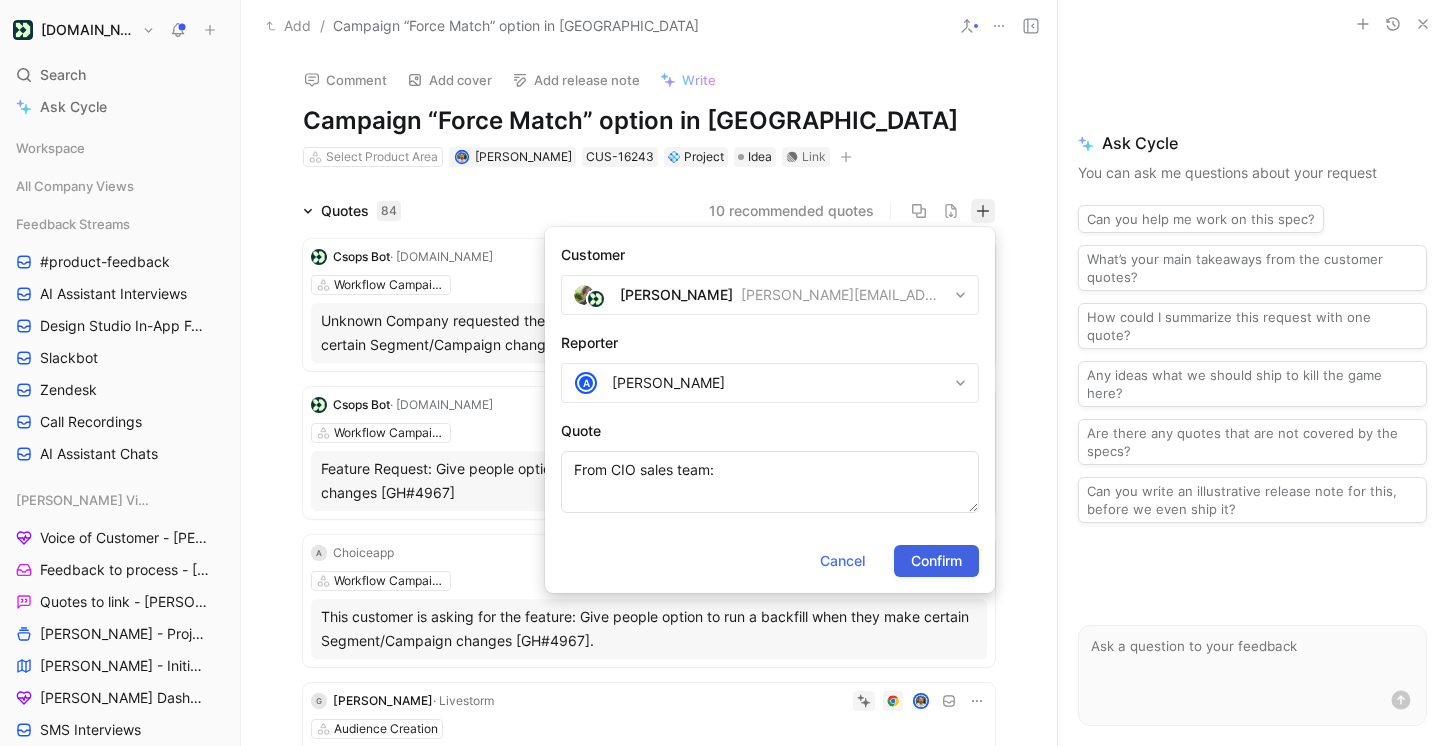 click on "Confirm" at bounding box center [936, 561] 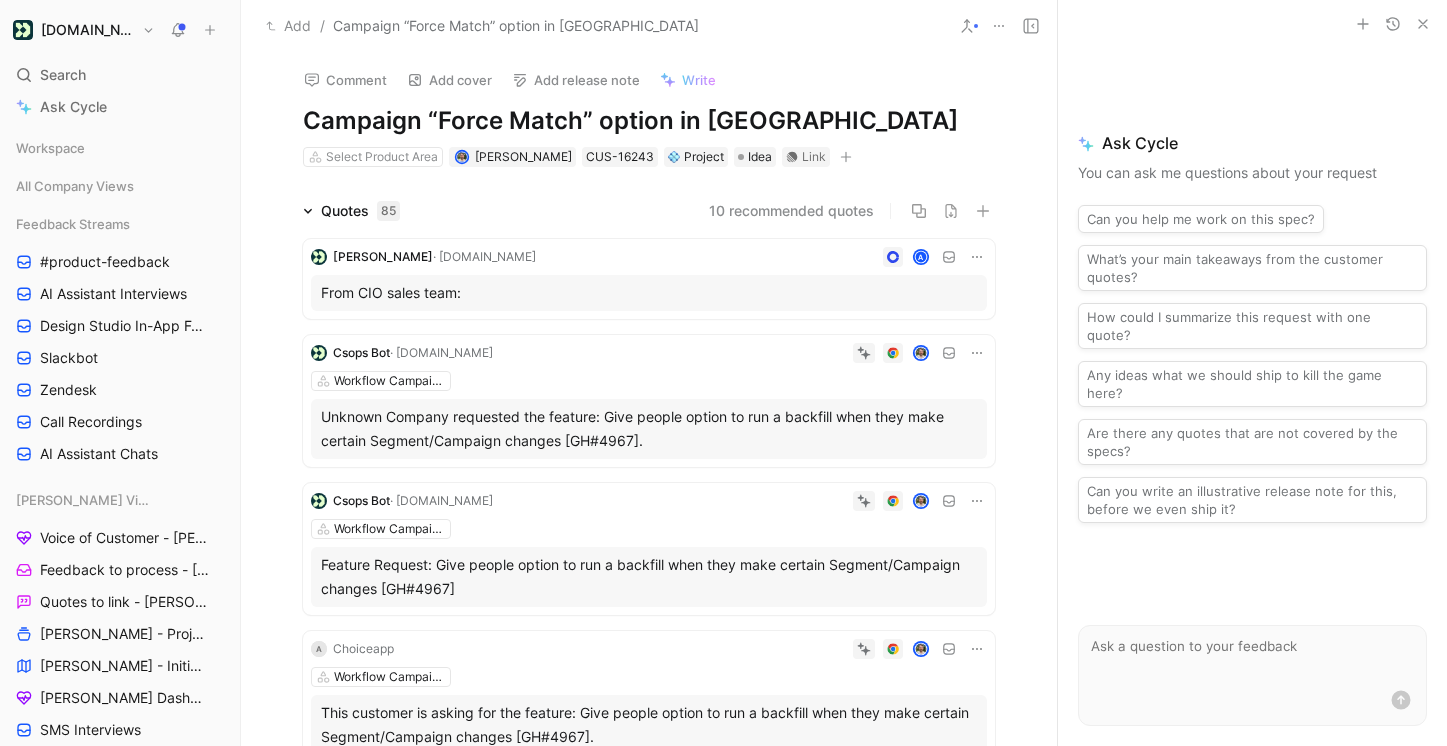 click on "From CIO sales team:" at bounding box center (649, 293) 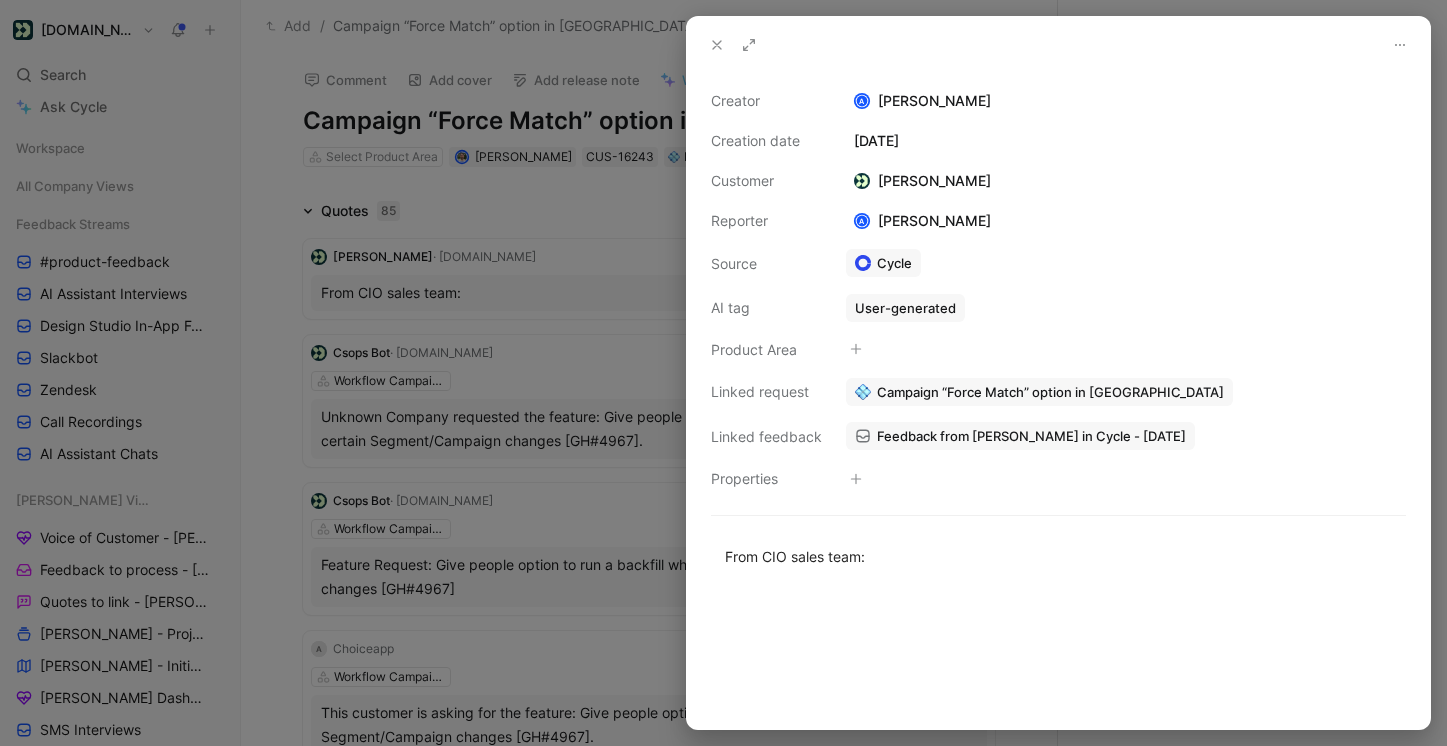 click at bounding box center (1058, 659) 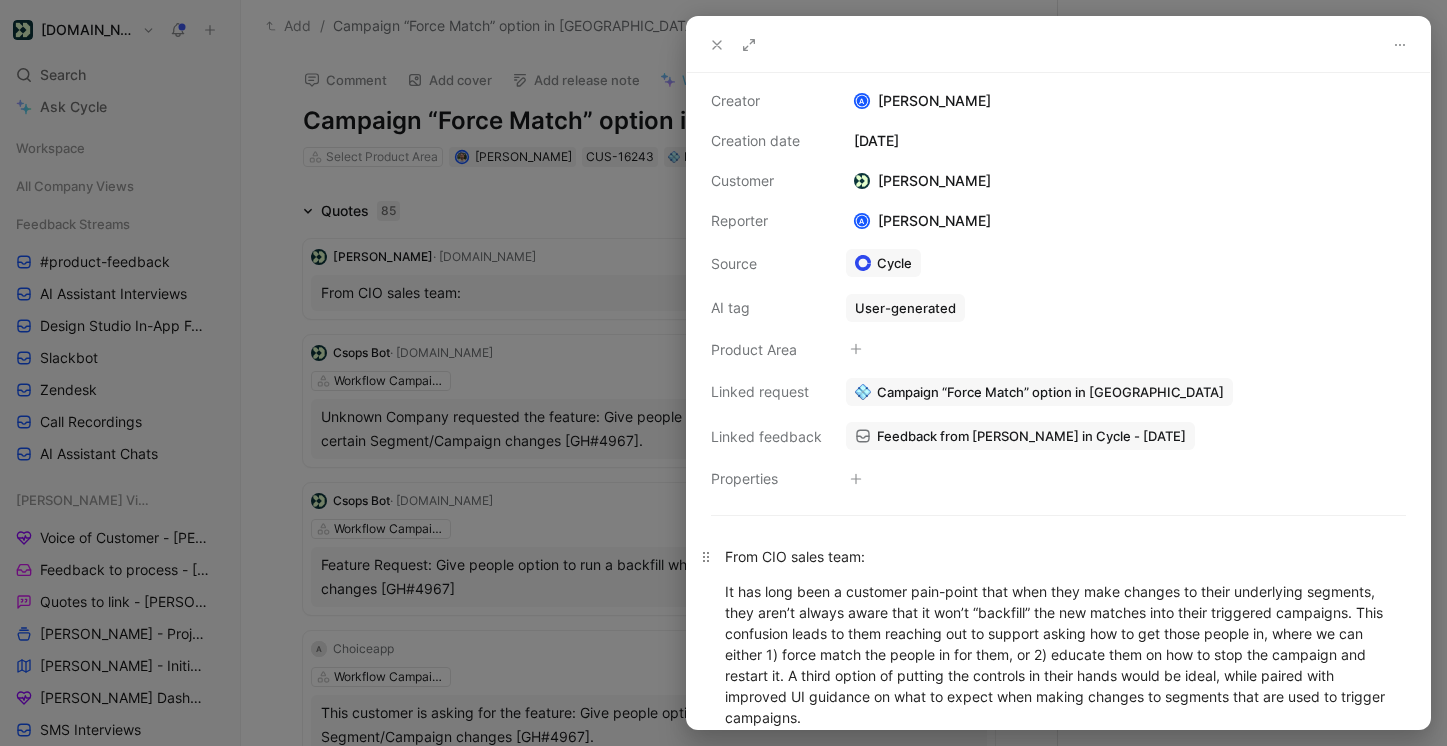 scroll, scrollTop: 149, scrollLeft: 0, axis: vertical 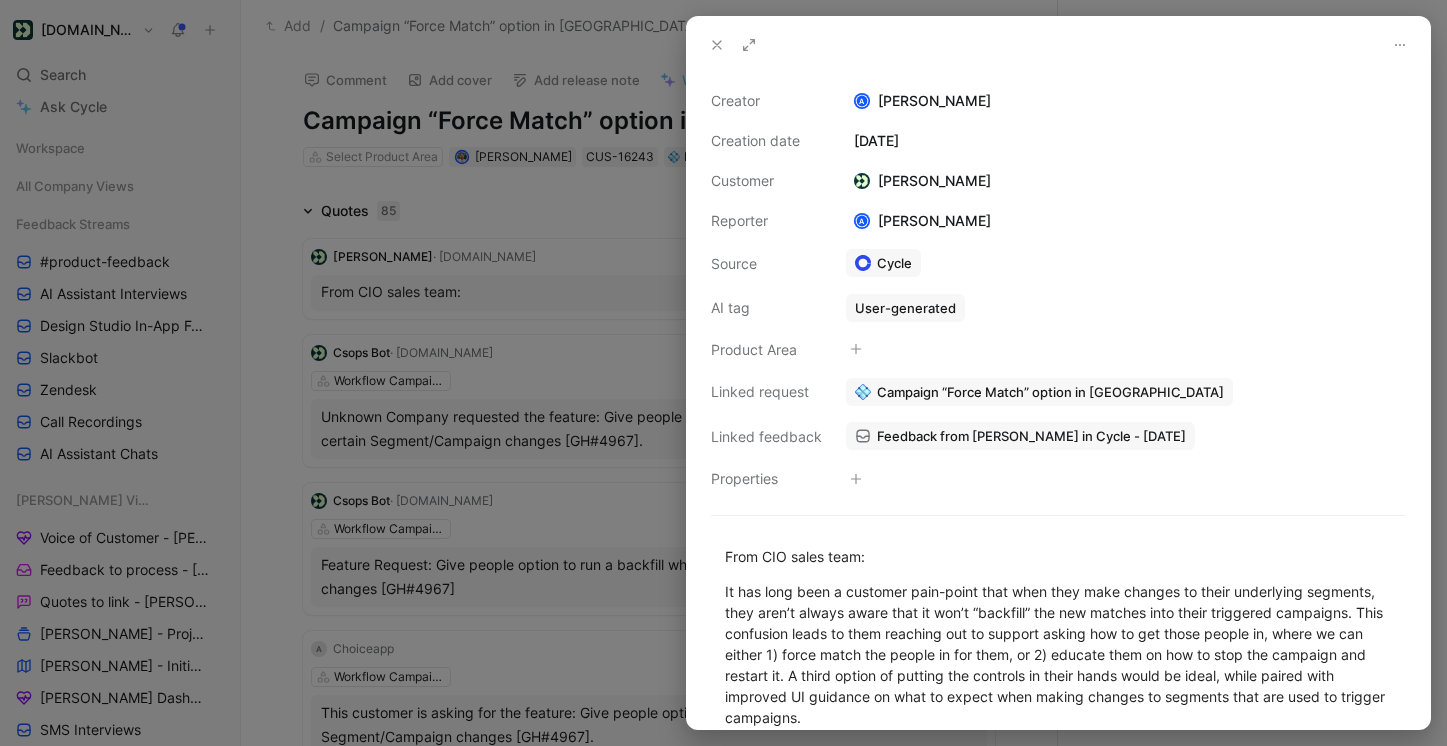 click at bounding box center (717, 45) 